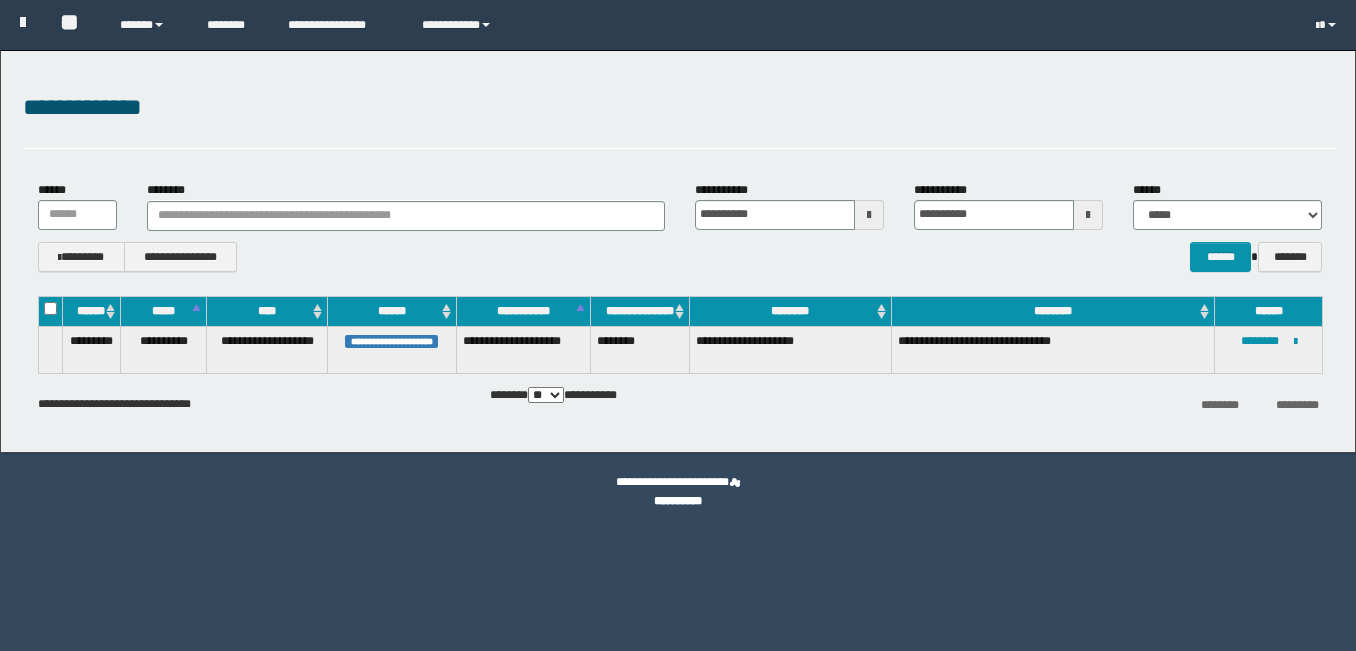 scroll, scrollTop: 0, scrollLeft: 0, axis: both 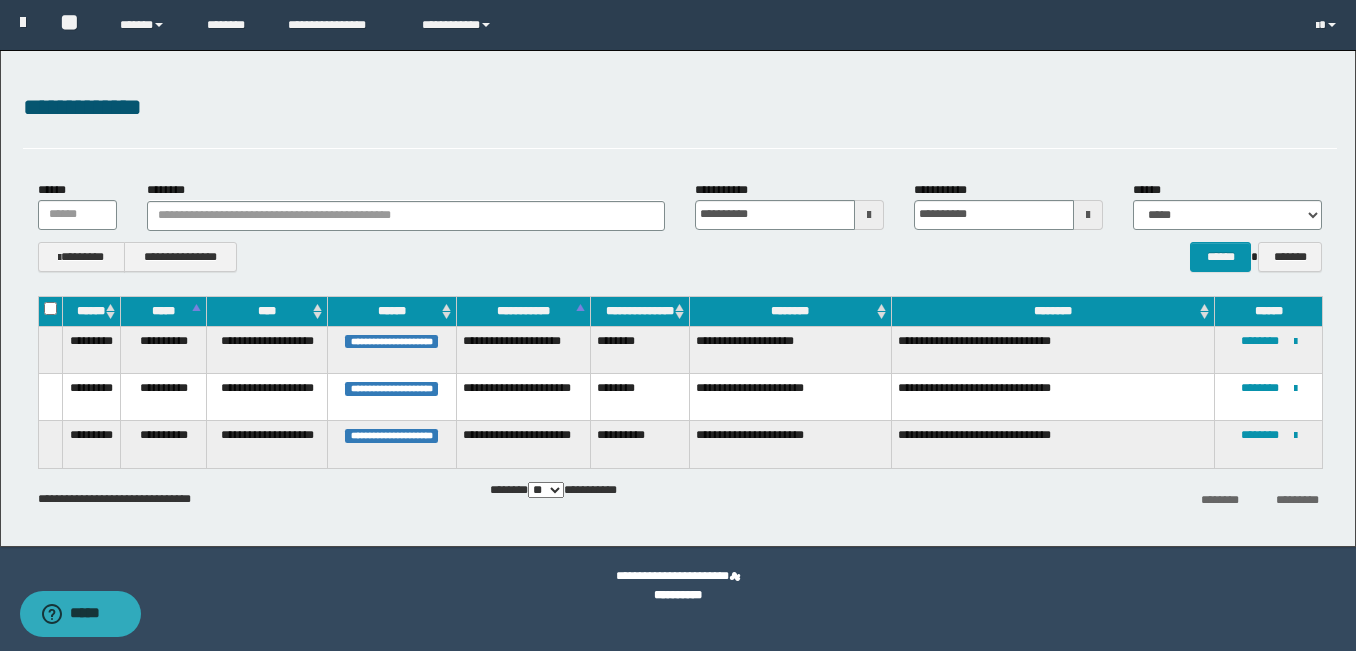 click on "********" at bounding box center [640, 396] 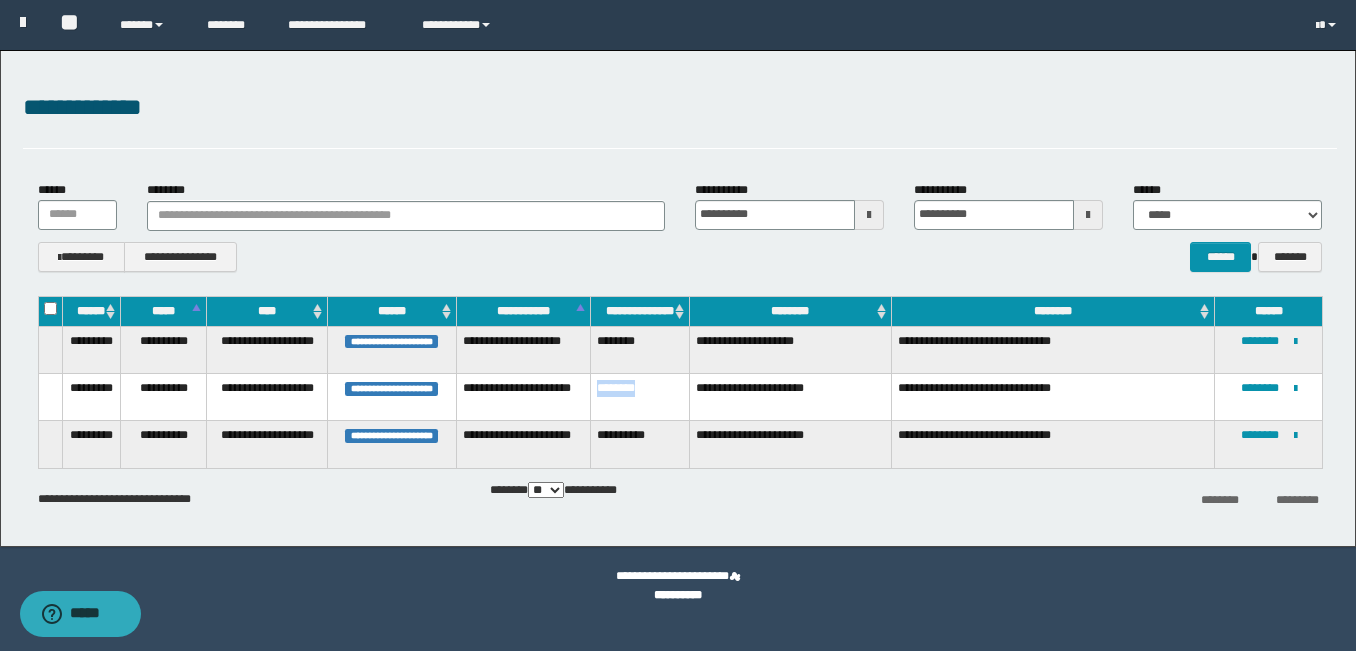 click on "********" at bounding box center (640, 396) 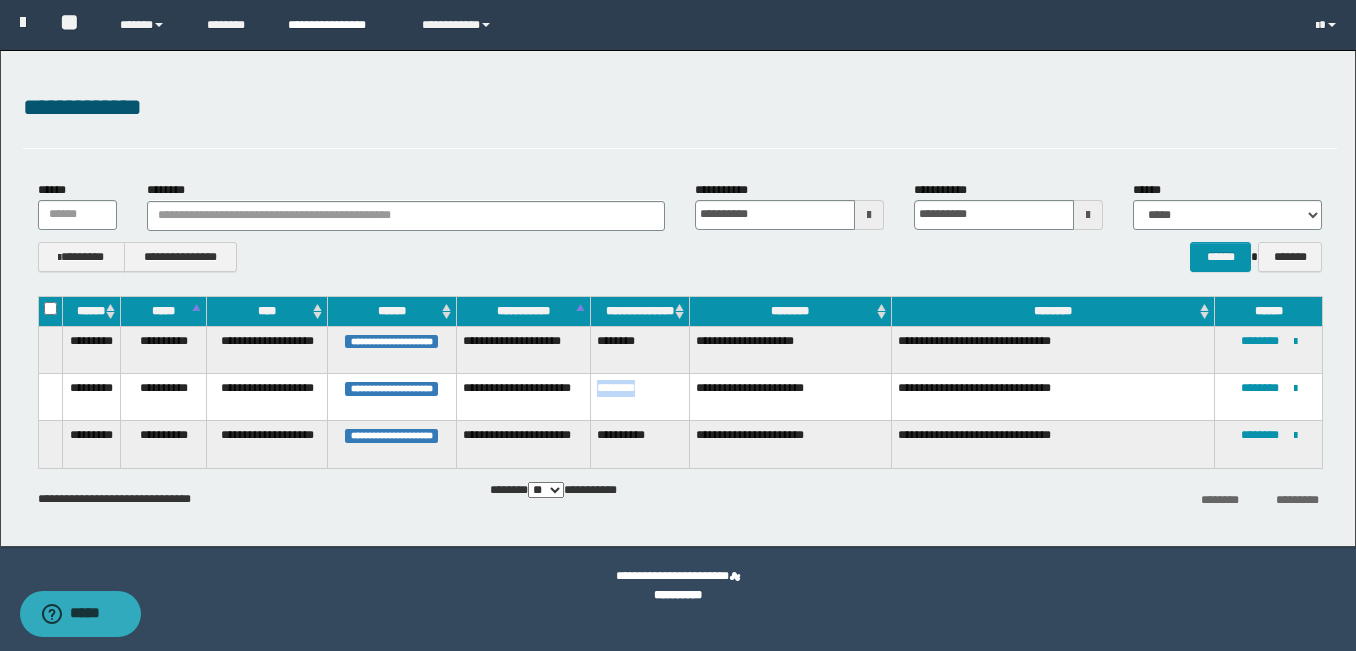 click on "**********" at bounding box center (339, 25) 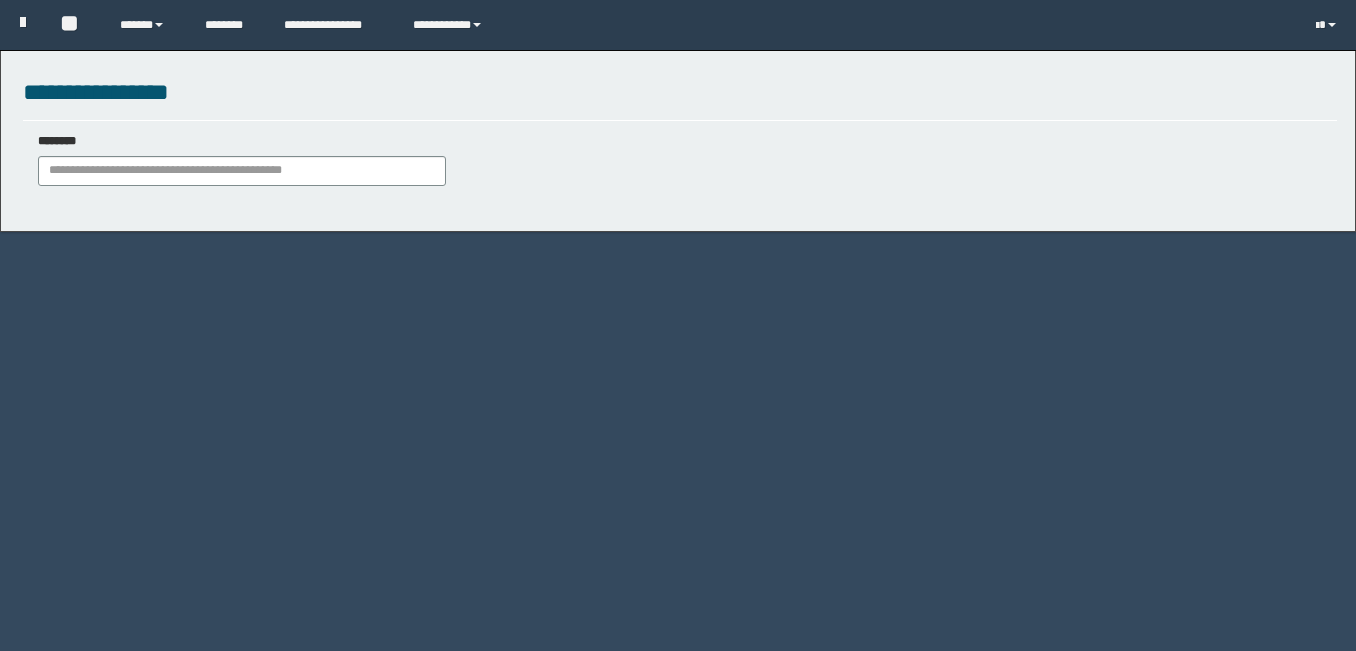 scroll, scrollTop: 0, scrollLeft: 0, axis: both 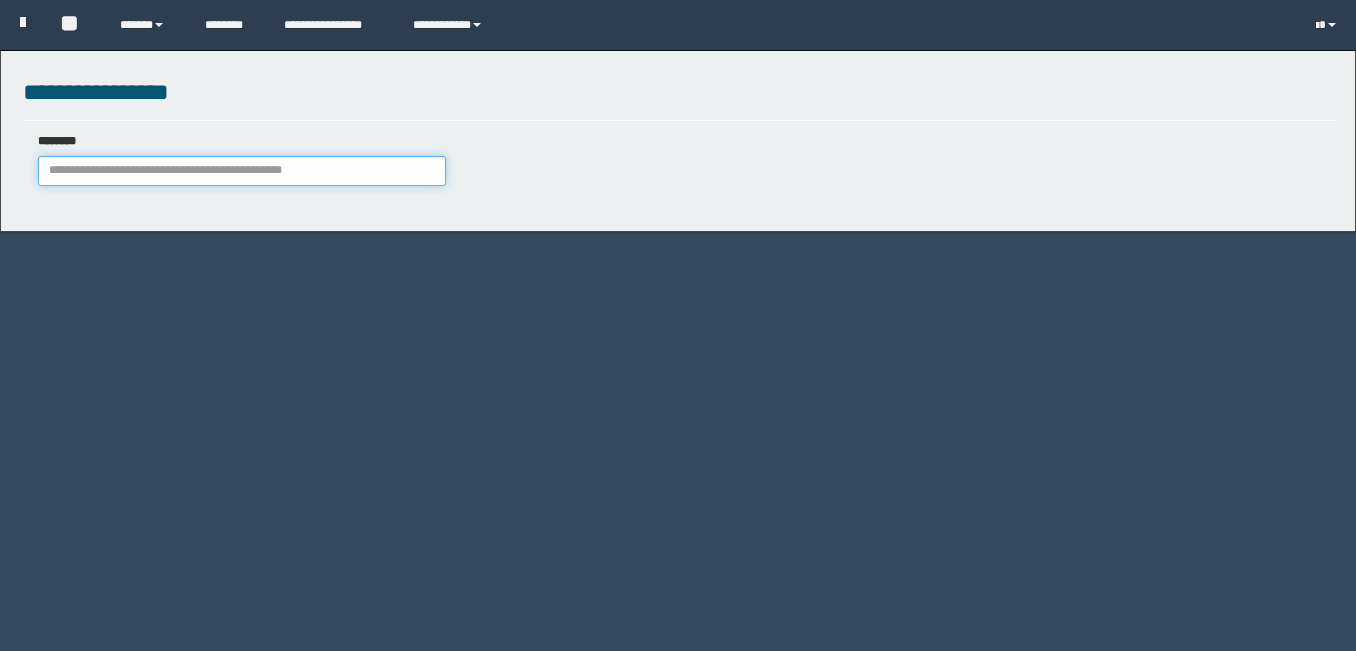 click on "********" at bounding box center (242, 171) 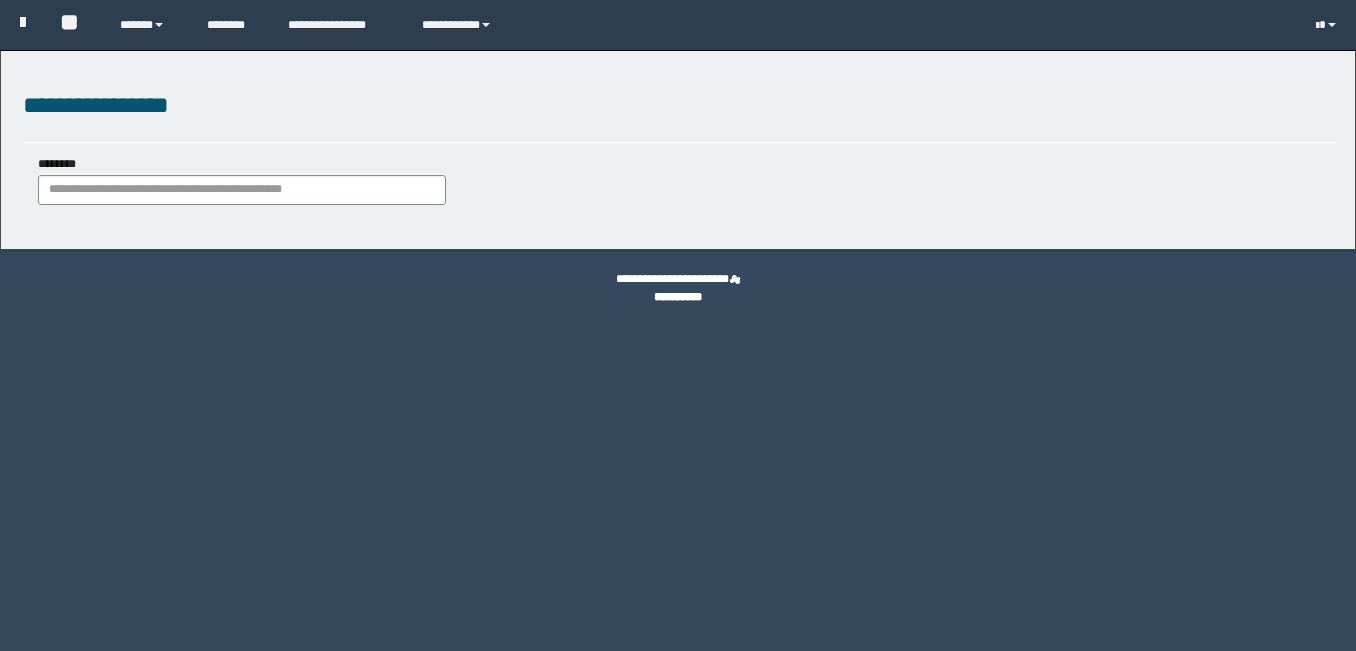 scroll, scrollTop: 0, scrollLeft: 0, axis: both 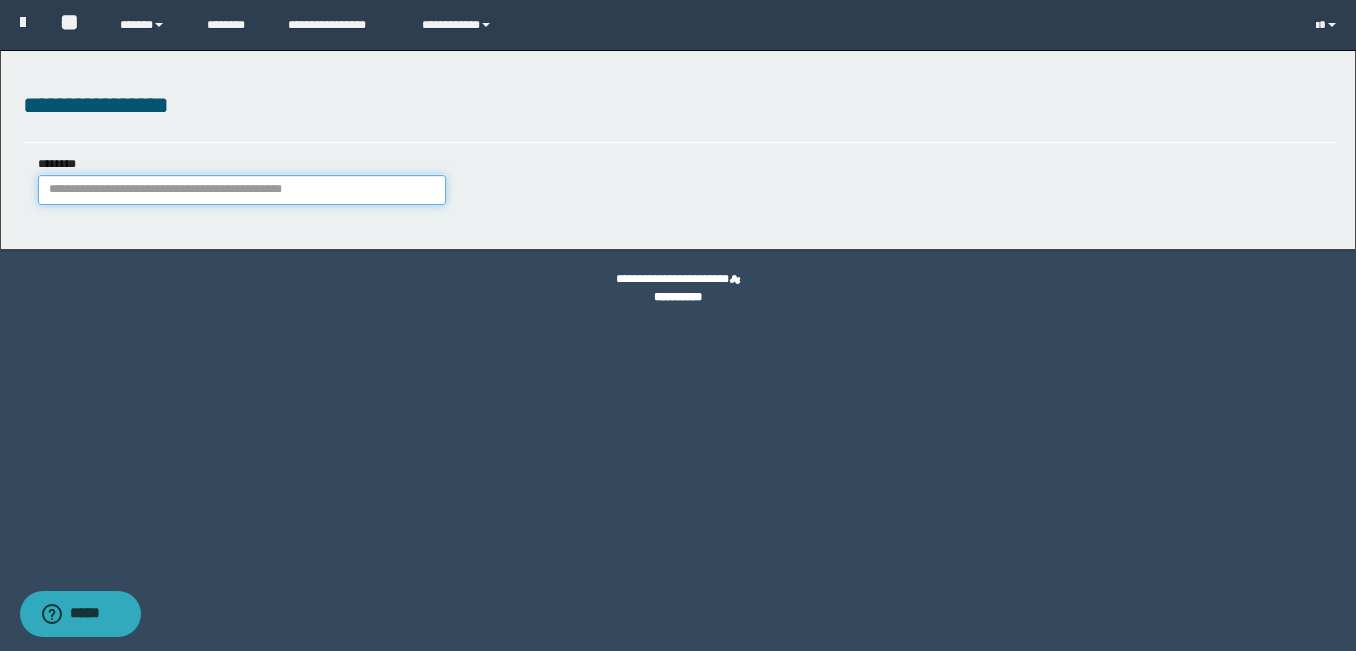 click on "********" at bounding box center [242, 190] 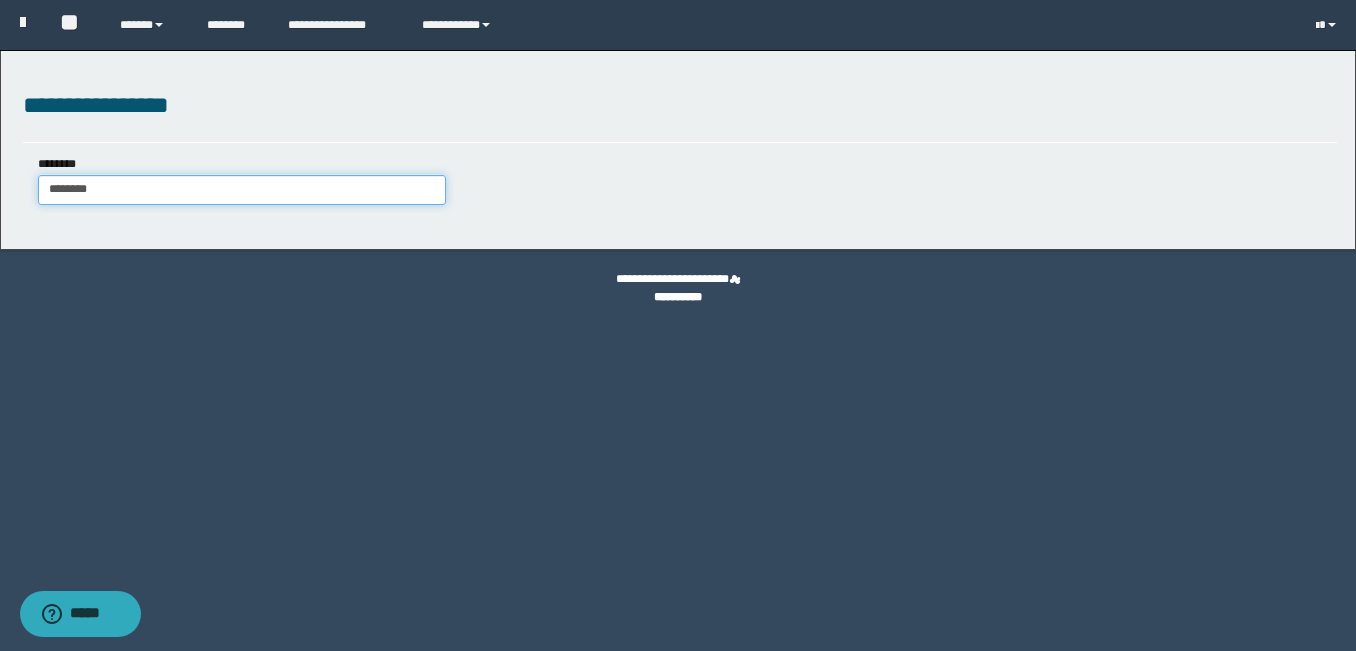 type on "********" 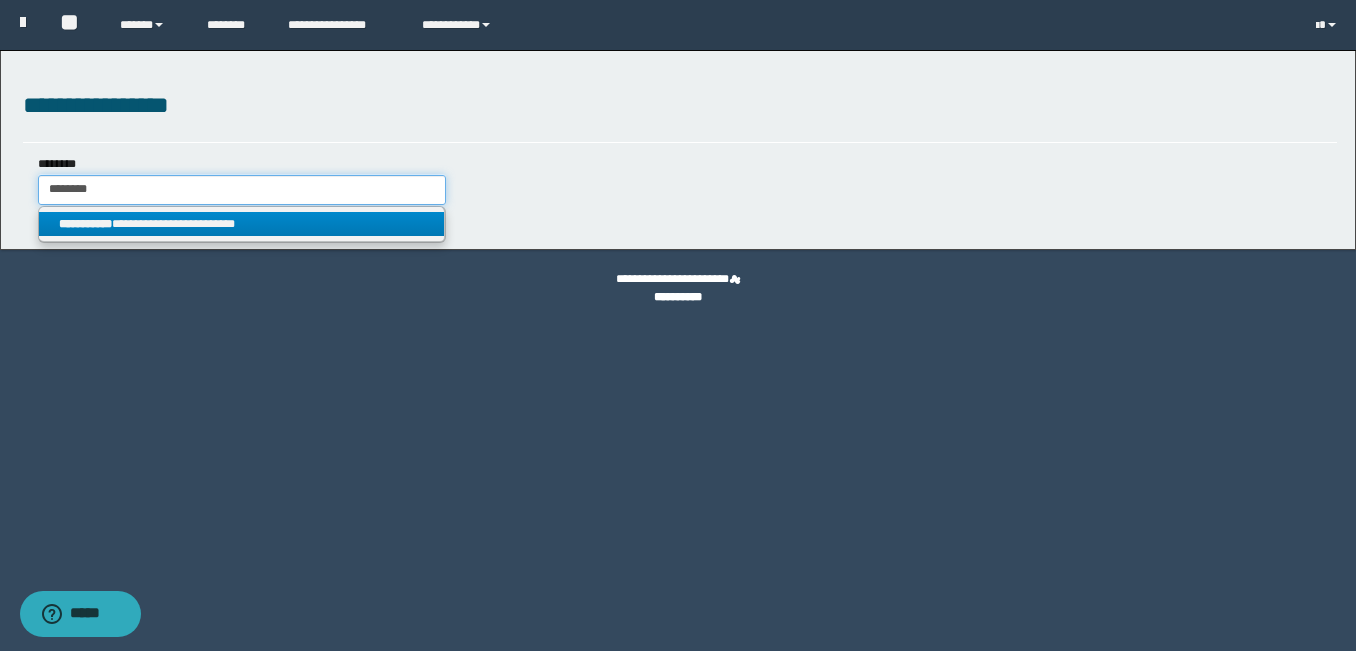 type on "********" 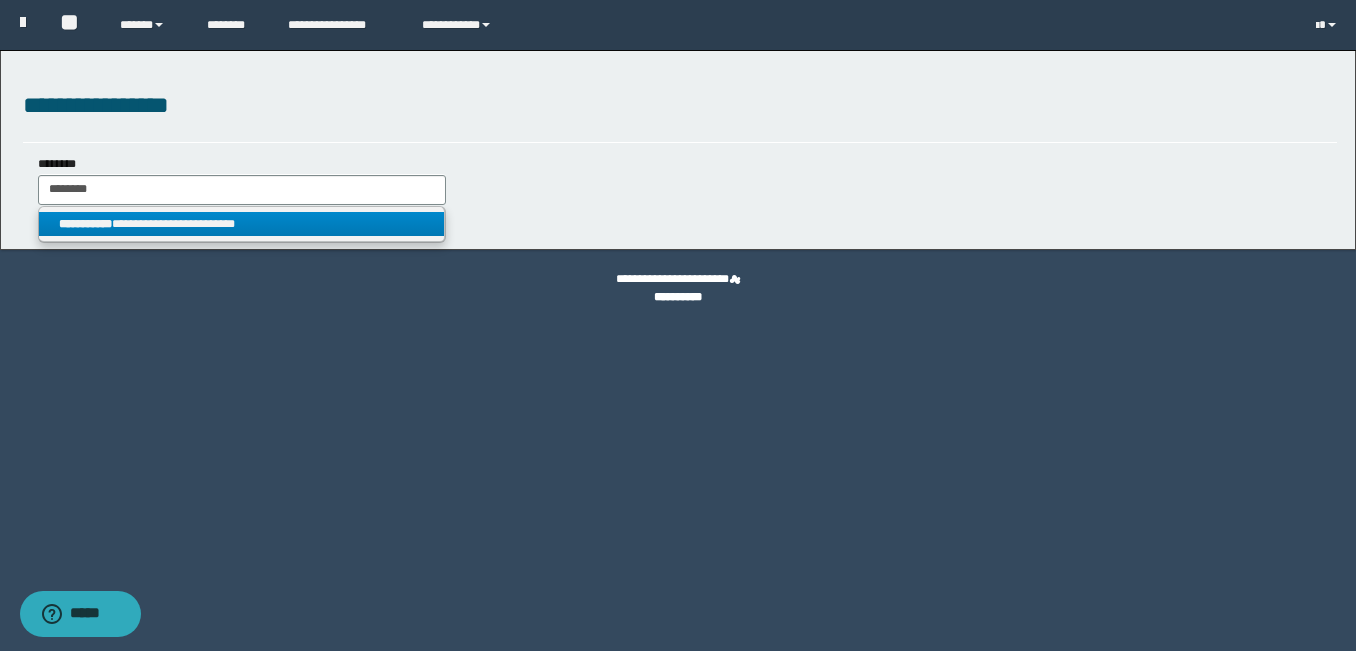 click on "**********" at bounding box center [241, 224] 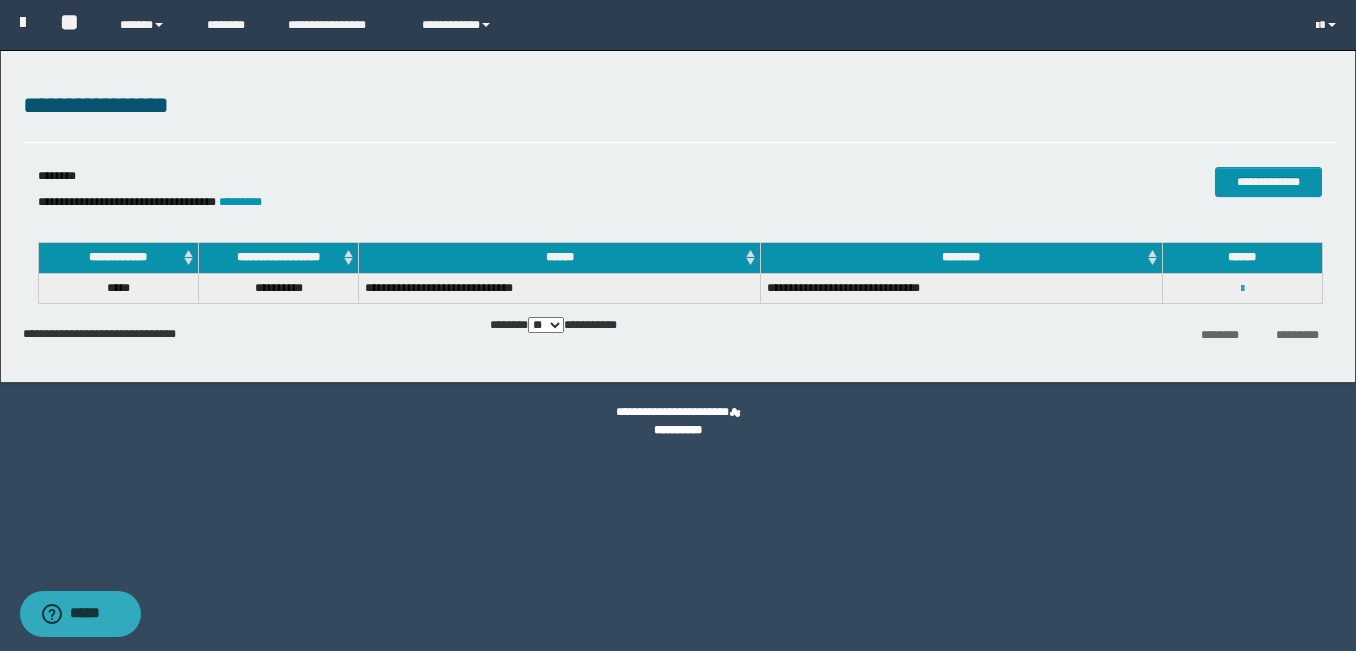 click at bounding box center (1242, 289) 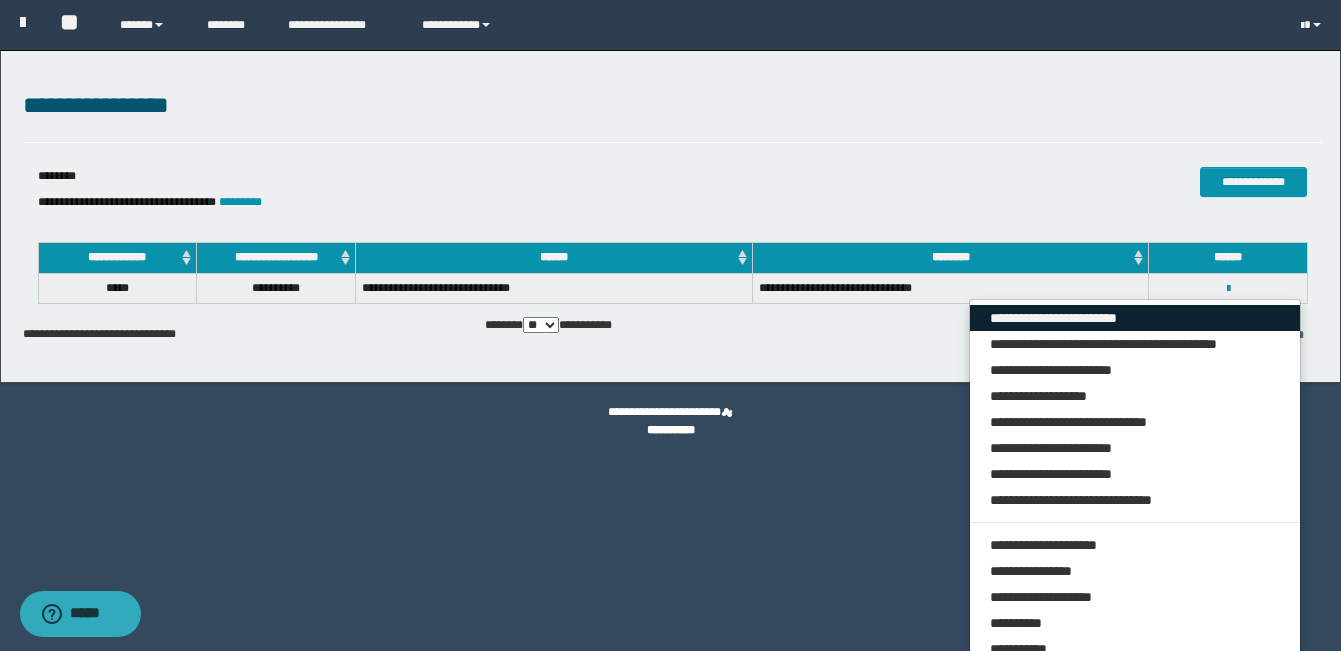 click on "**********" at bounding box center (1135, 318) 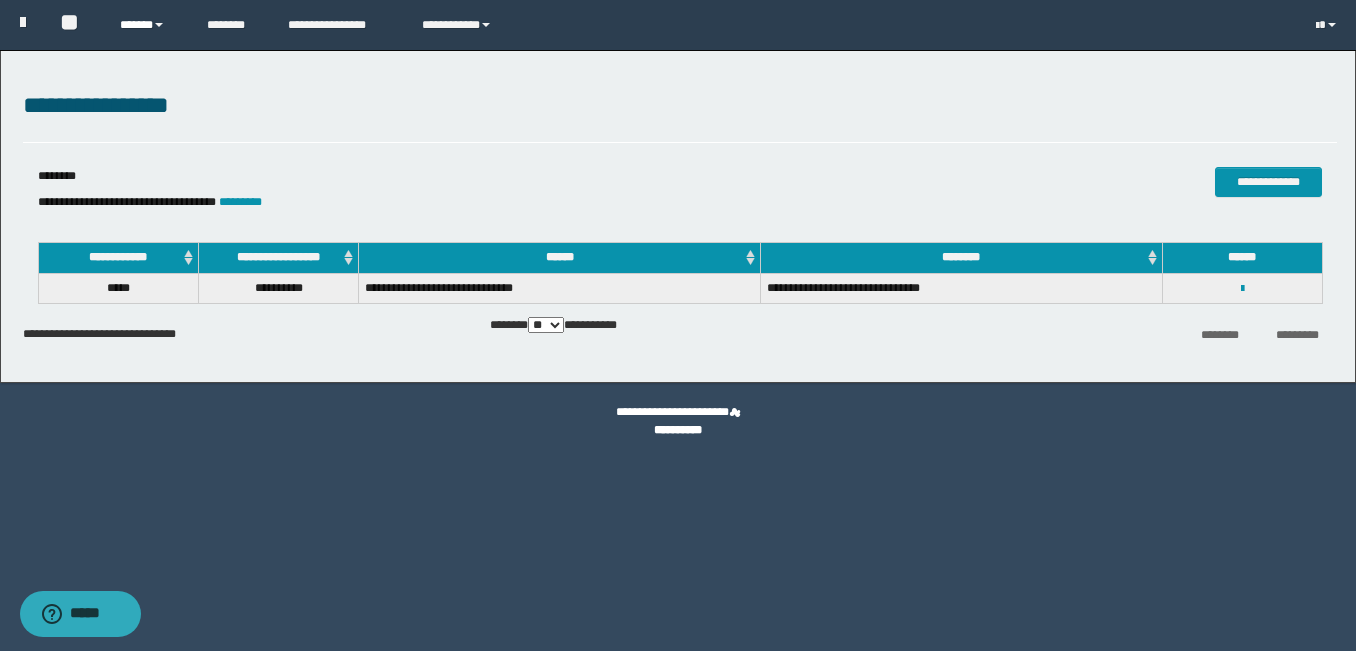 click on "******" at bounding box center [148, 25] 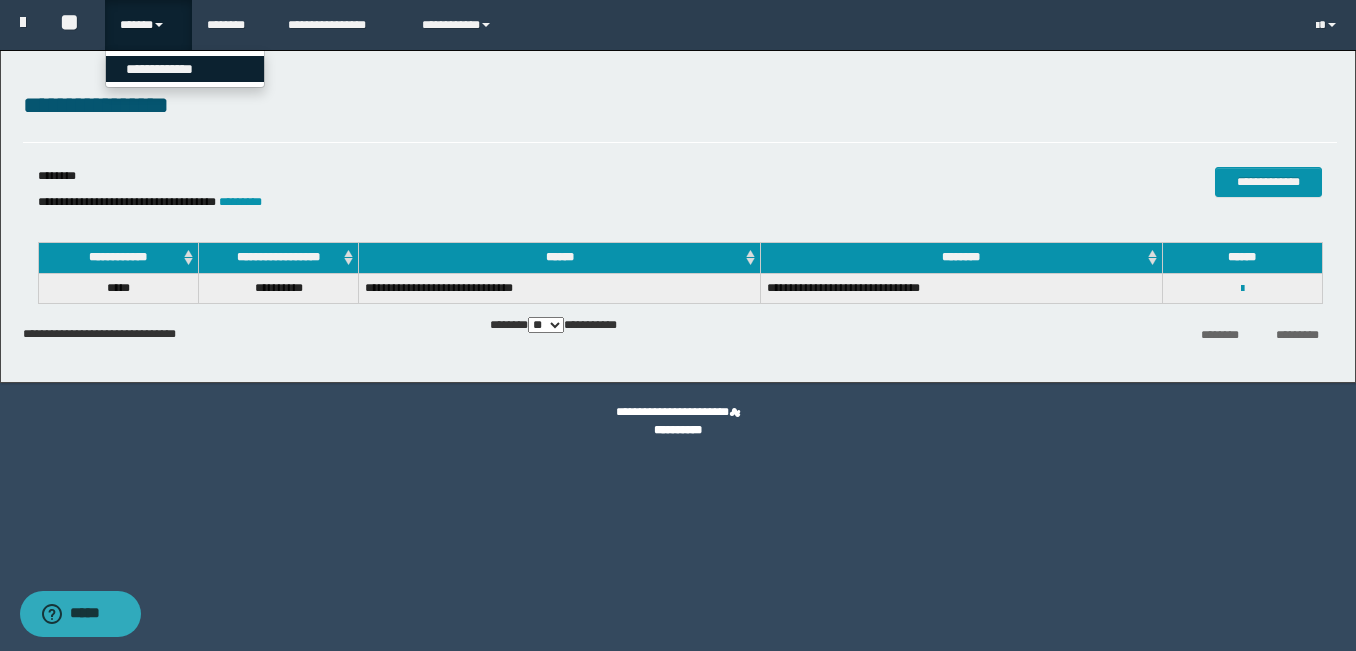 click on "**********" at bounding box center [185, 69] 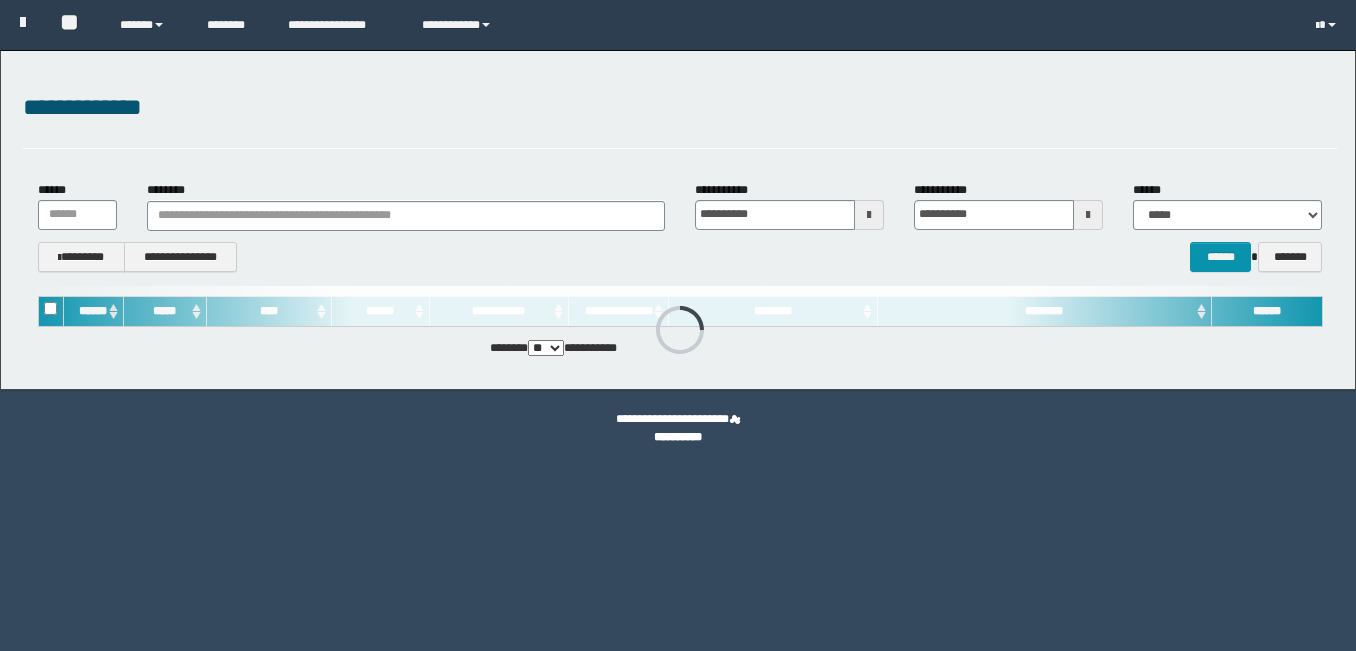 scroll, scrollTop: 0, scrollLeft: 0, axis: both 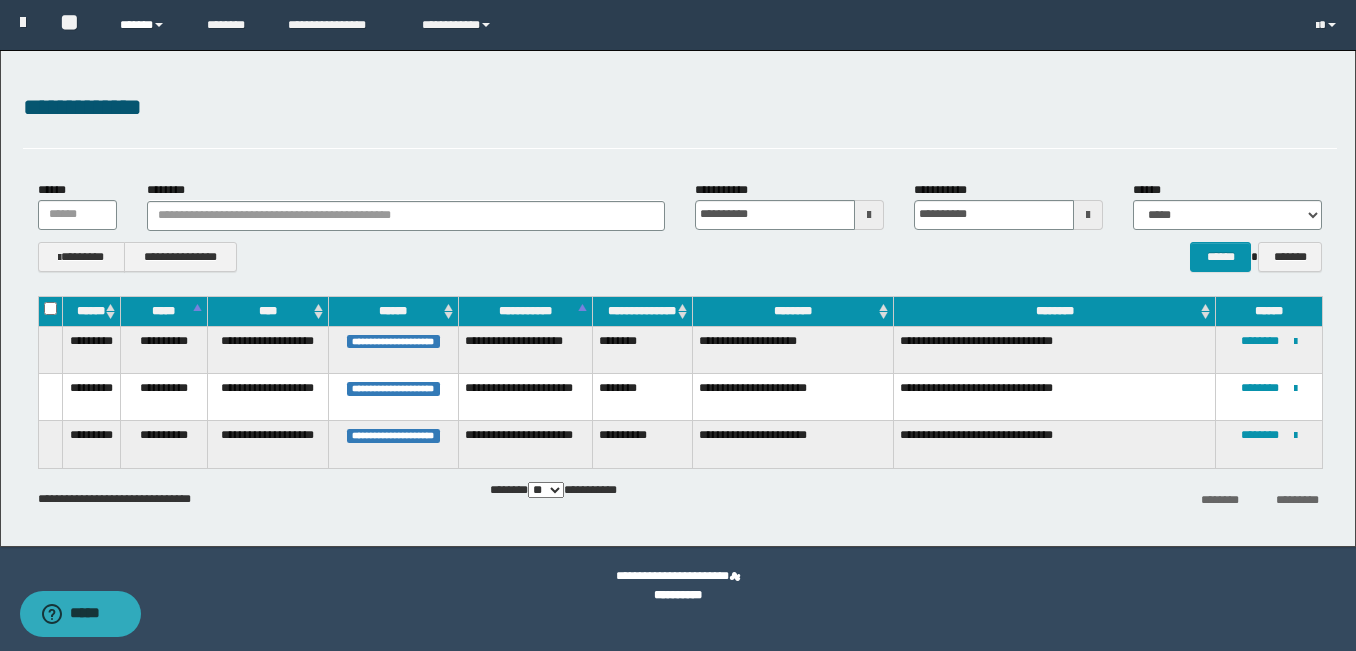 click on "******" at bounding box center [148, 25] 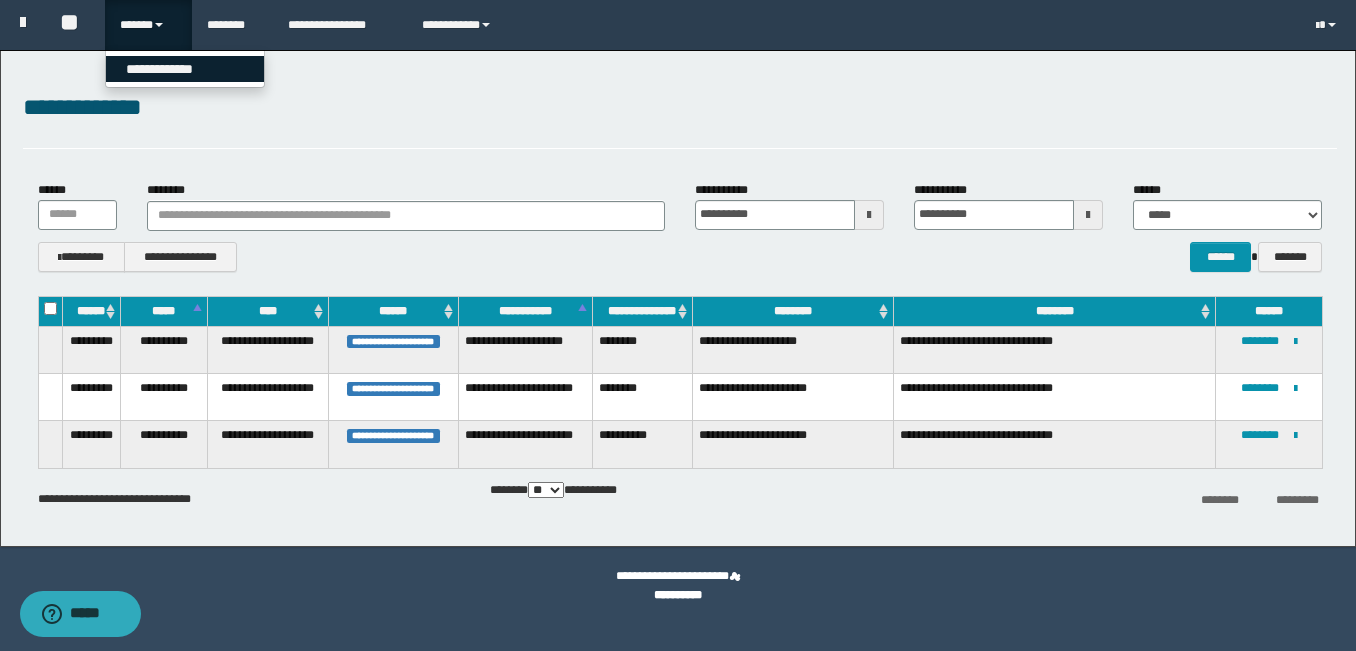 click on "**********" at bounding box center [185, 69] 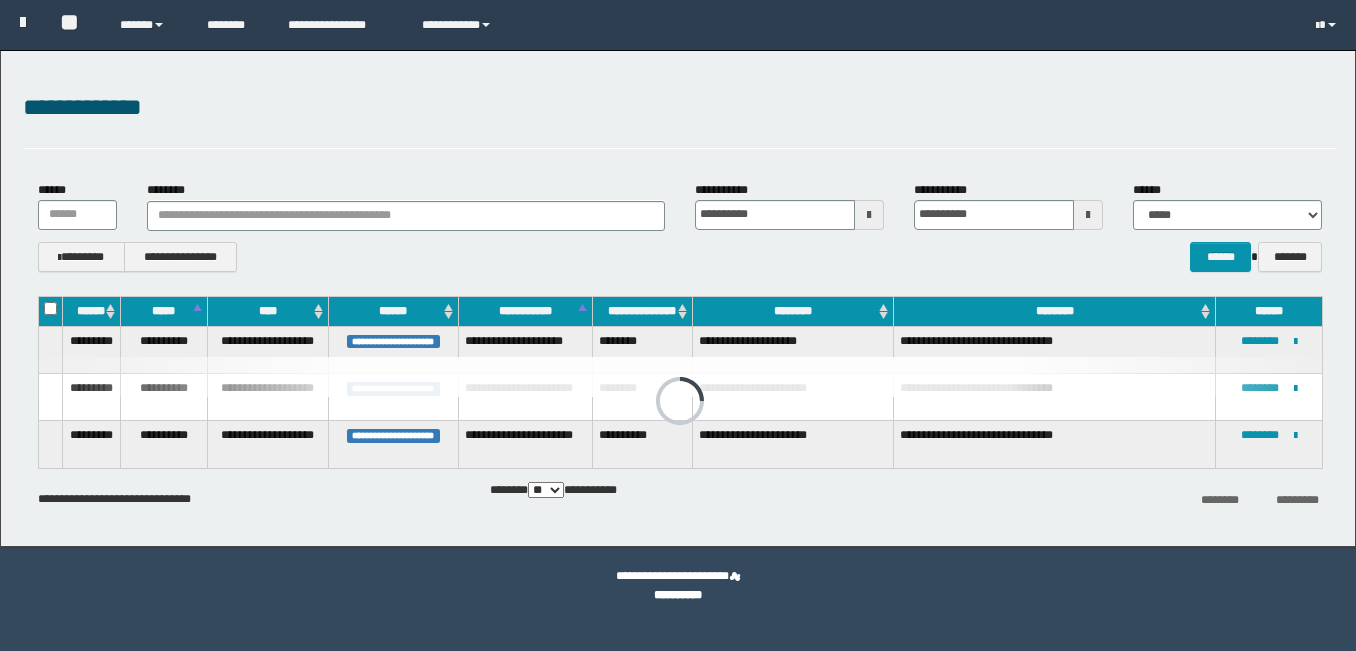 scroll, scrollTop: 0, scrollLeft: 0, axis: both 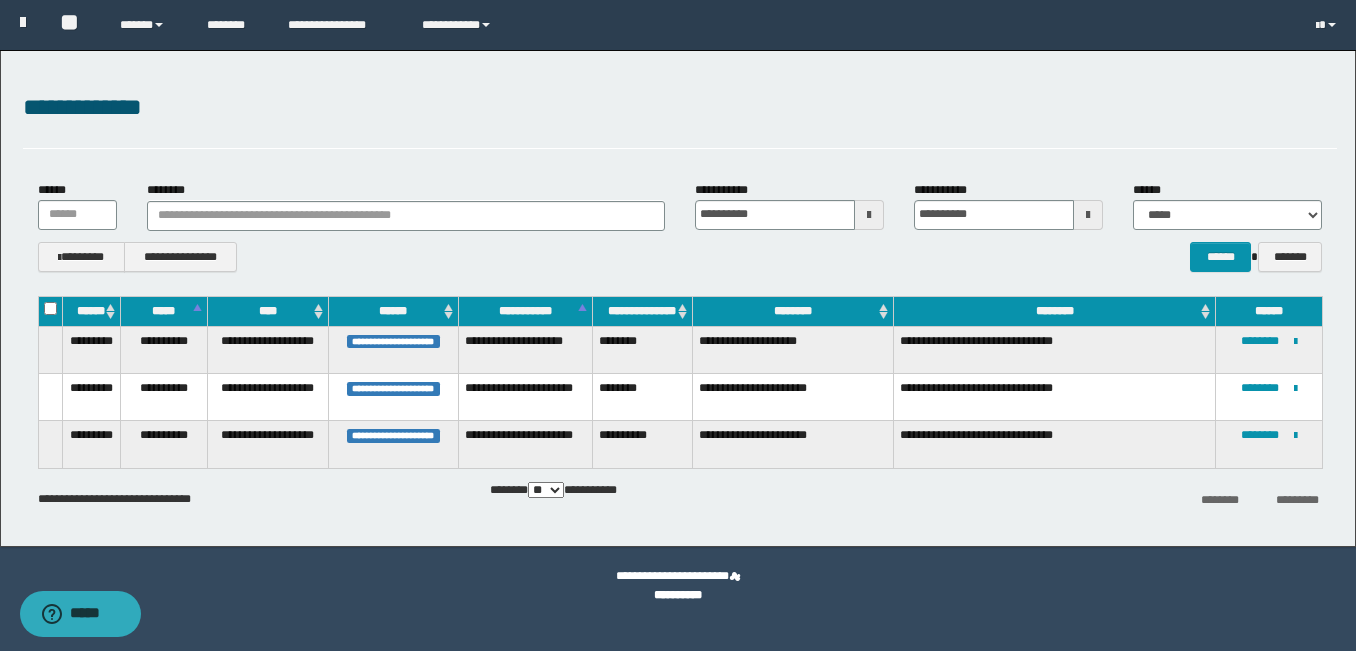 click on "********" at bounding box center (1260, 388) 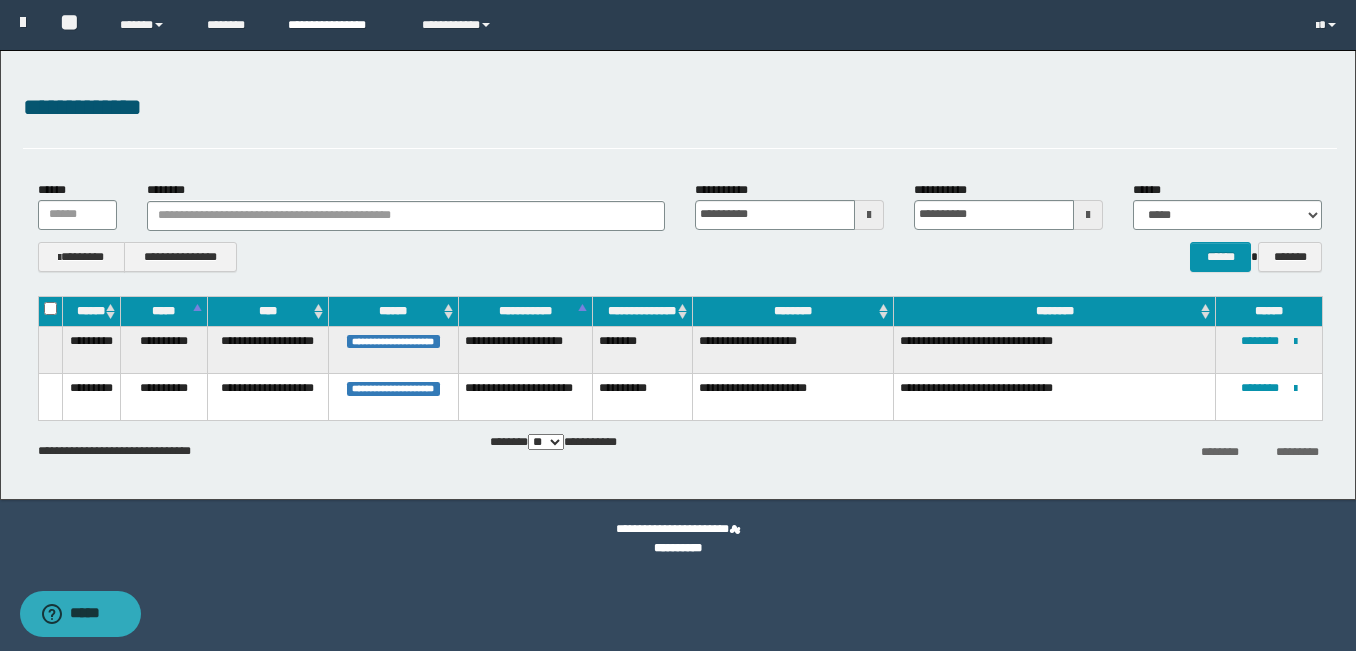 click on "**********" at bounding box center (339, 25) 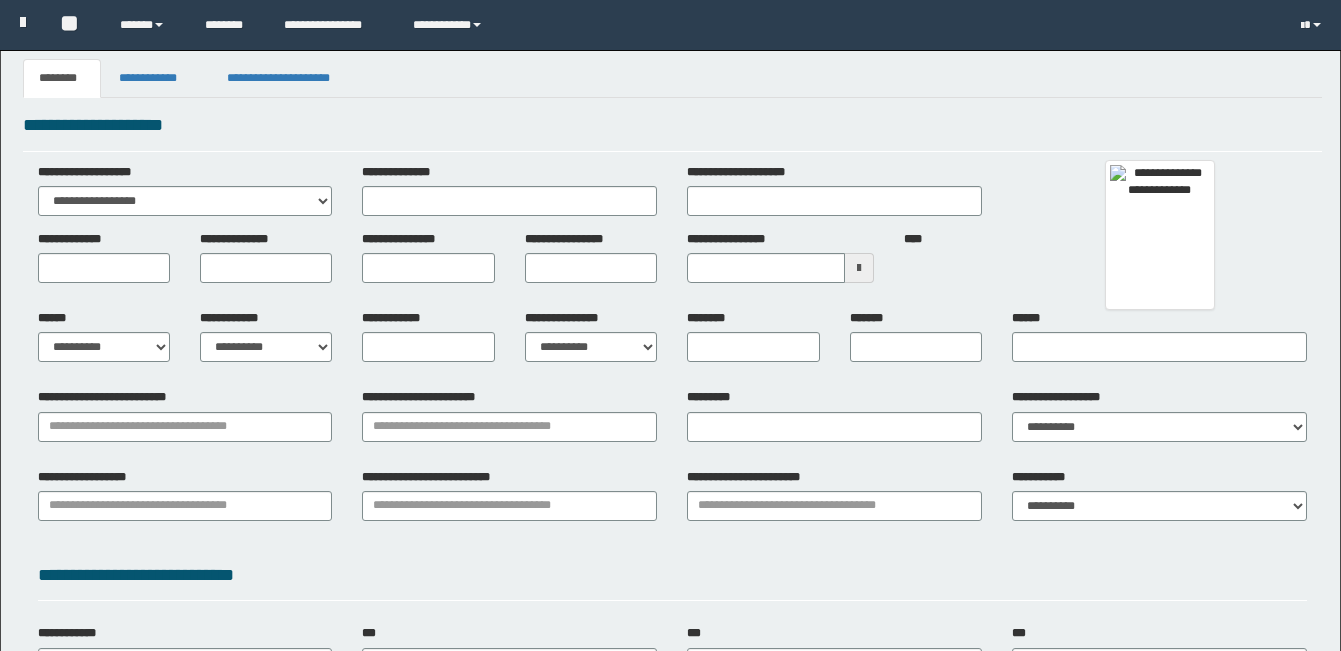 scroll, scrollTop: 0, scrollLeft: 0, axis: both 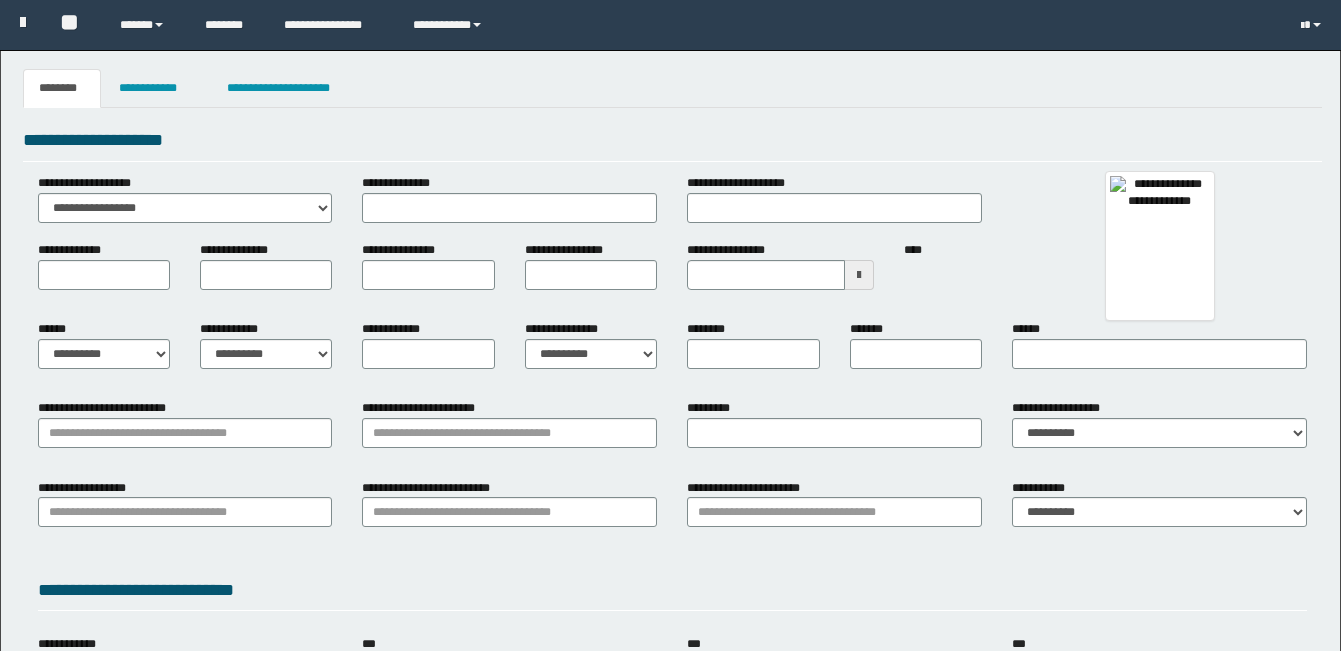 type 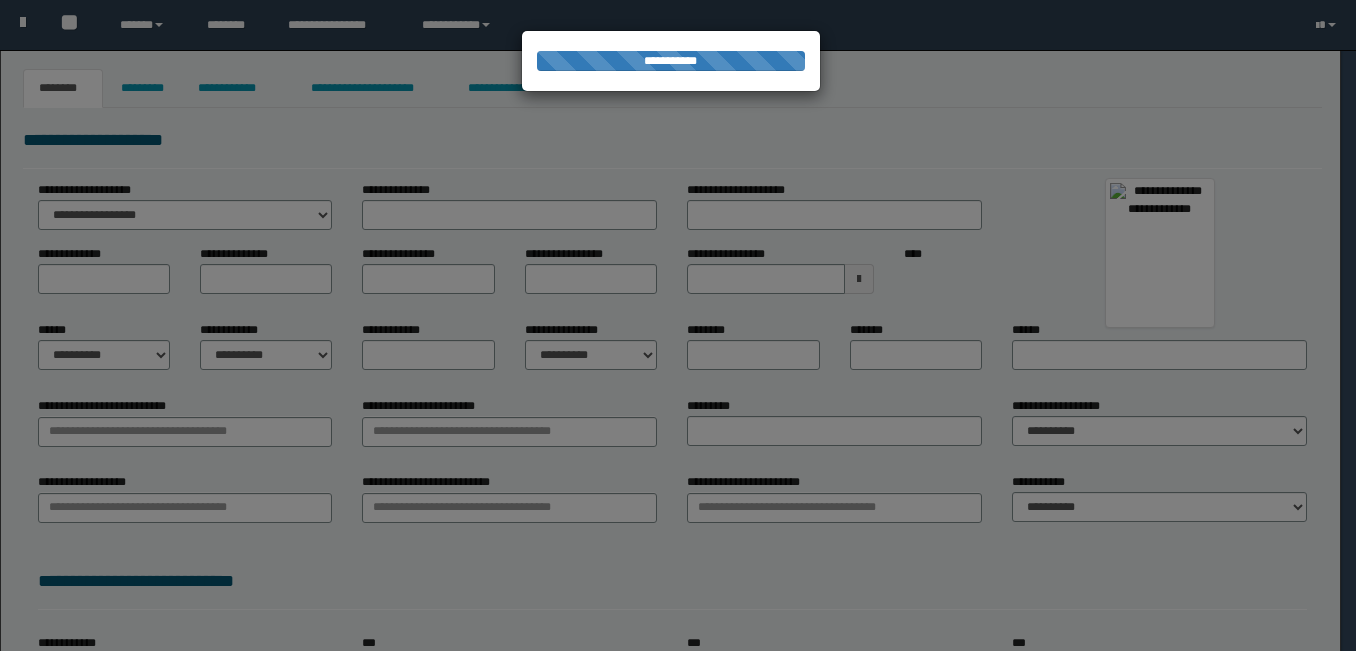 type on "********" 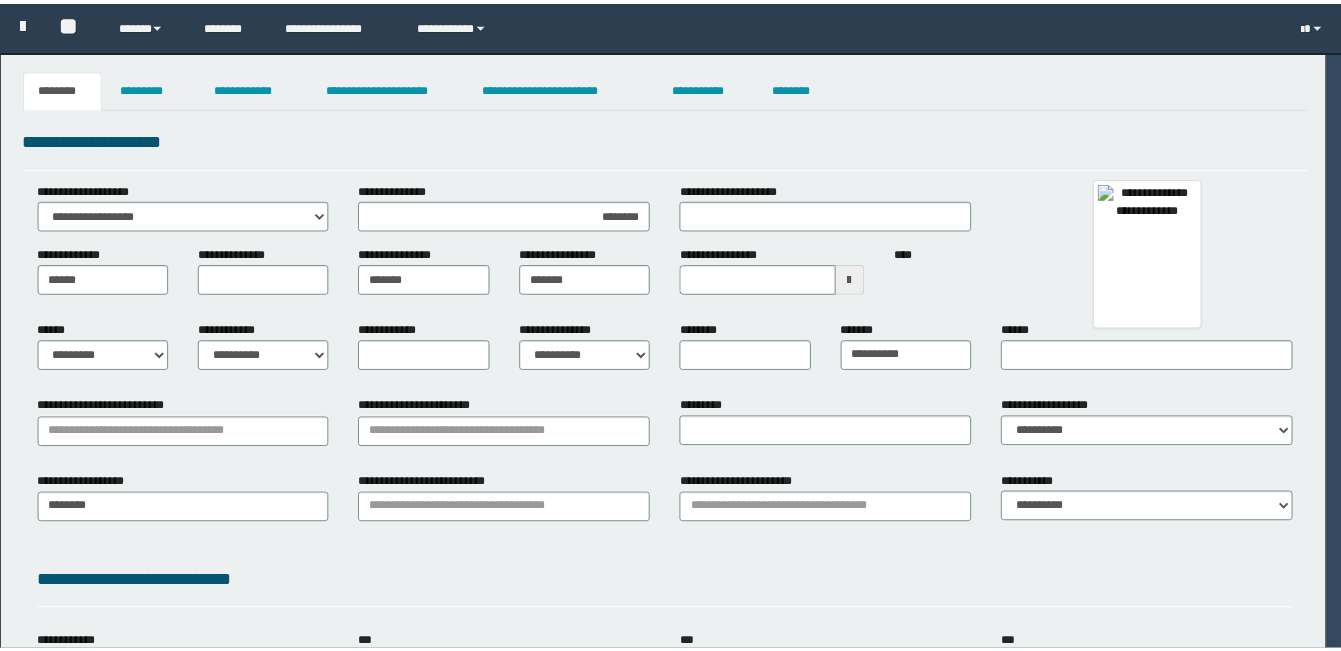 scroll, scrollTop: 0, scrollLeft: 0, axis: both 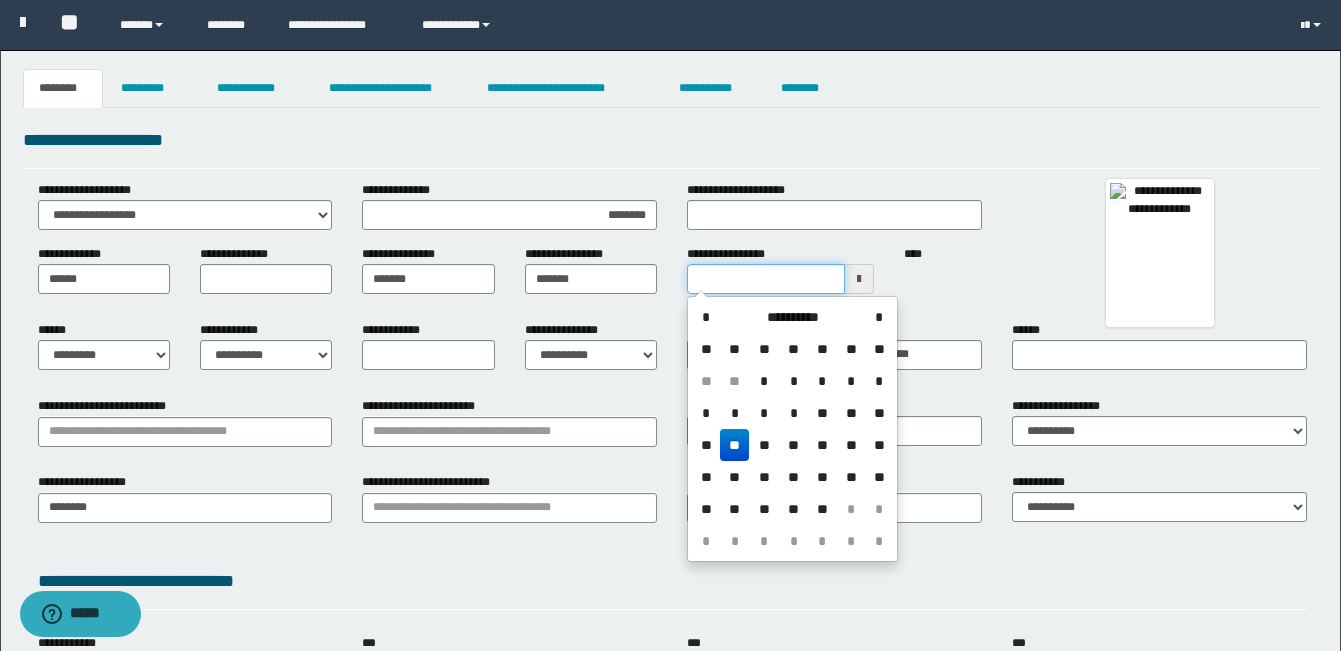 click on "**********" at bounding box center [766, 279] 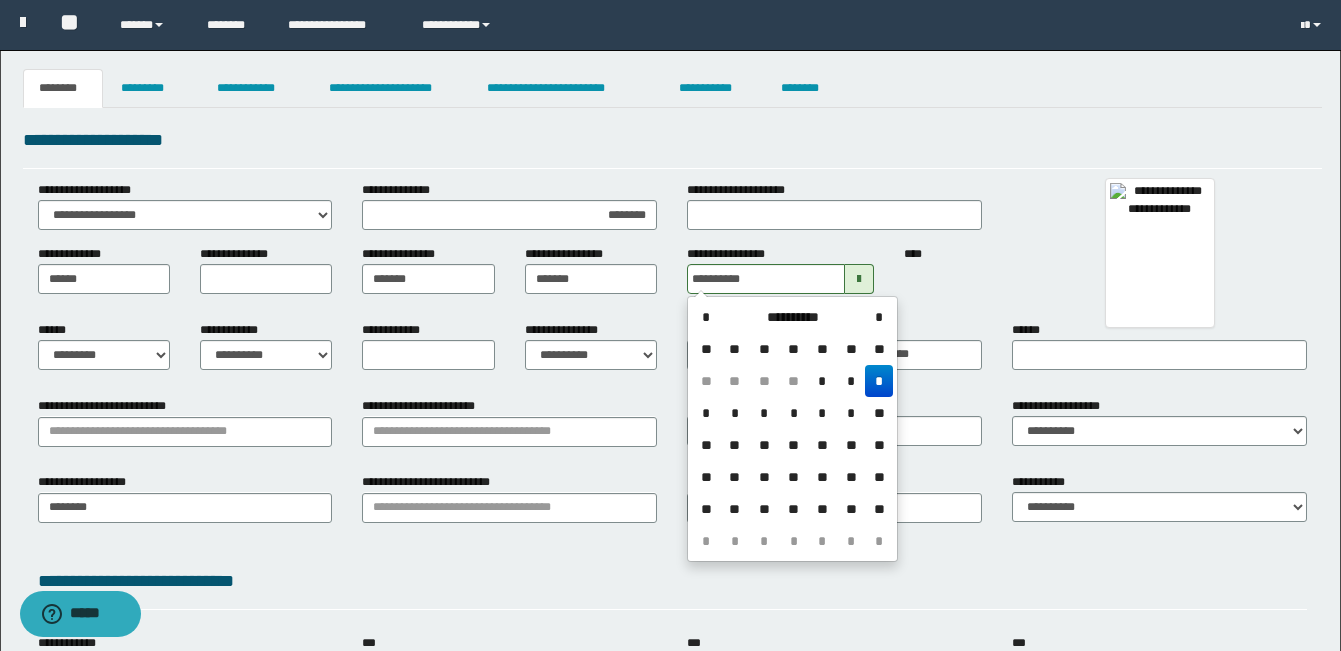 click on "*" at bounding box center (879, 381) 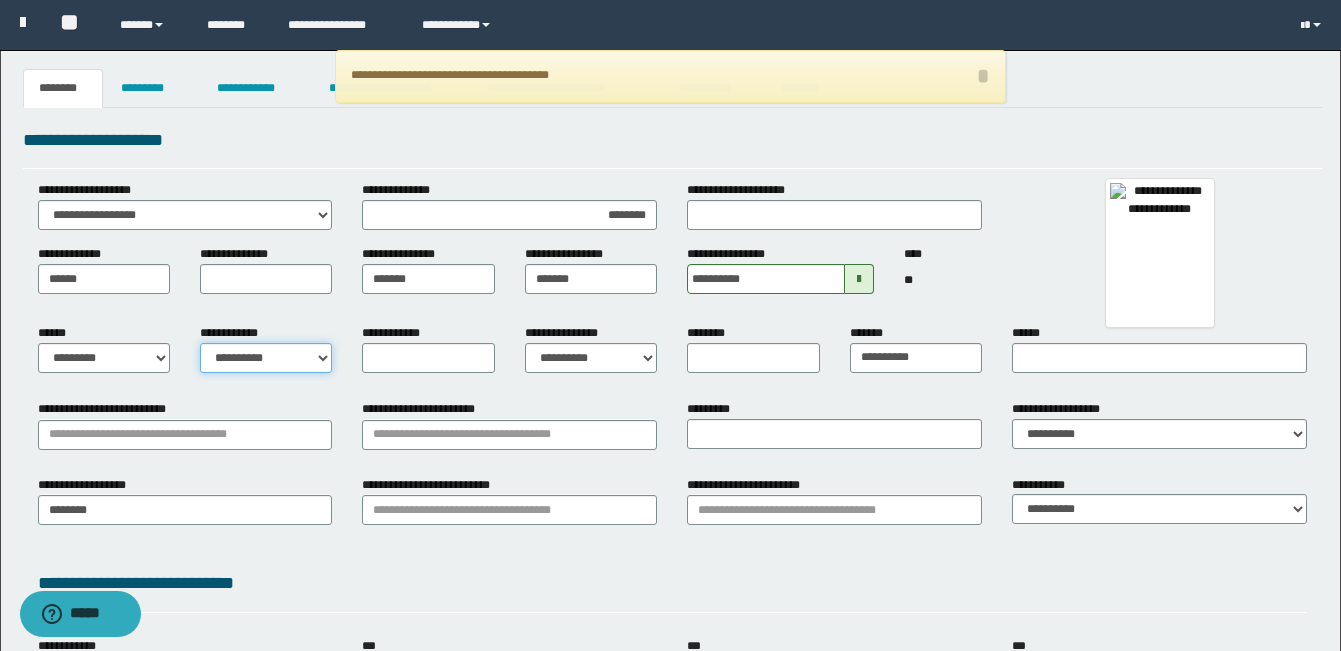 click on "**********" at bounding box center [266, 358] 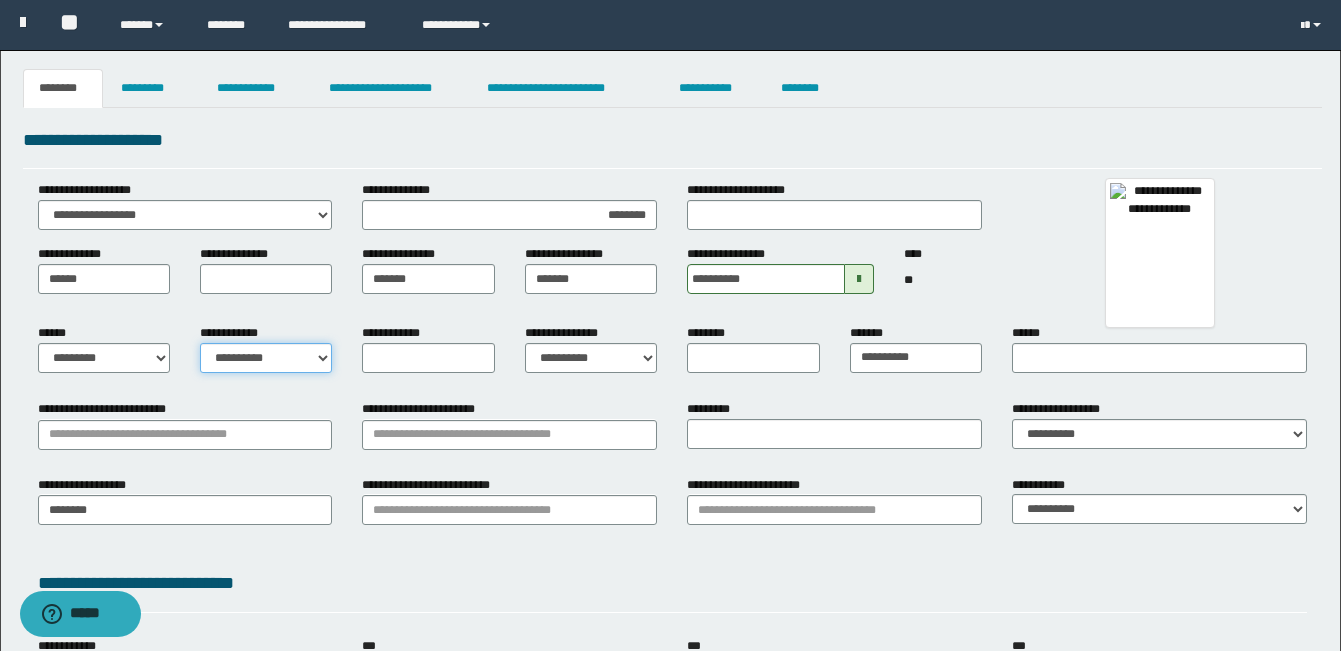 select on "*" 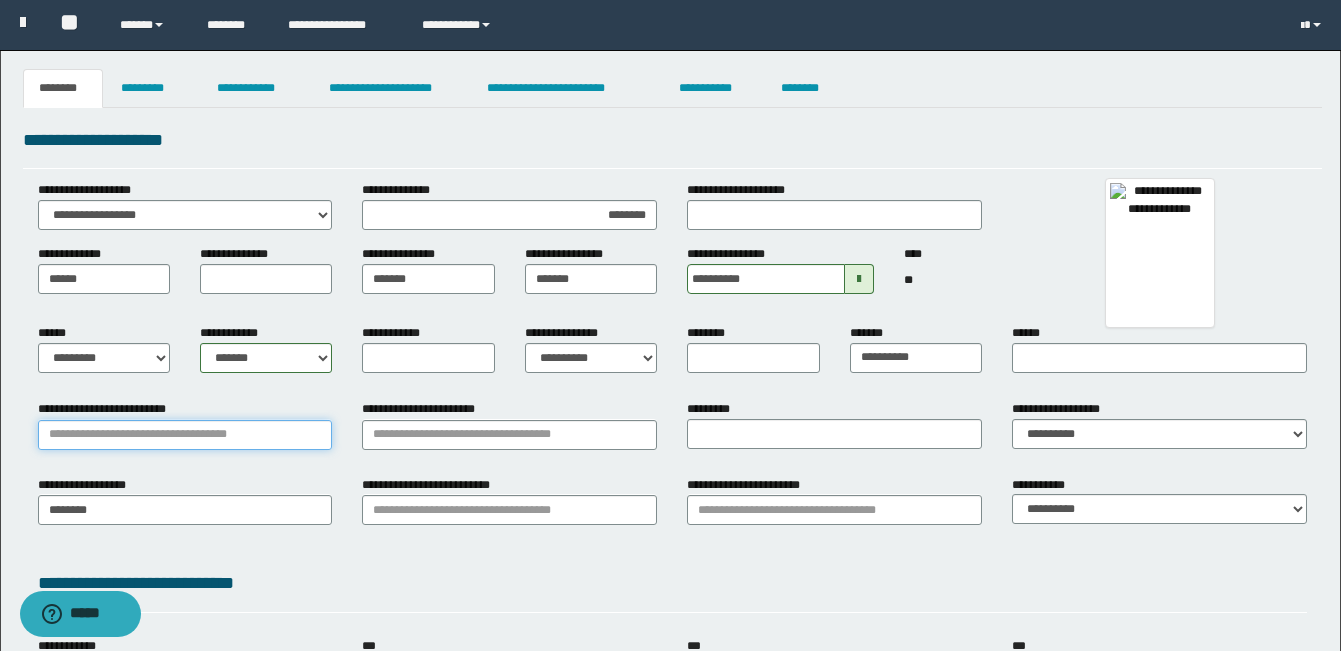 click on "**********" at bounding box center [185, 435] 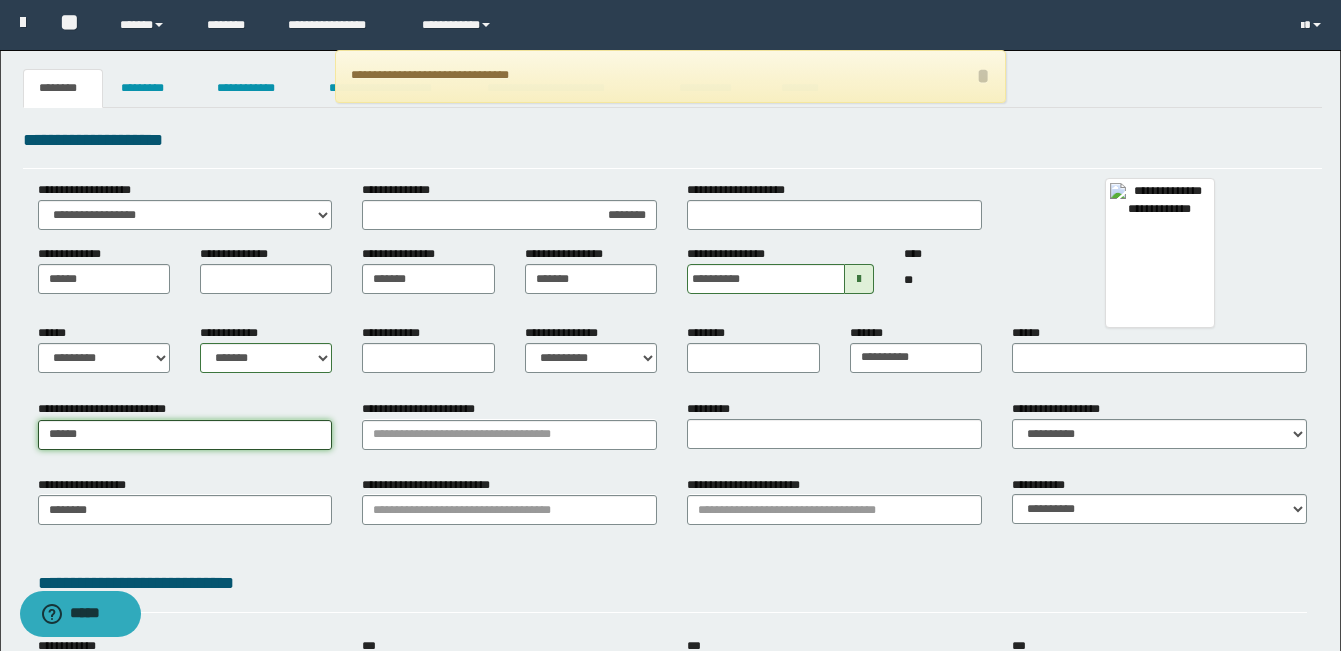 type on "*******" 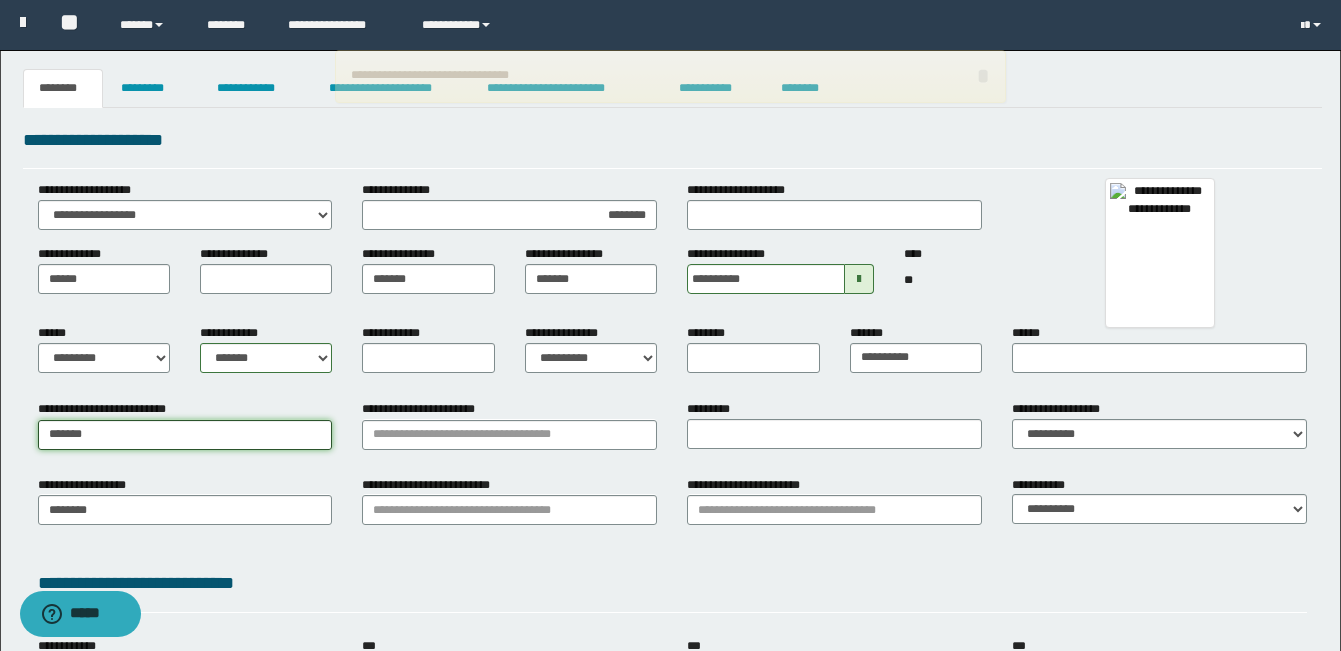 type on "*******" 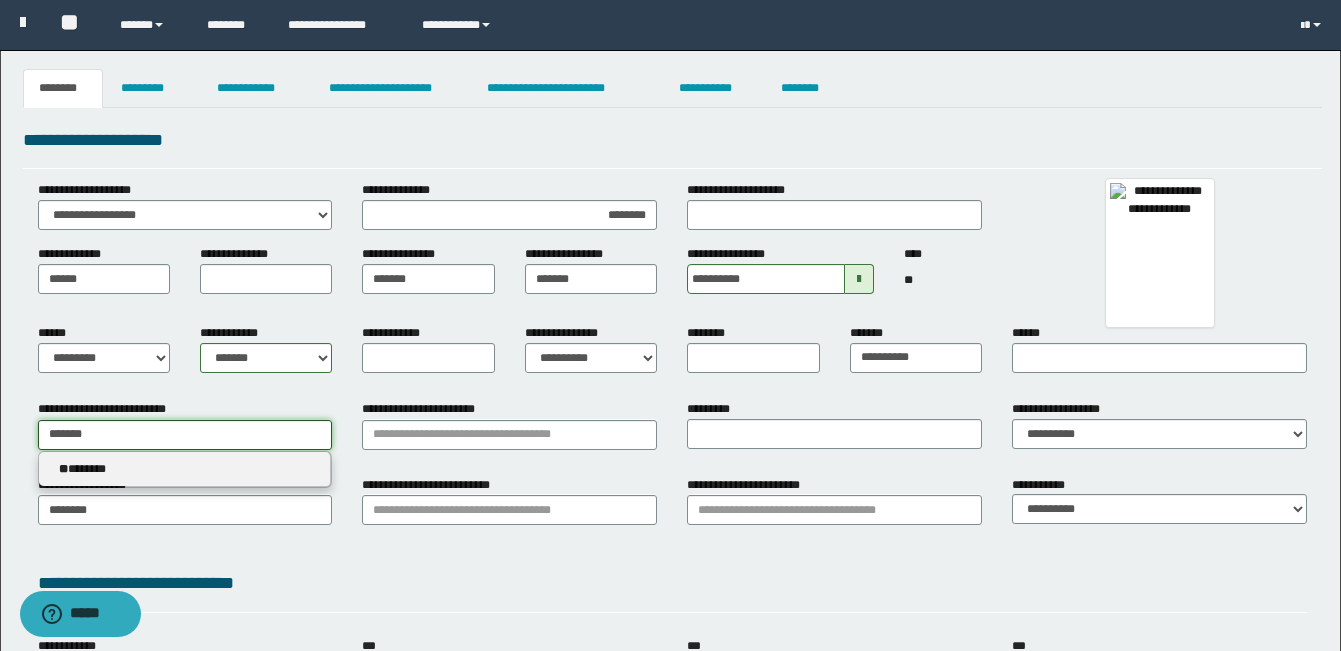 type on "*******" 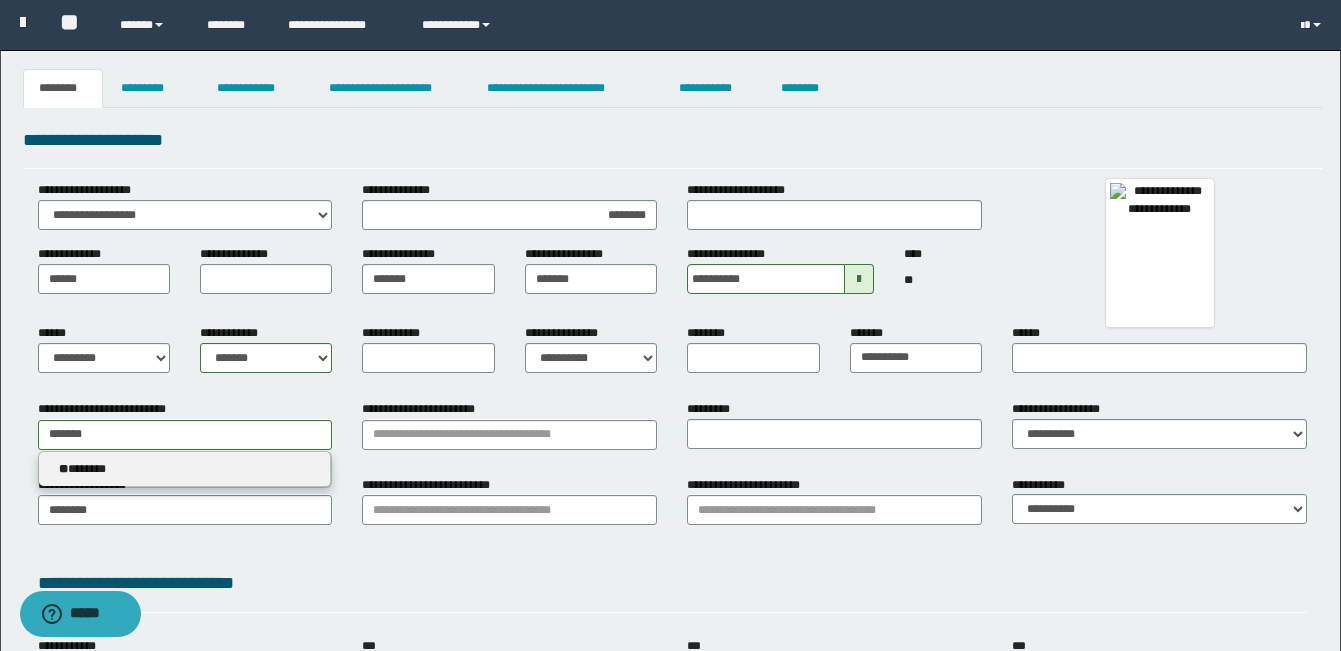 click on "** *******" at bounding box center [185, 469] 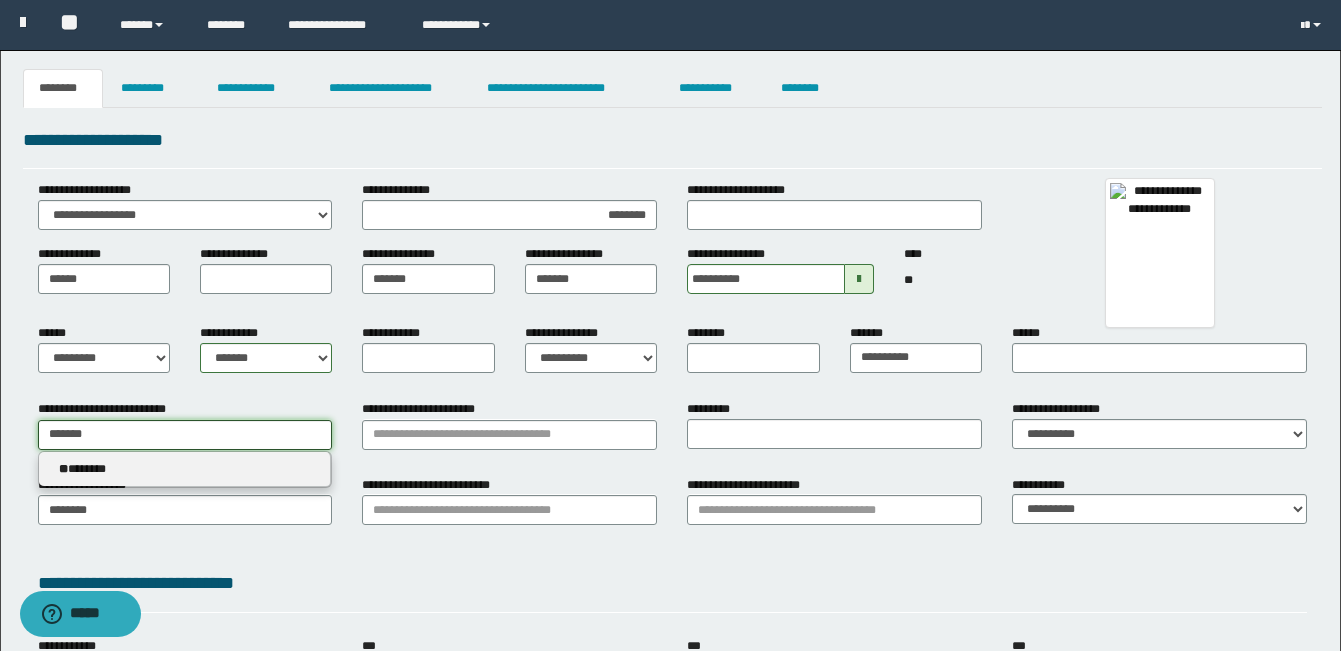 type 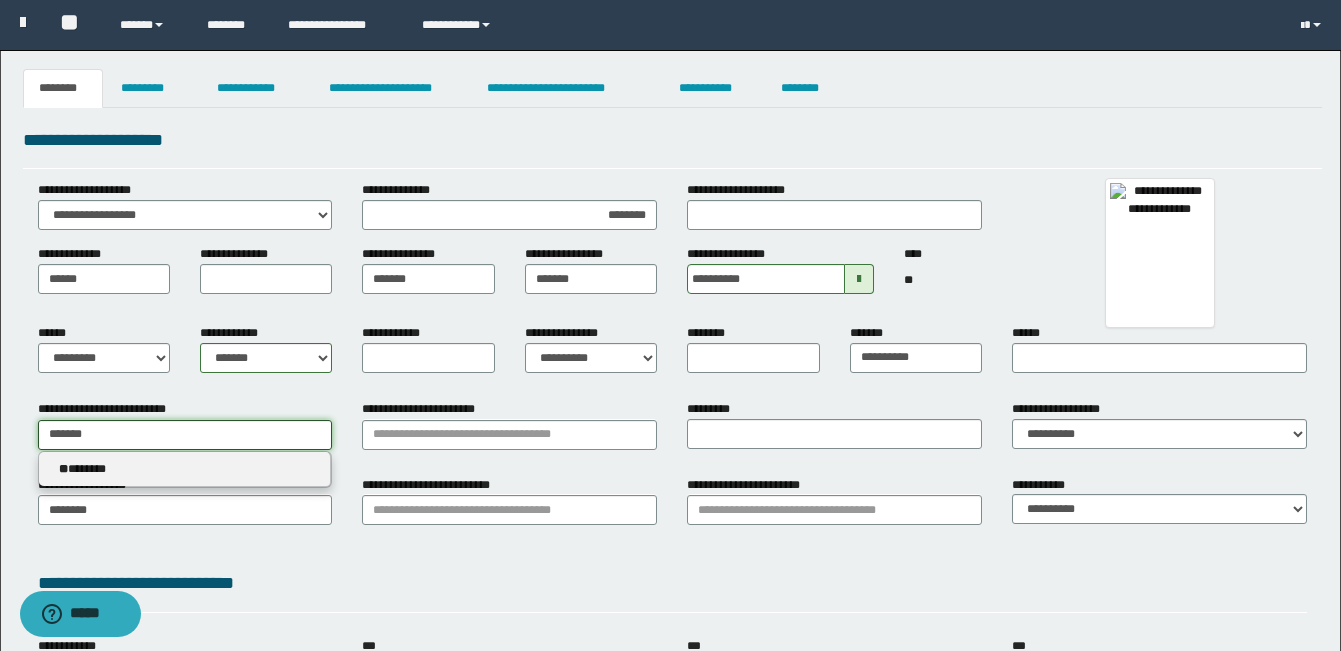 type on "*******" 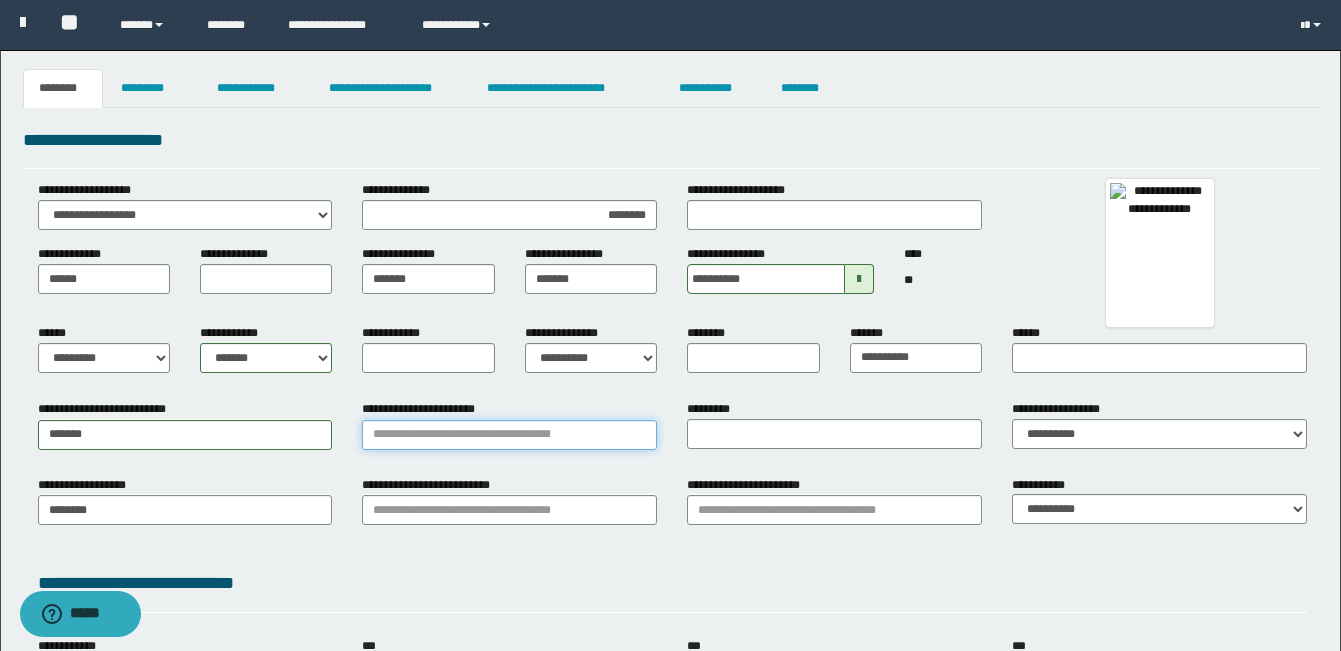 click on "**********" at bounding box center (509, 435) 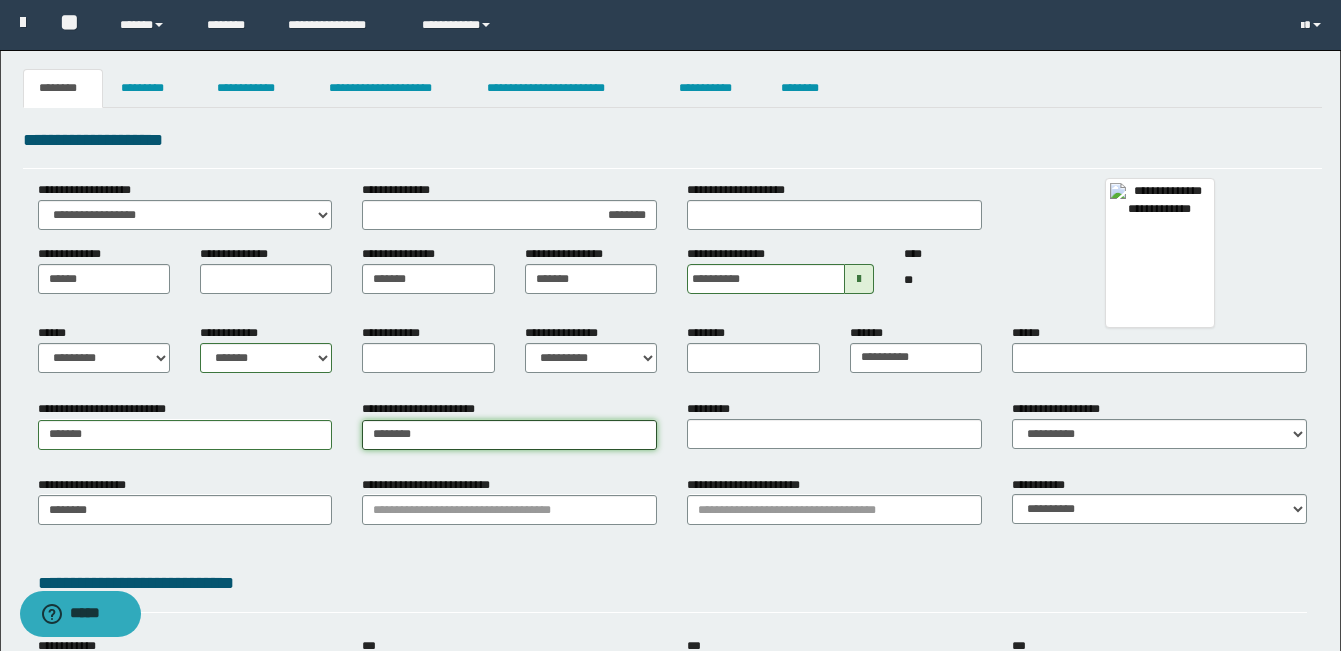 type on "*********" 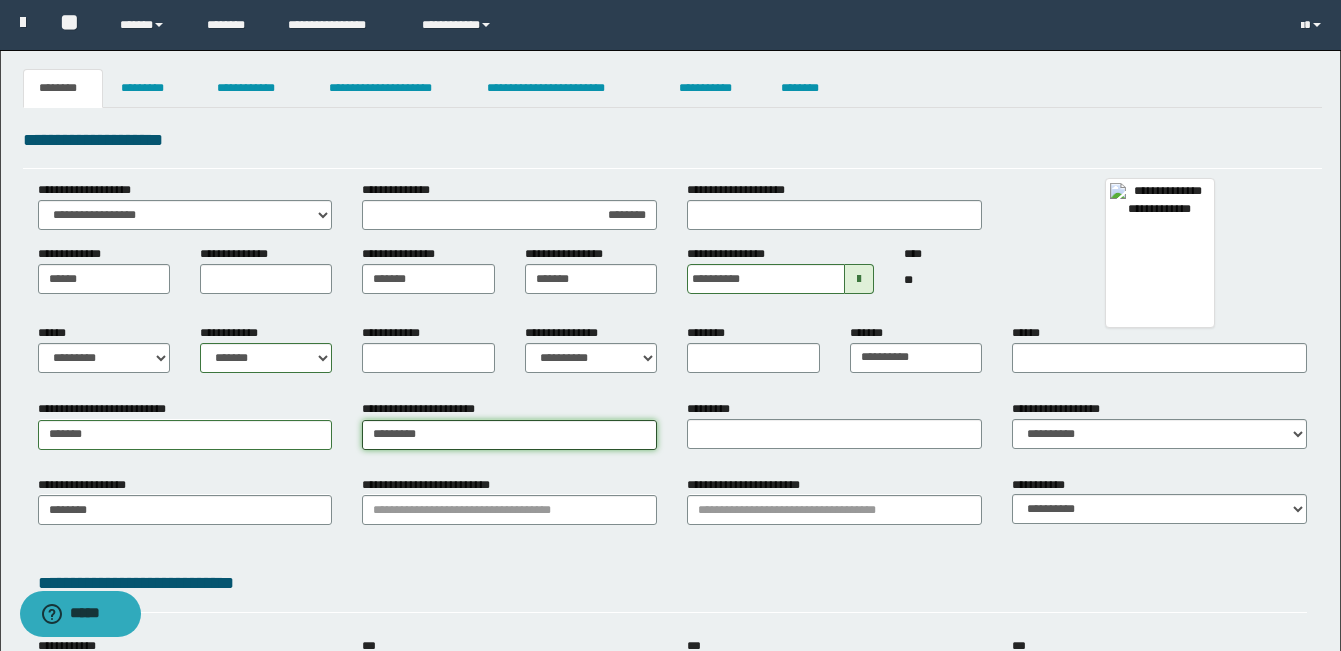 type on "**********" 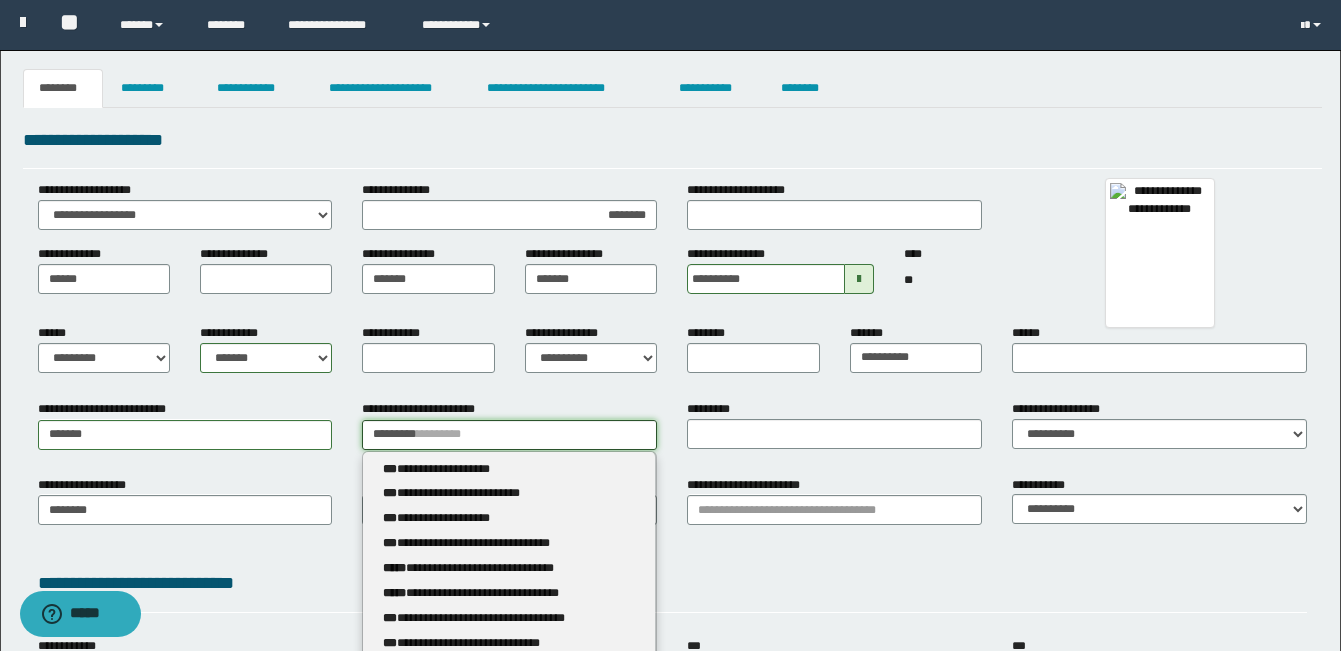 type on "*********" 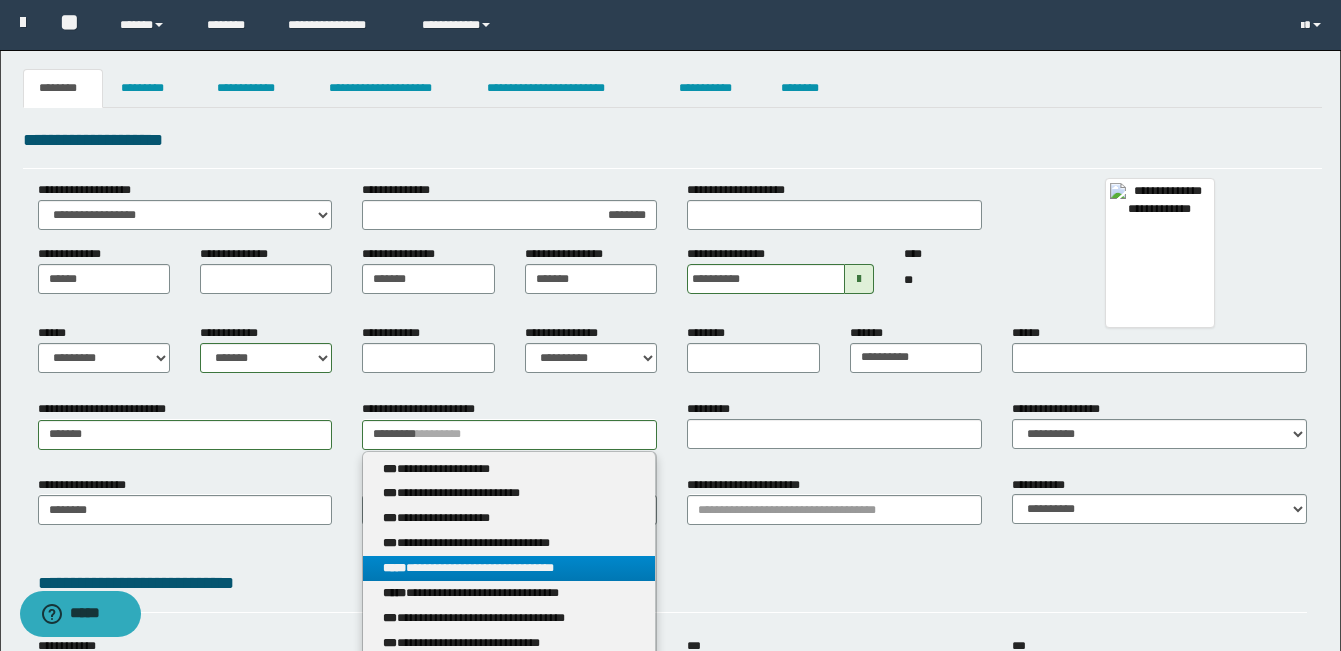 click on "**********" at bounding box center (509, 568) 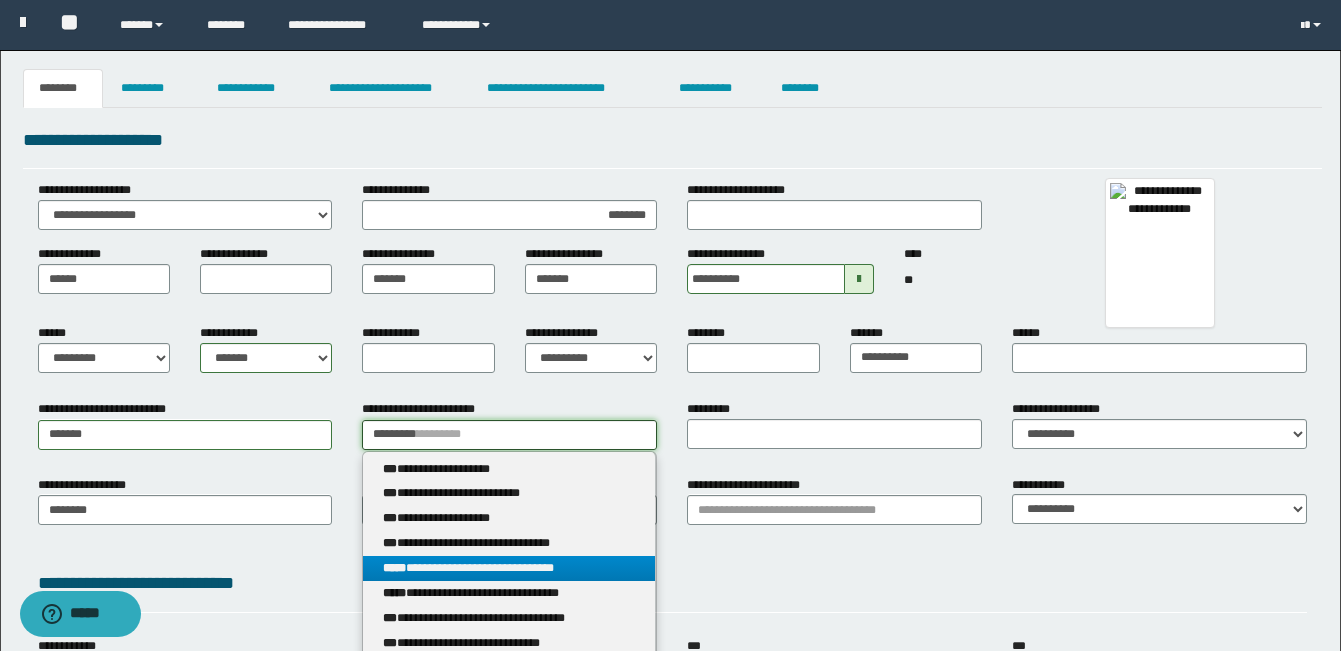 type 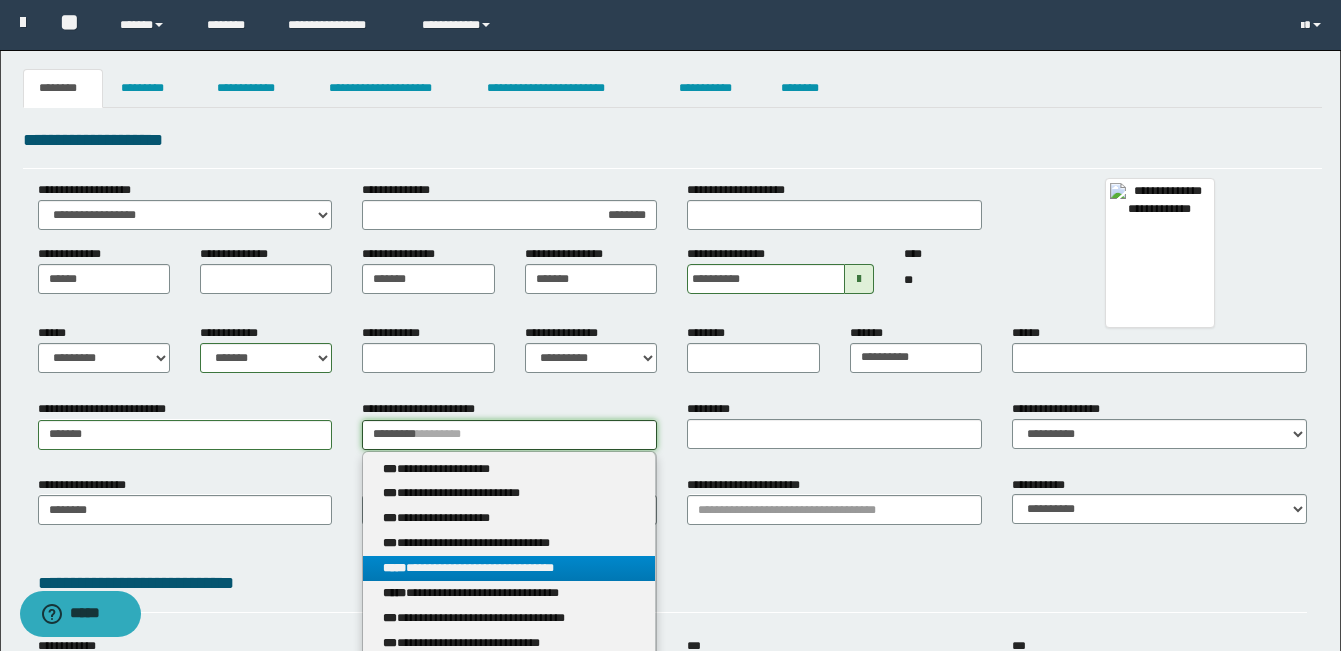 type on "**********" 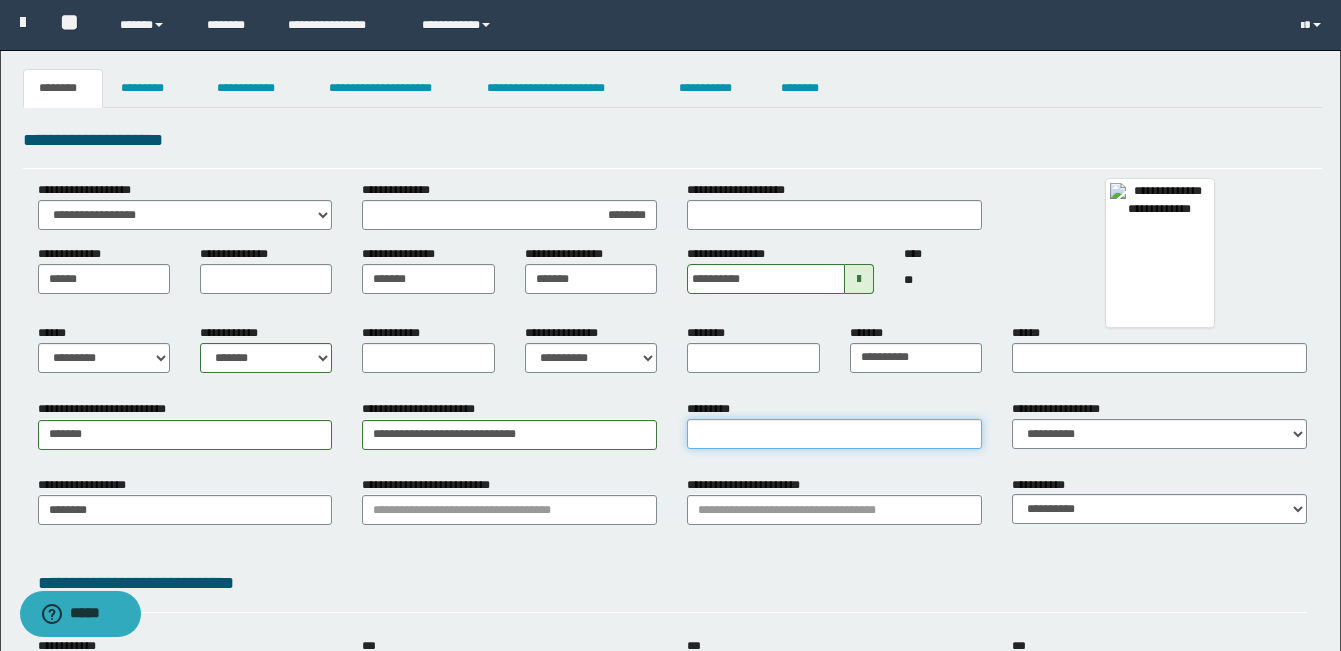 click on "*********" at bounding box center (834, 434) 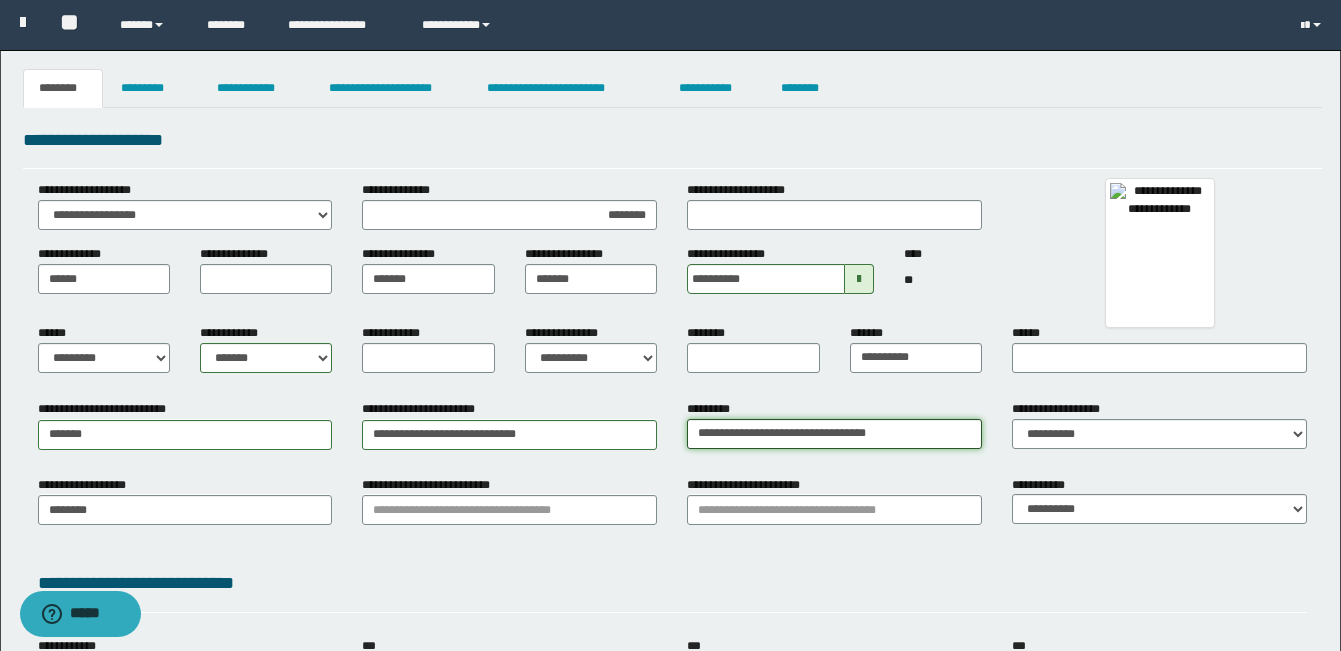 type on "**********" 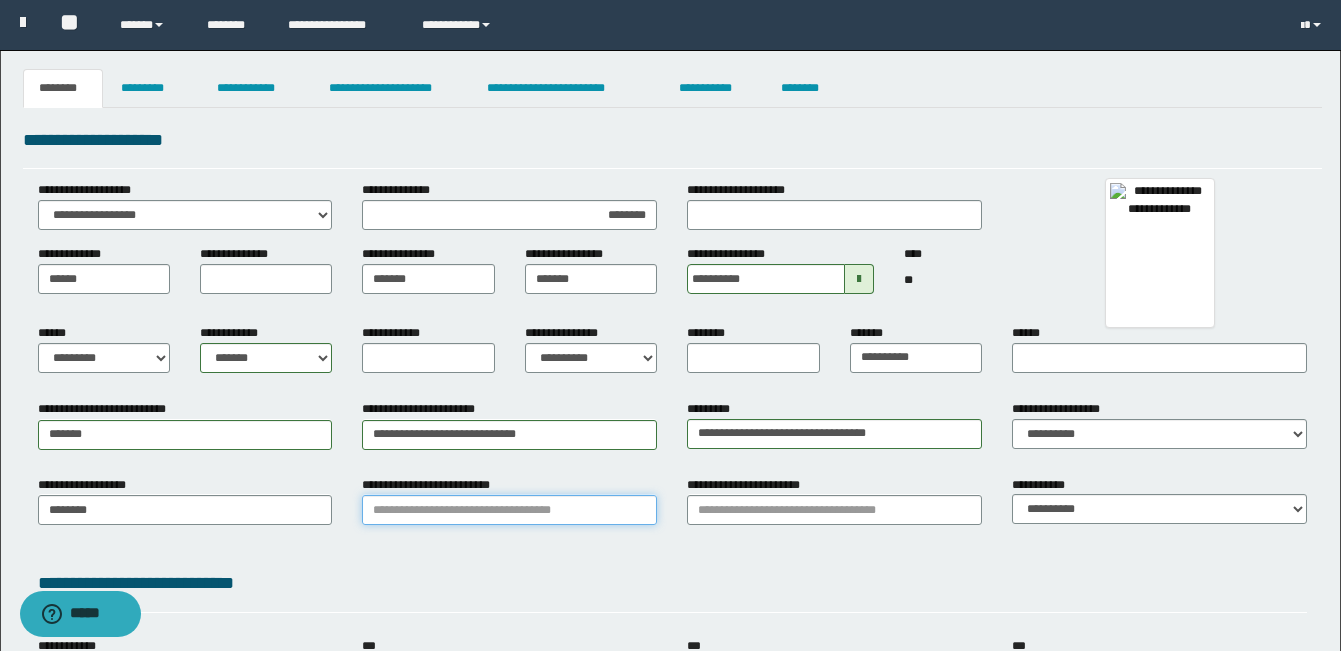 click on "**********" at bounding box center [509, 510] 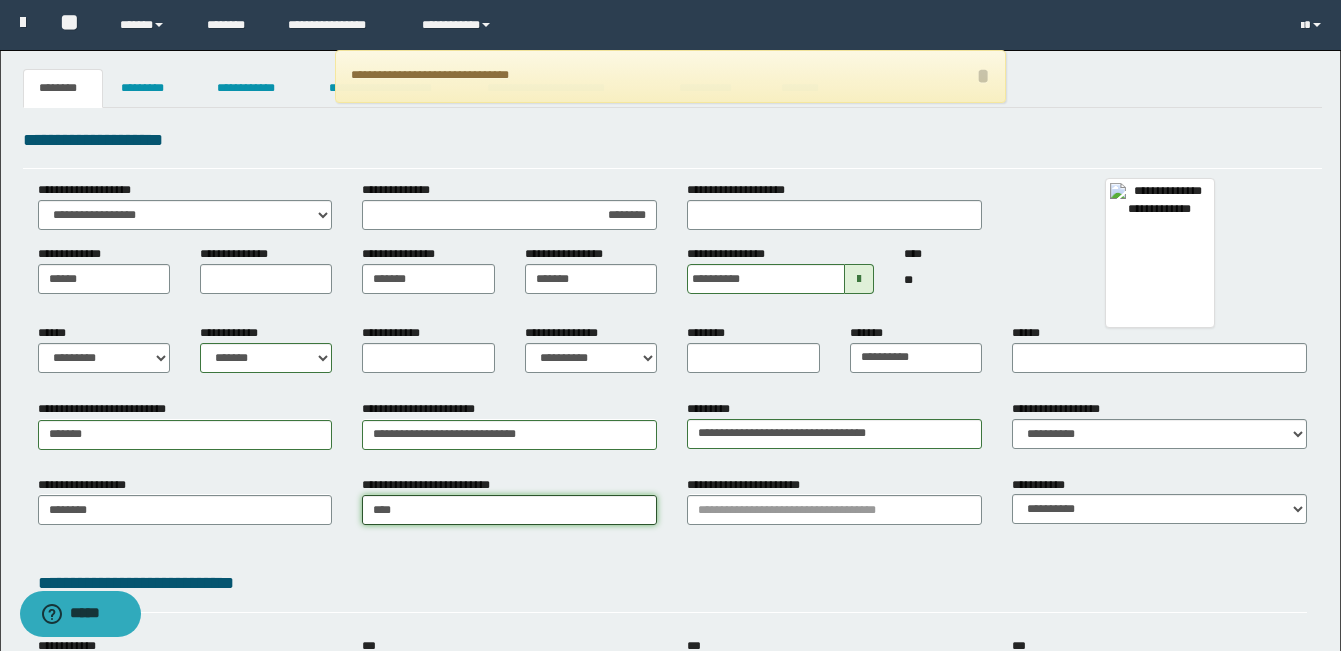type on "*****" 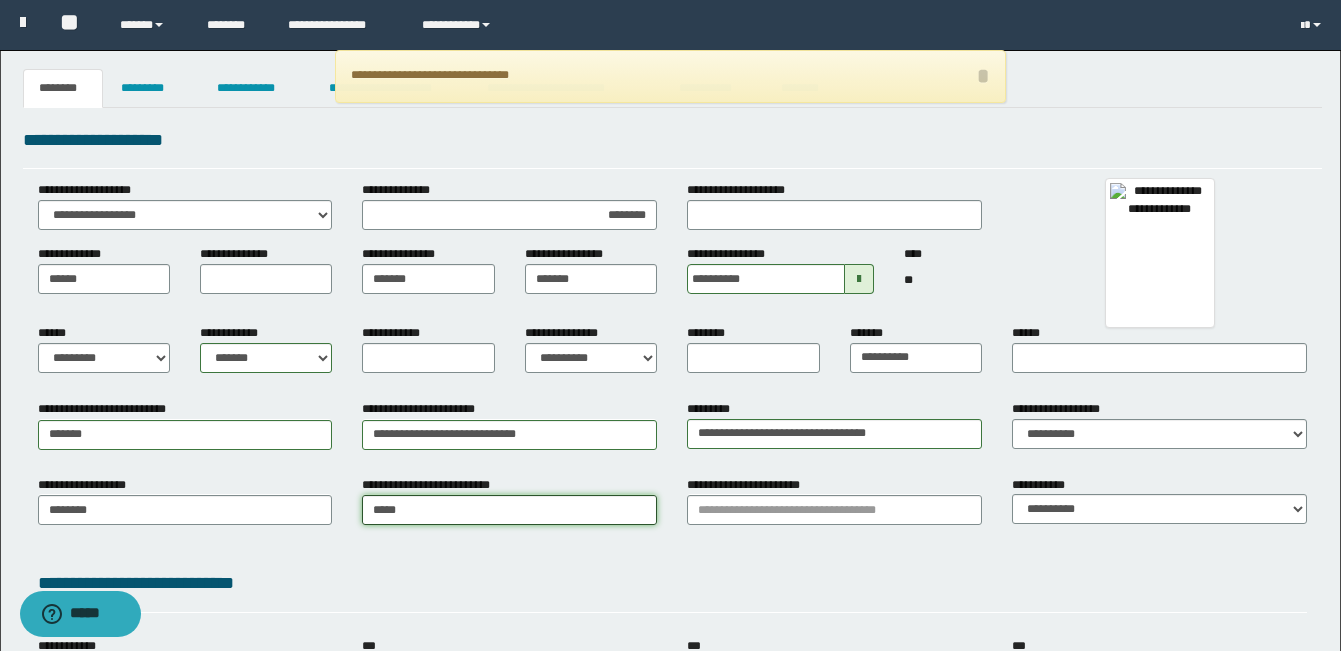 type on "*****" 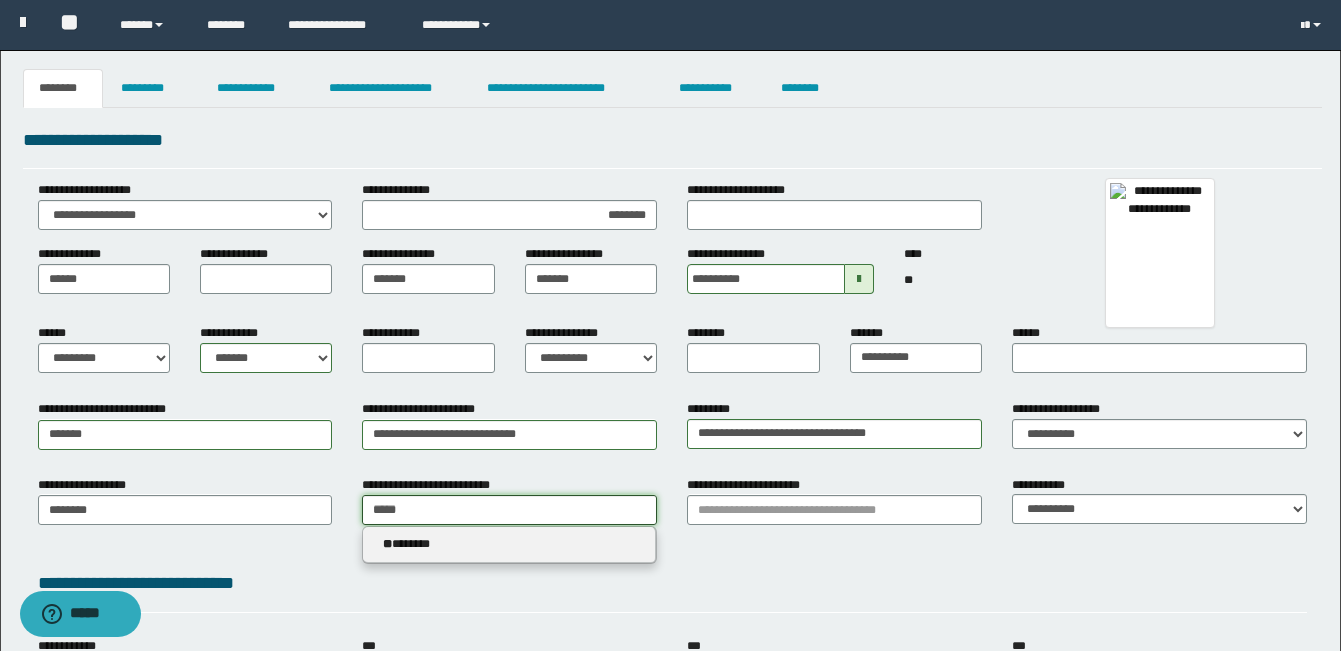 type on "*****" 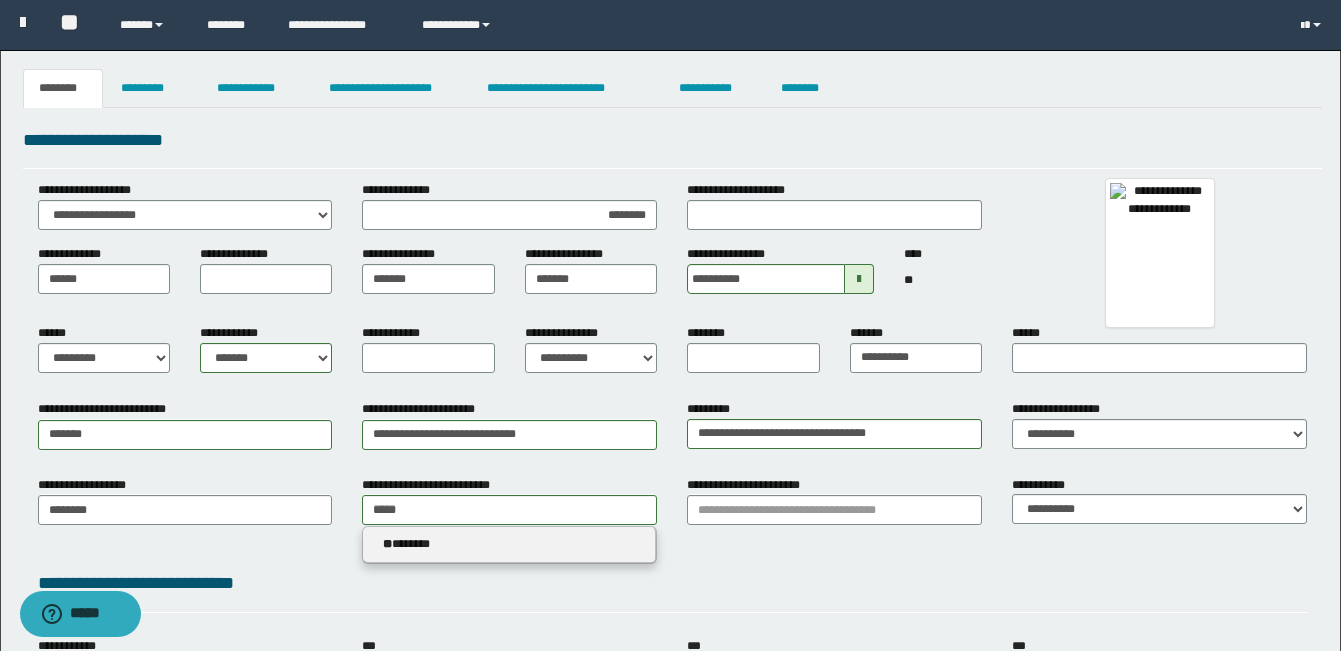 click on "** *******" at bounding box center (509, 544) 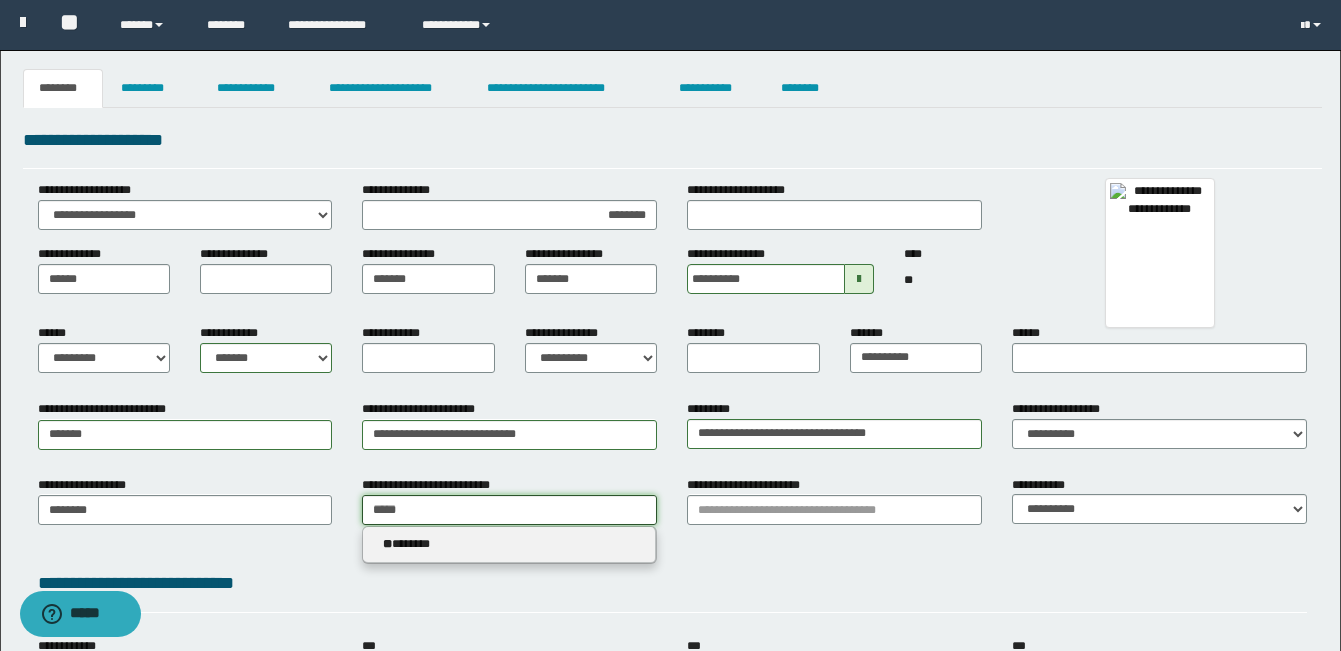 type 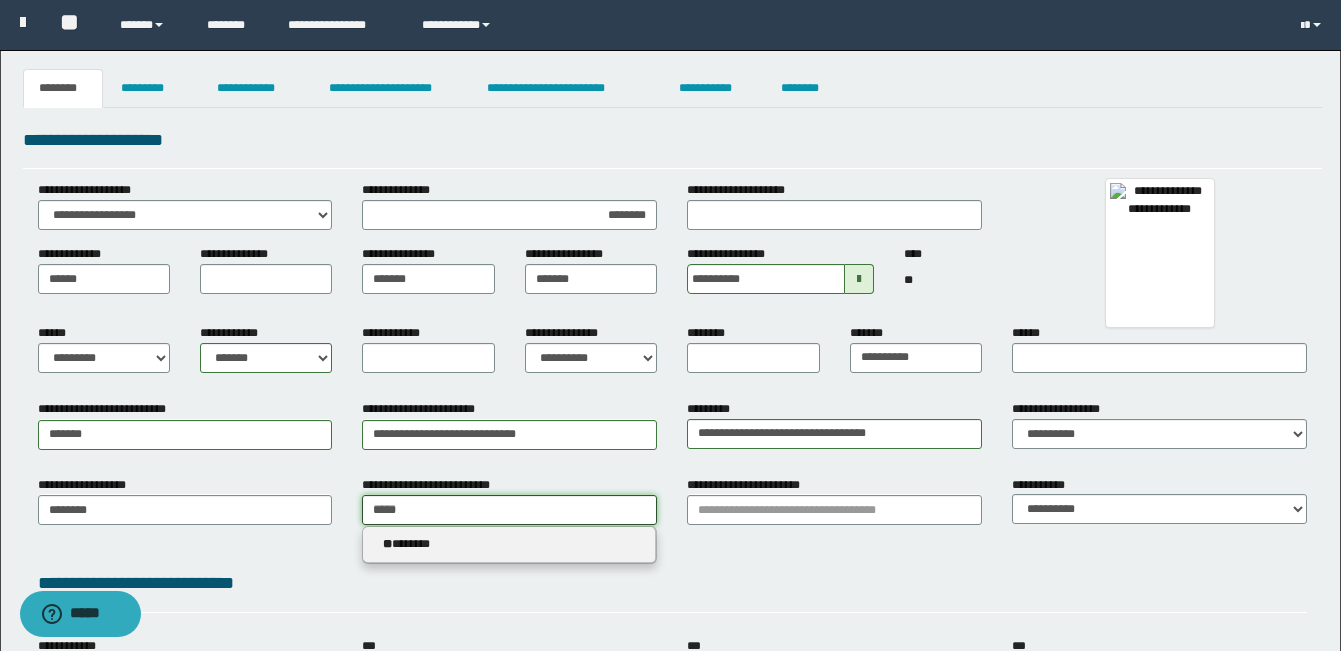 type on "*******" 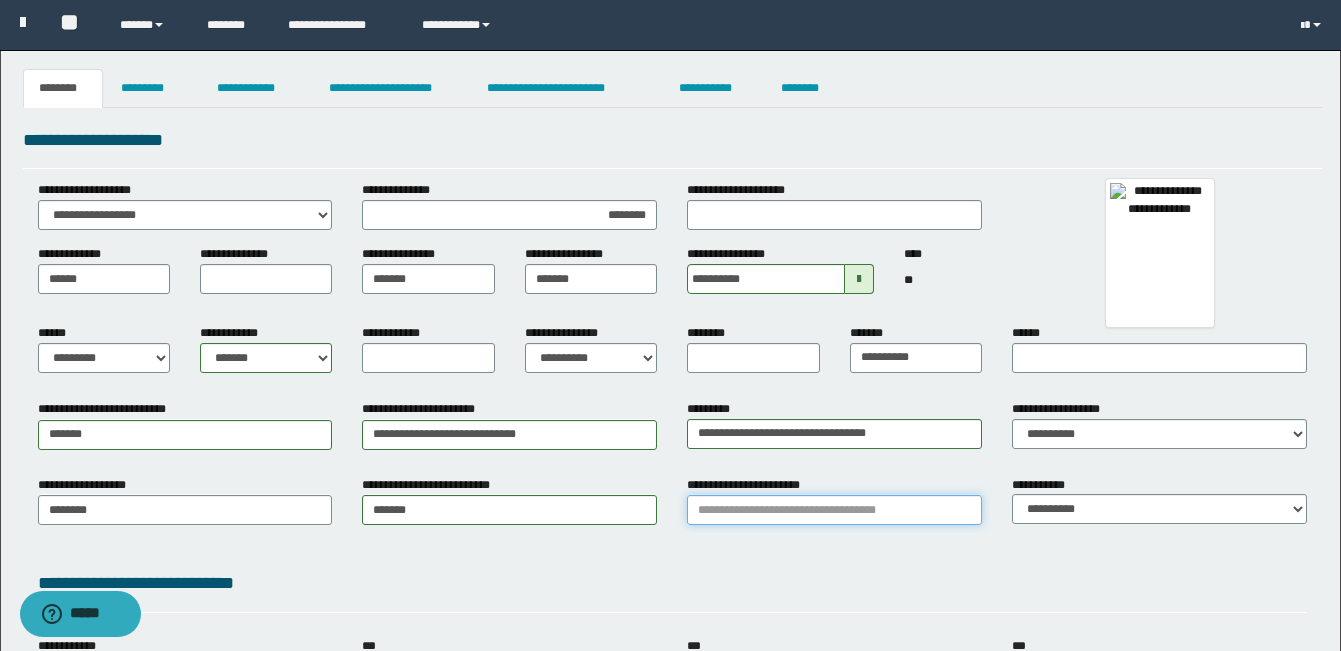 click on "**********" at bounding box center (834, 510) 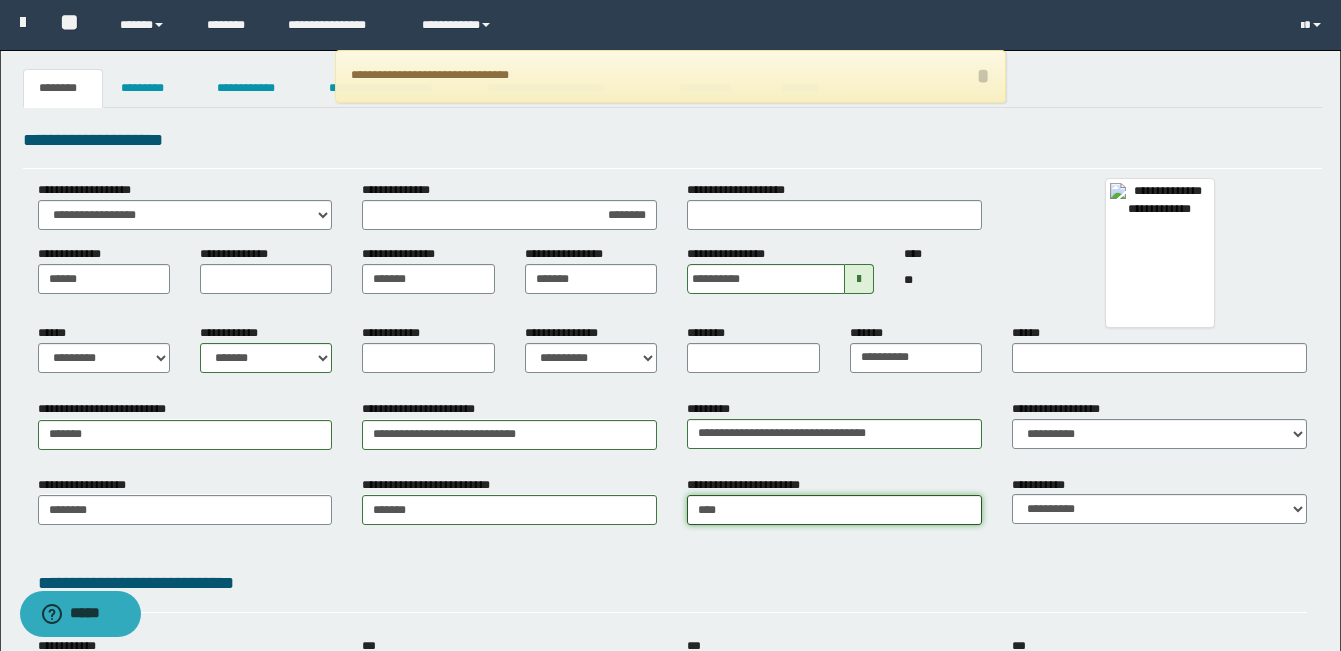 type on "*****" 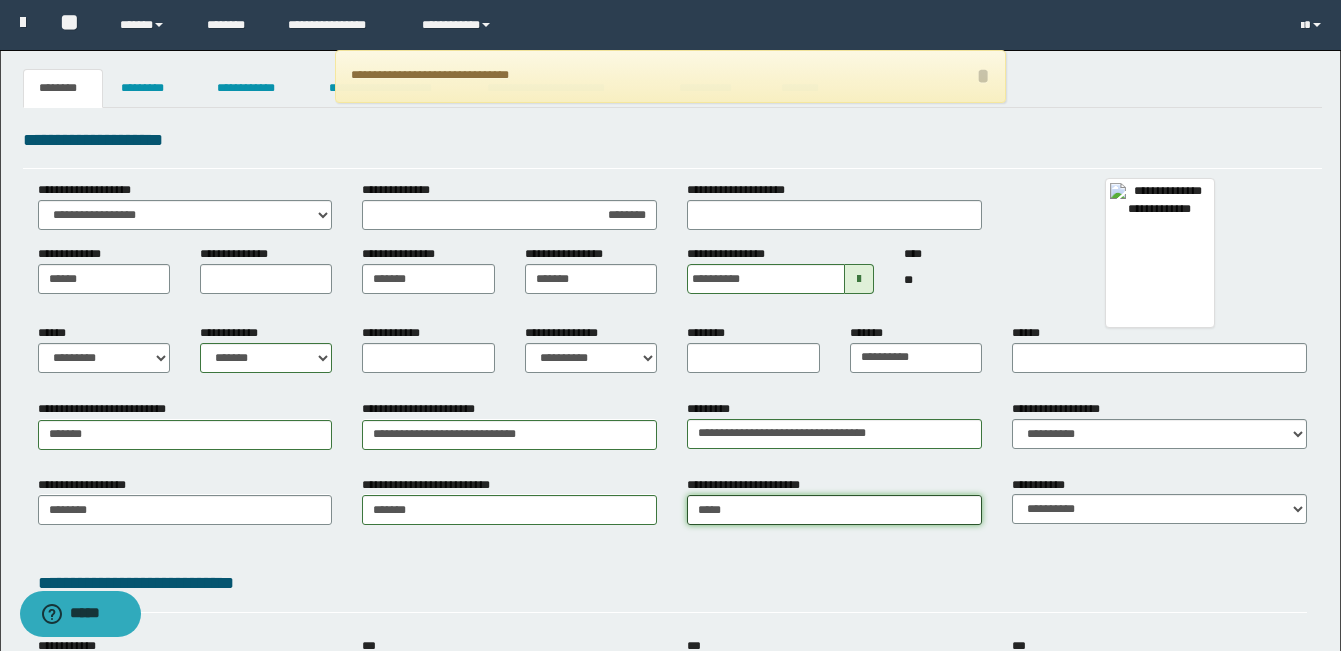type on "**********" 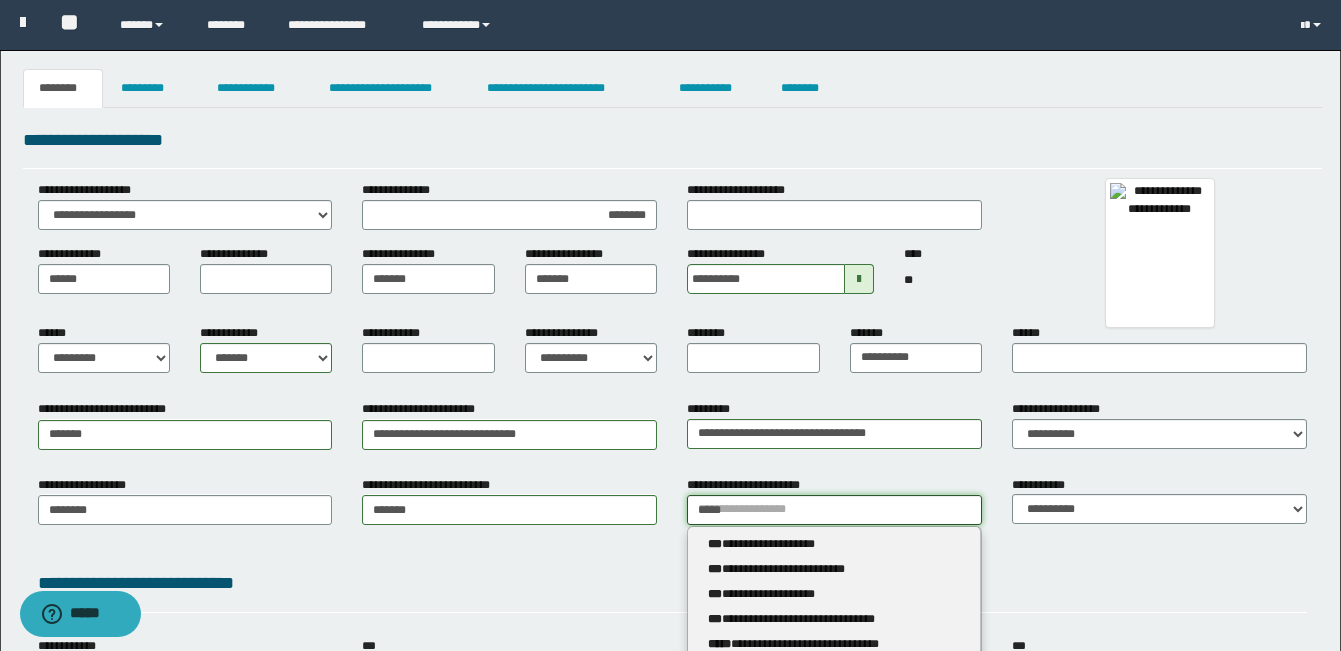 type on "*****" 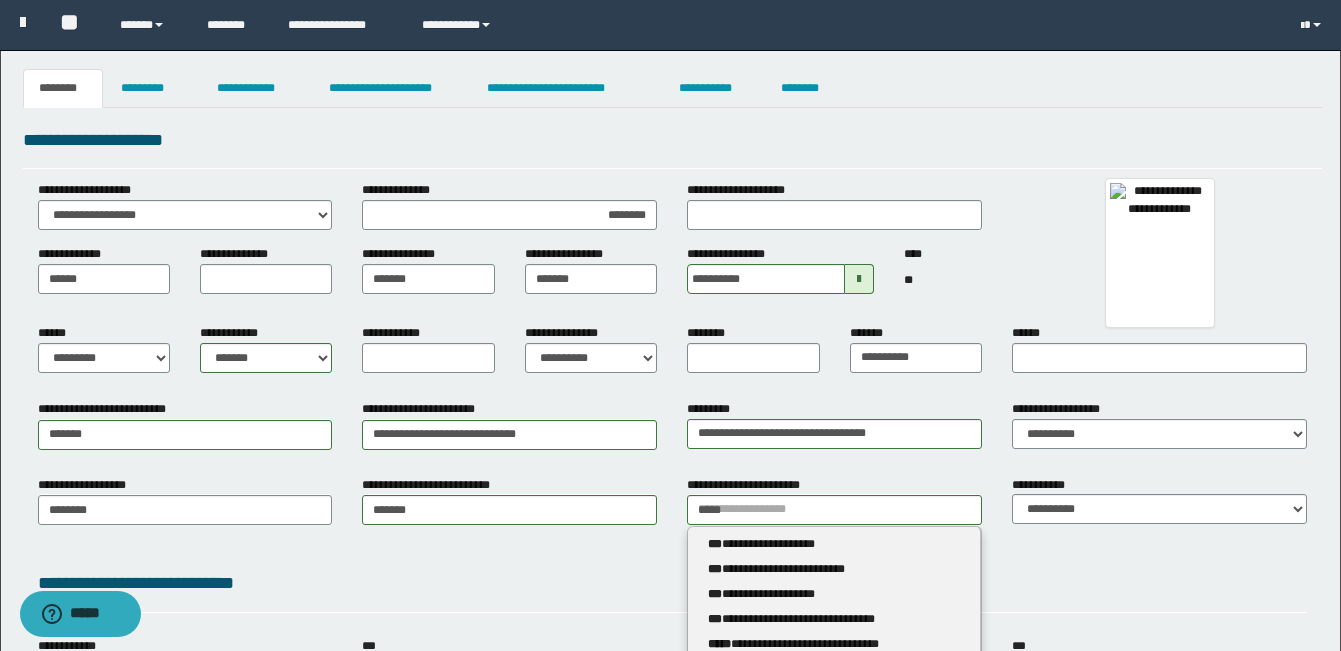 drag, startPoint x: 0, startPoint y: 0, endPoint x: 786, endPoint y: 643, distance: 1015.5023 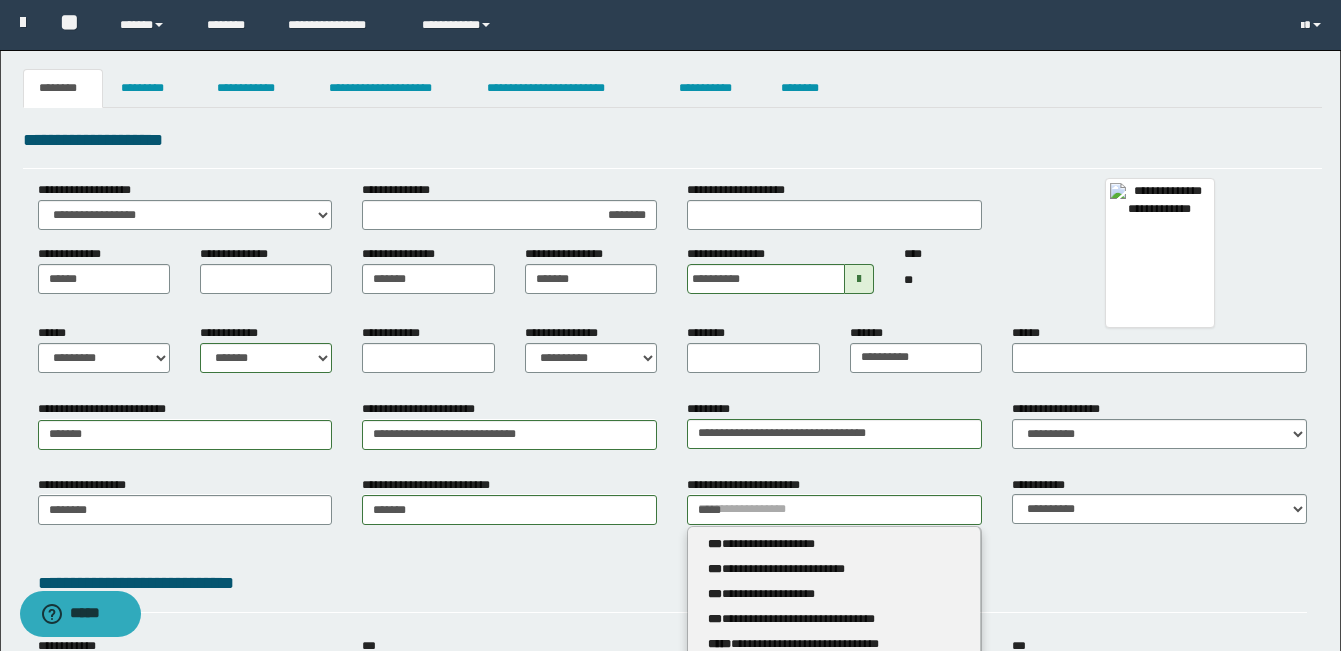 click on "**********" at bounding box center (834, 644) 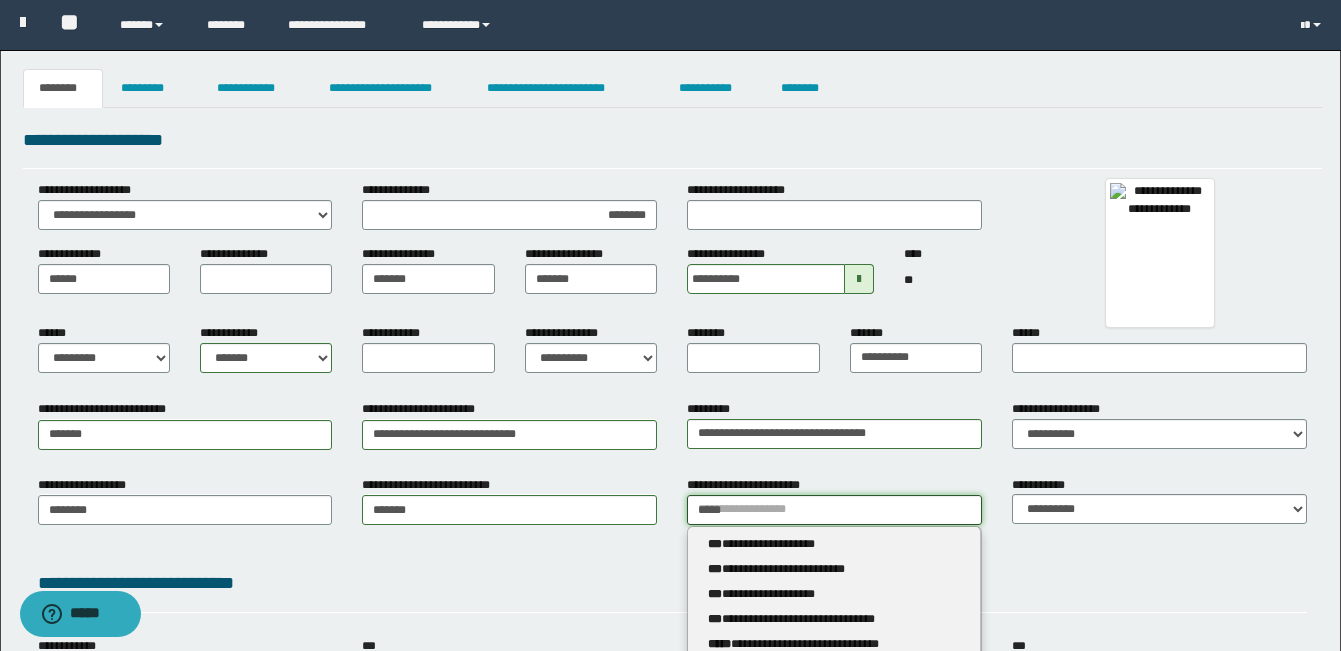 type 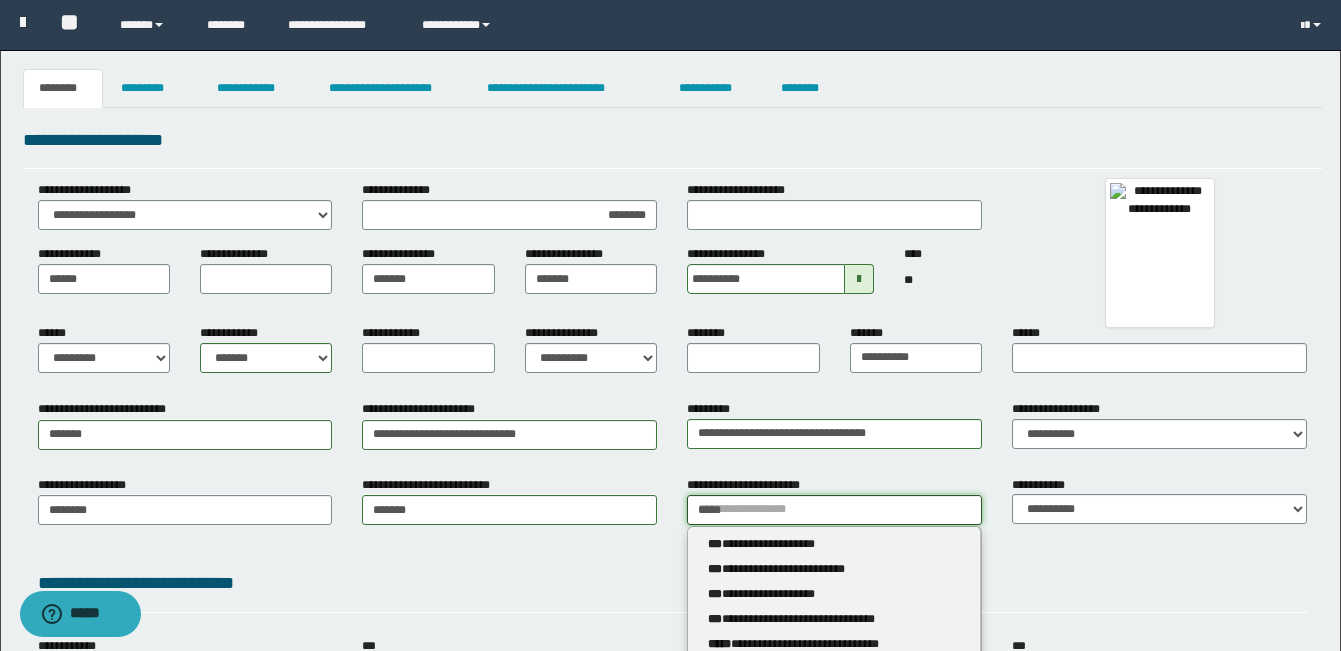 type on "**********" 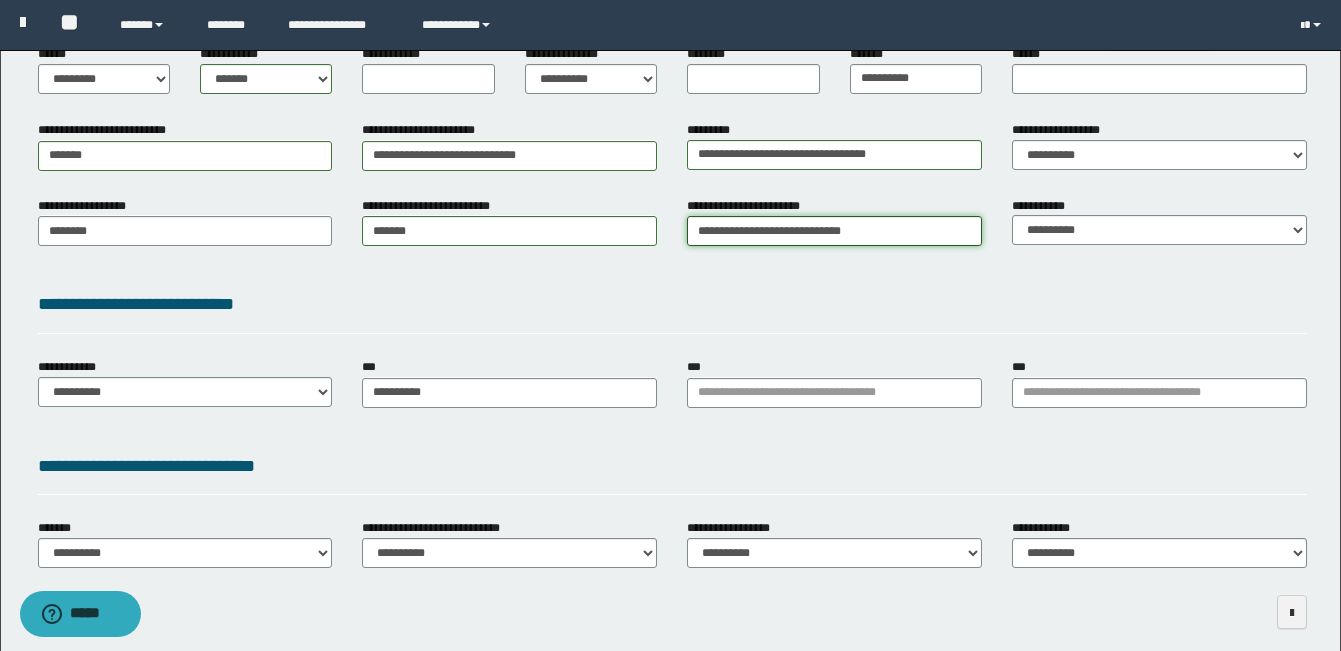 scroll, scrollTop: 301, scrollLeft: 0, axis: vertical 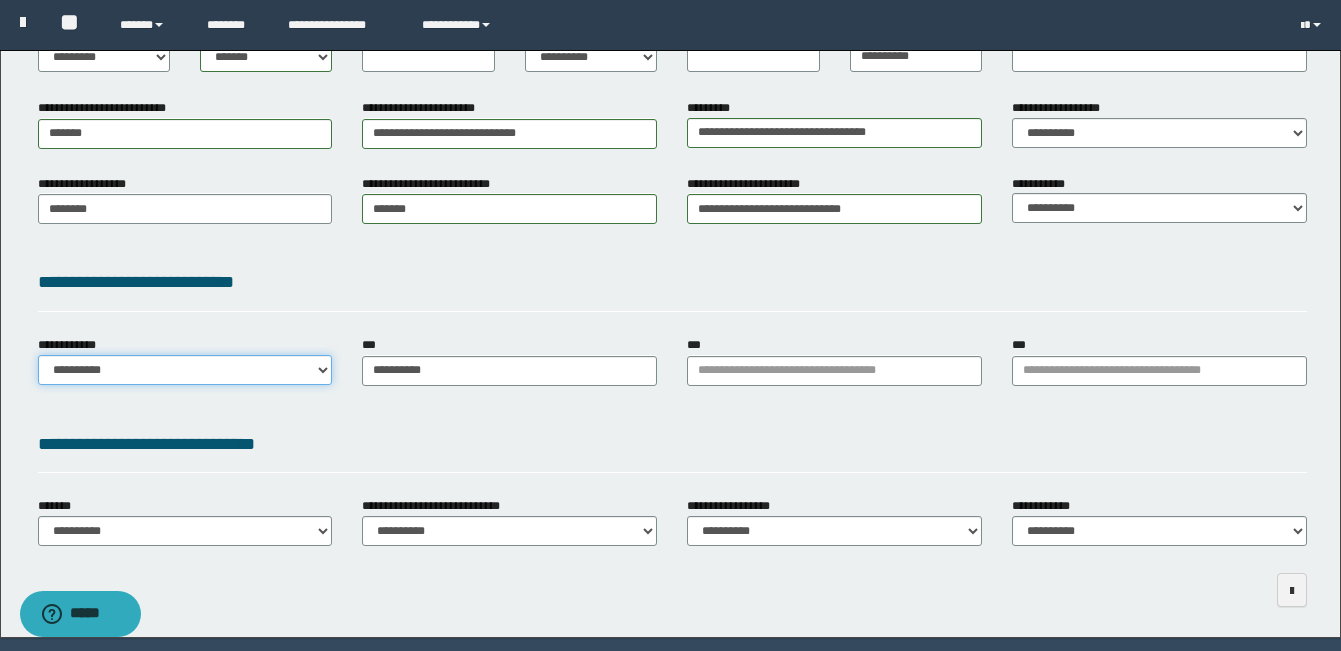 click on "**********" at bounding box center (185, 370) 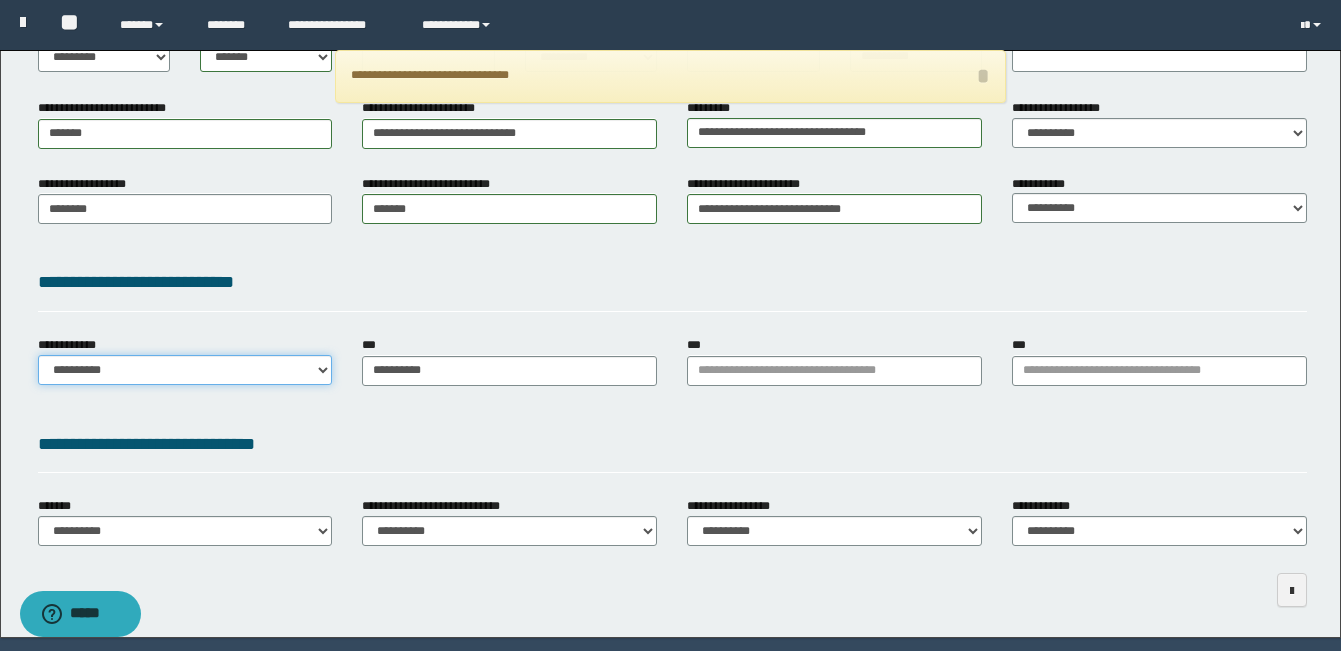 select on "**" 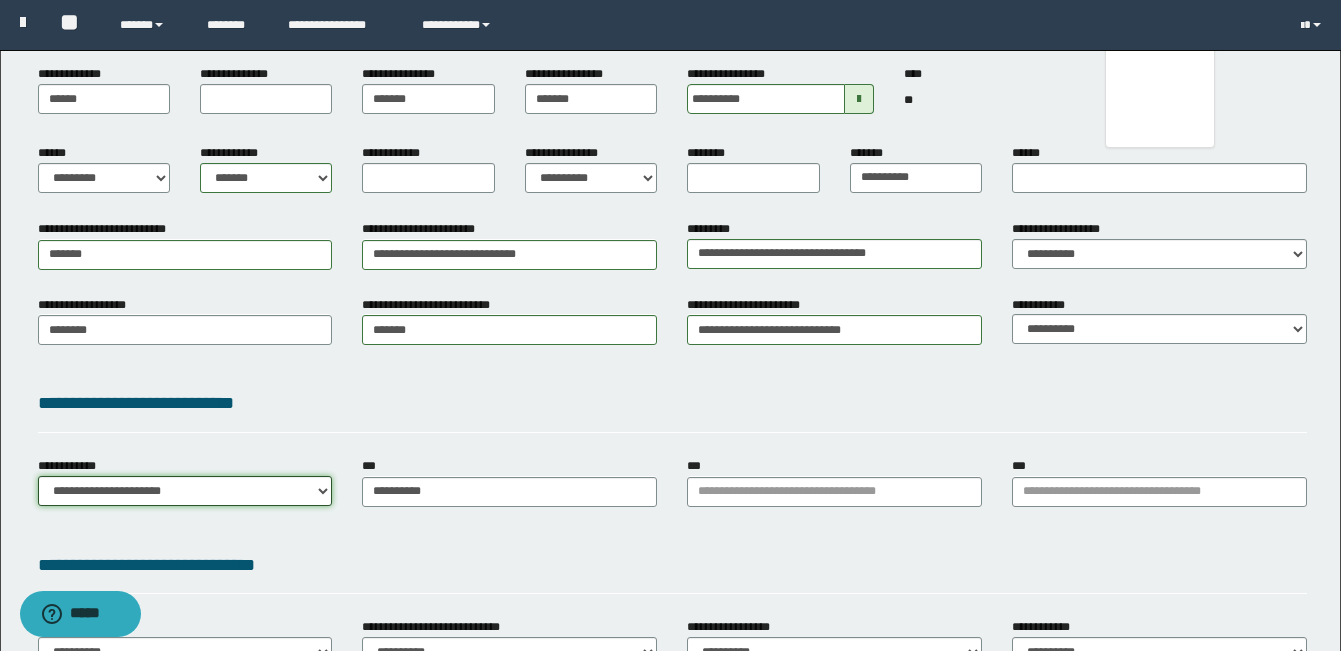 scroll, scrollTop: 0, scrollLeft: 0, axis: both 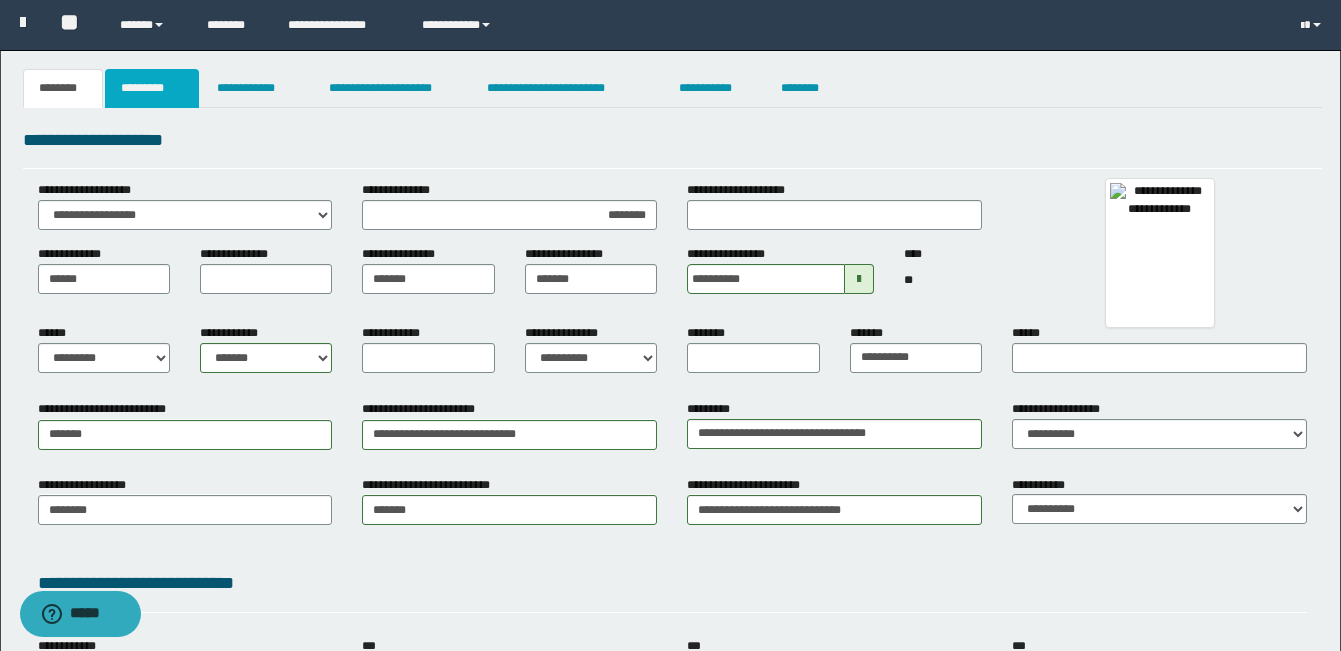 click on "*********" at bounding box center (152, 88) 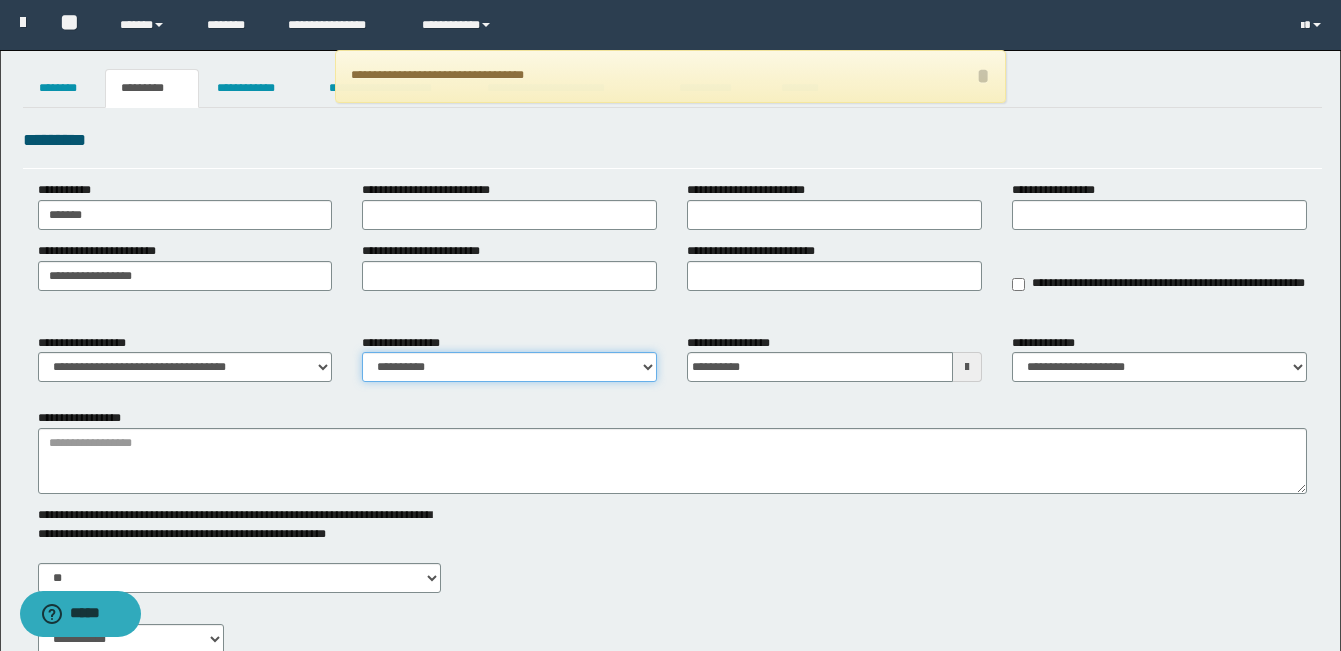 click on "**********" at bounding box center [509, 367] 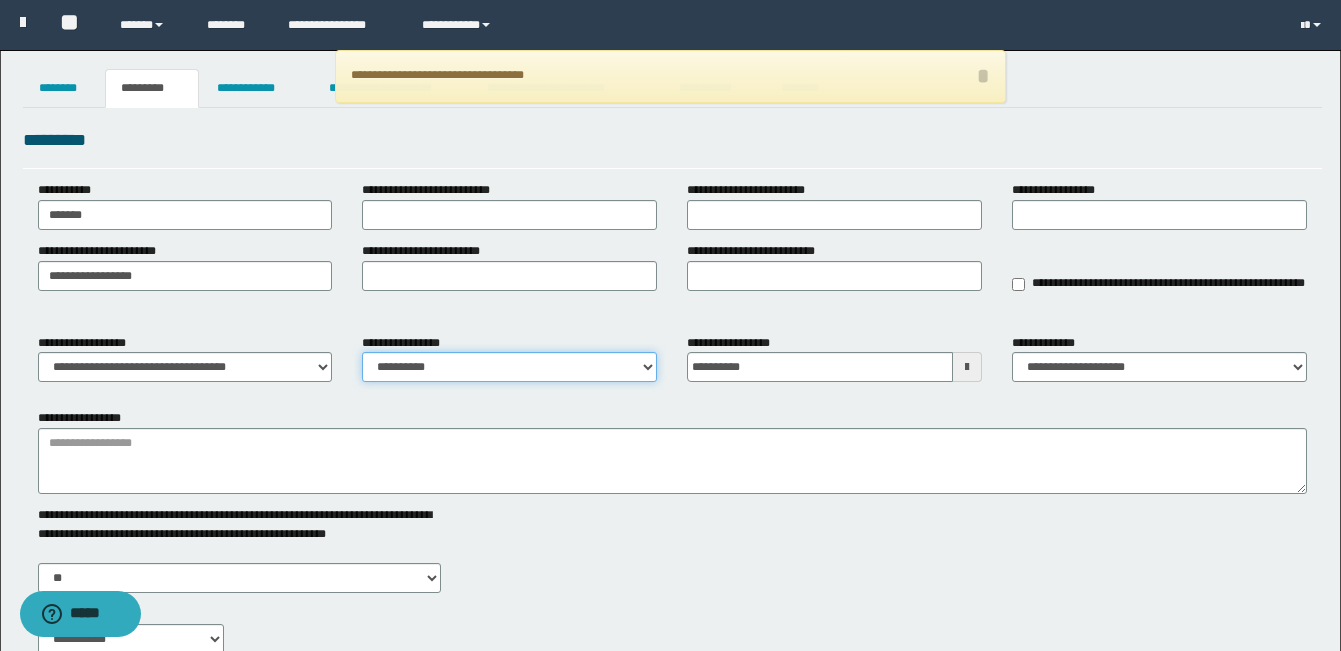 select on "****" 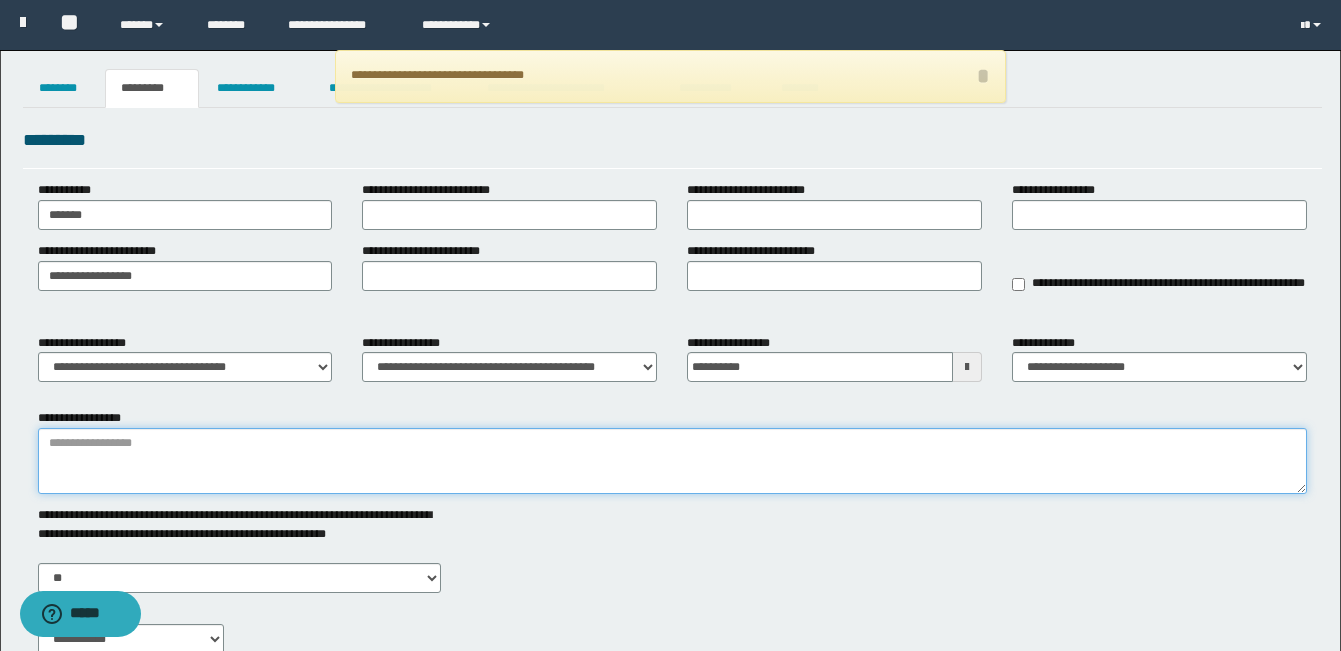 click on "**********" at bounding box center [672, 461] 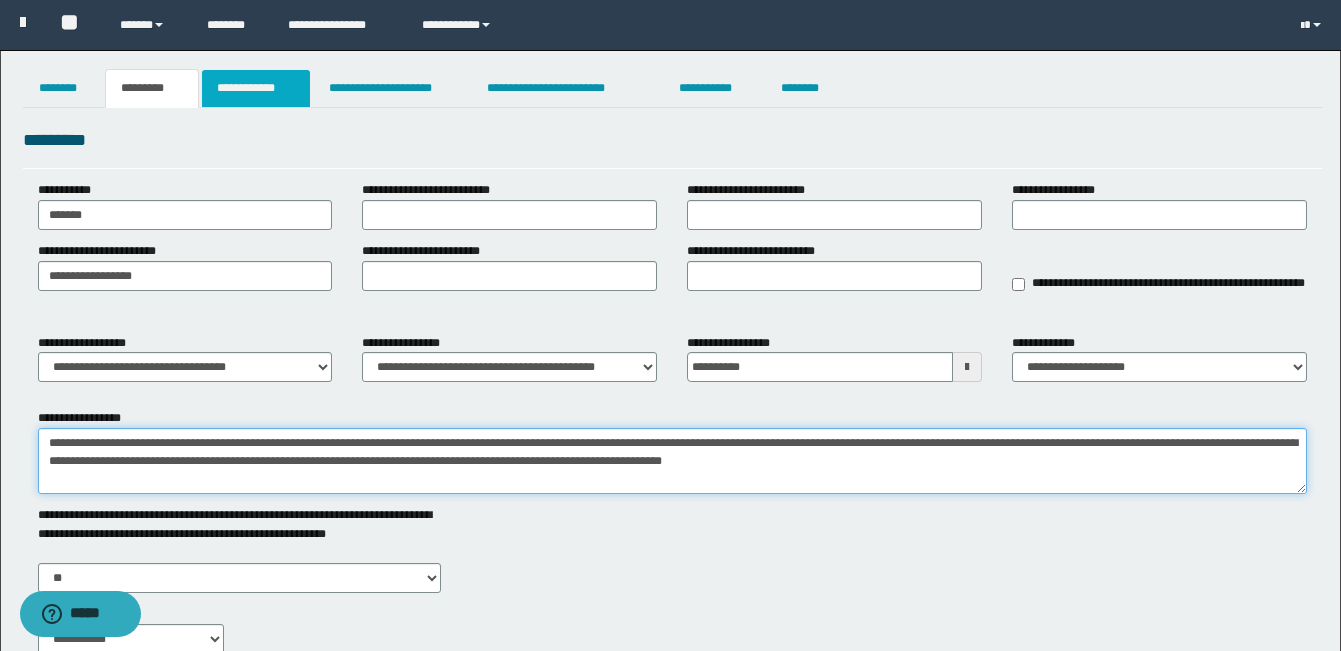type on "**********" 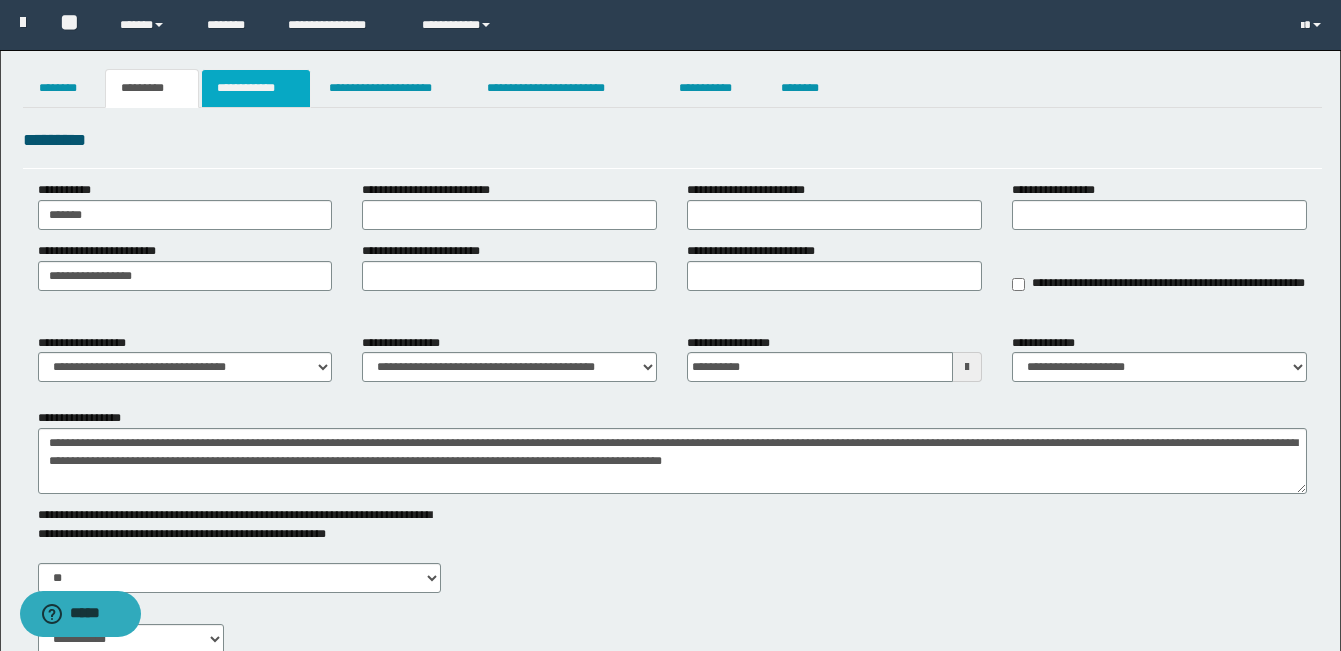 click on "**********" at bounding box center (256, 88) 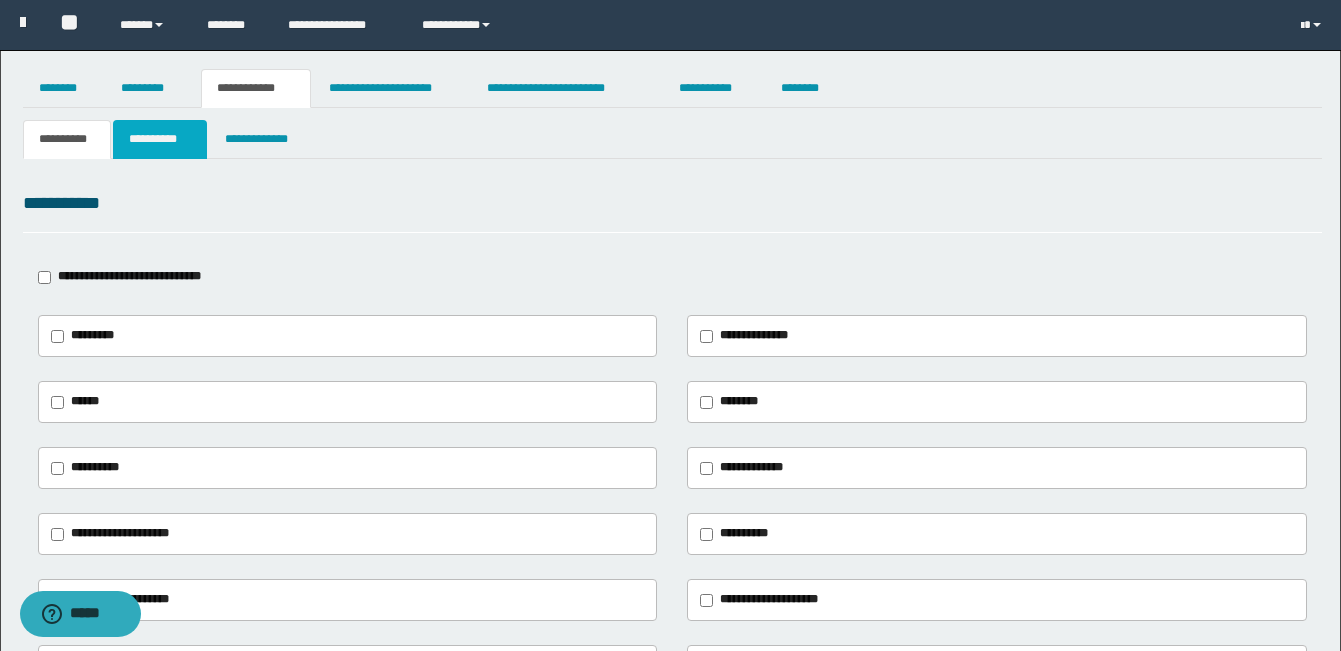 click on "**********" at bounding box center (160, 139) 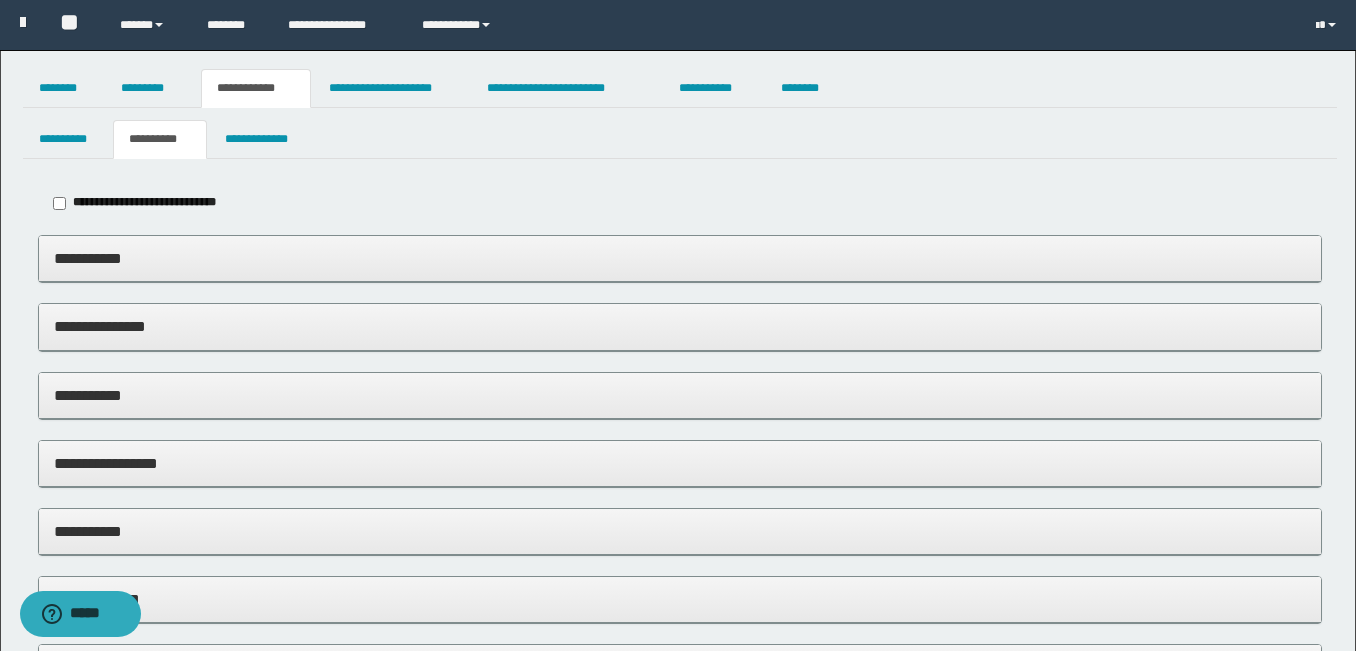 type on "*****" 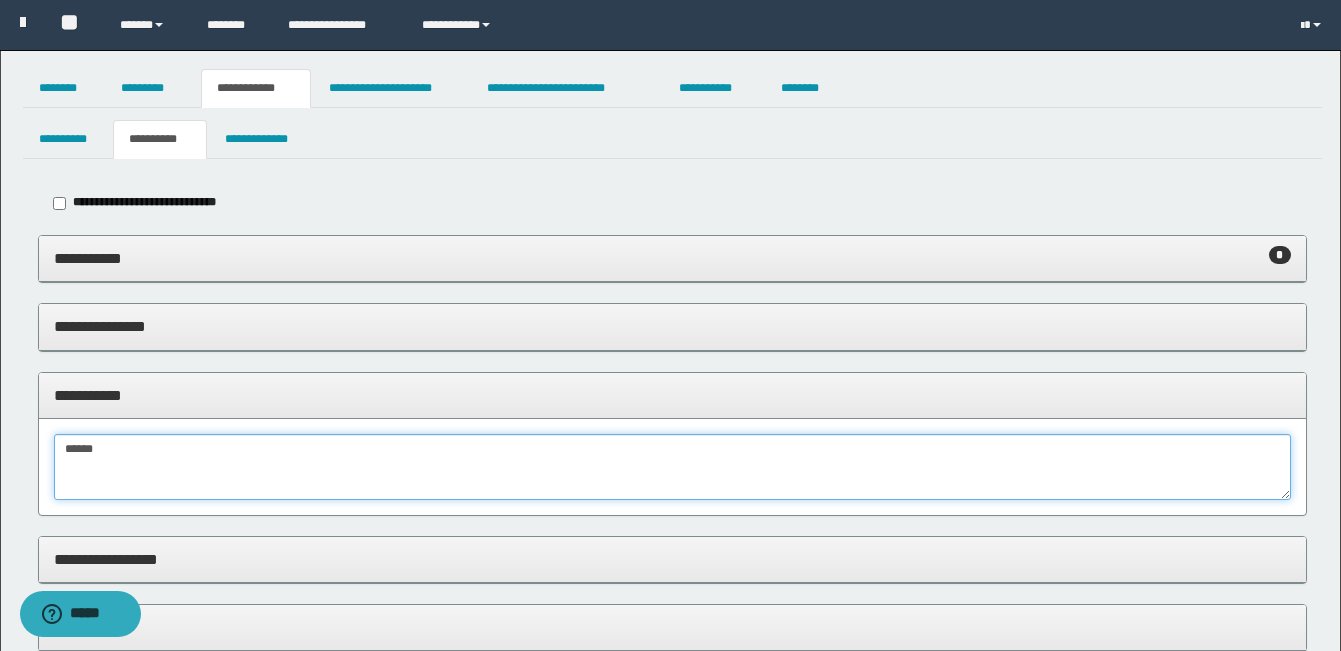 drag, startPoint x: 225, startPoint y: 451, endPoint x: -18, endPoint y: 437, distance: 243.40295 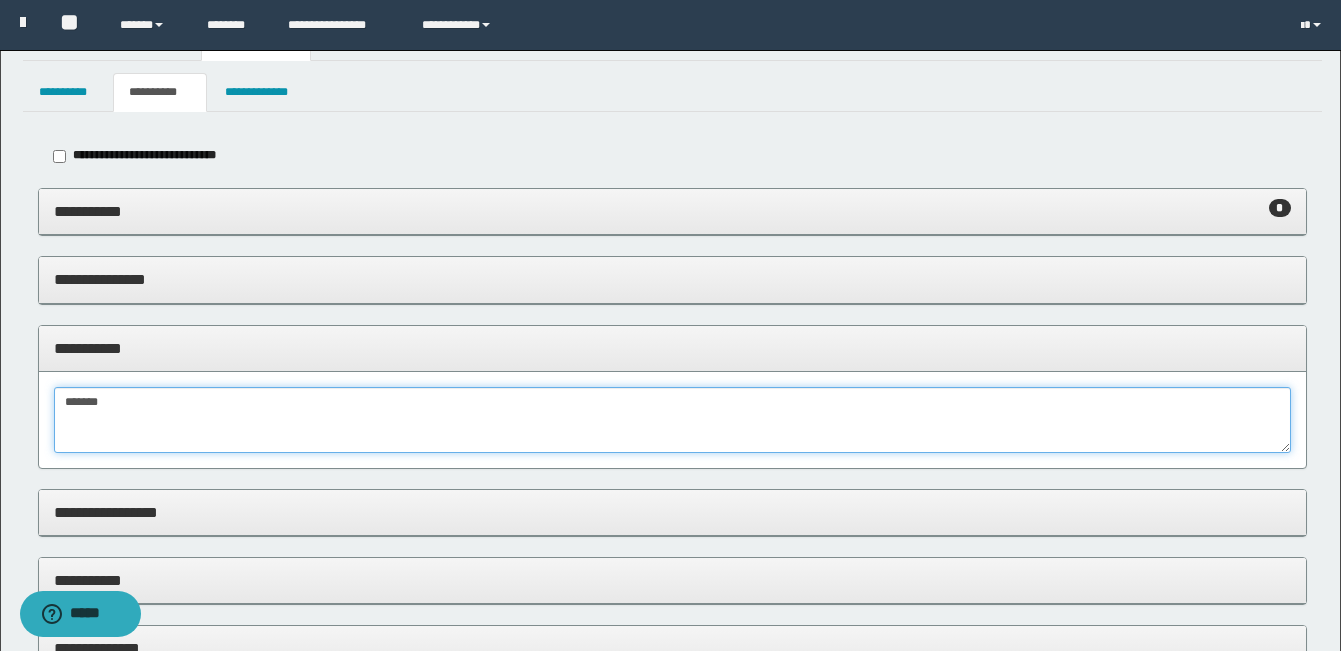 scroll, scrollTop: 0, scrollLeft: 0, axis: both 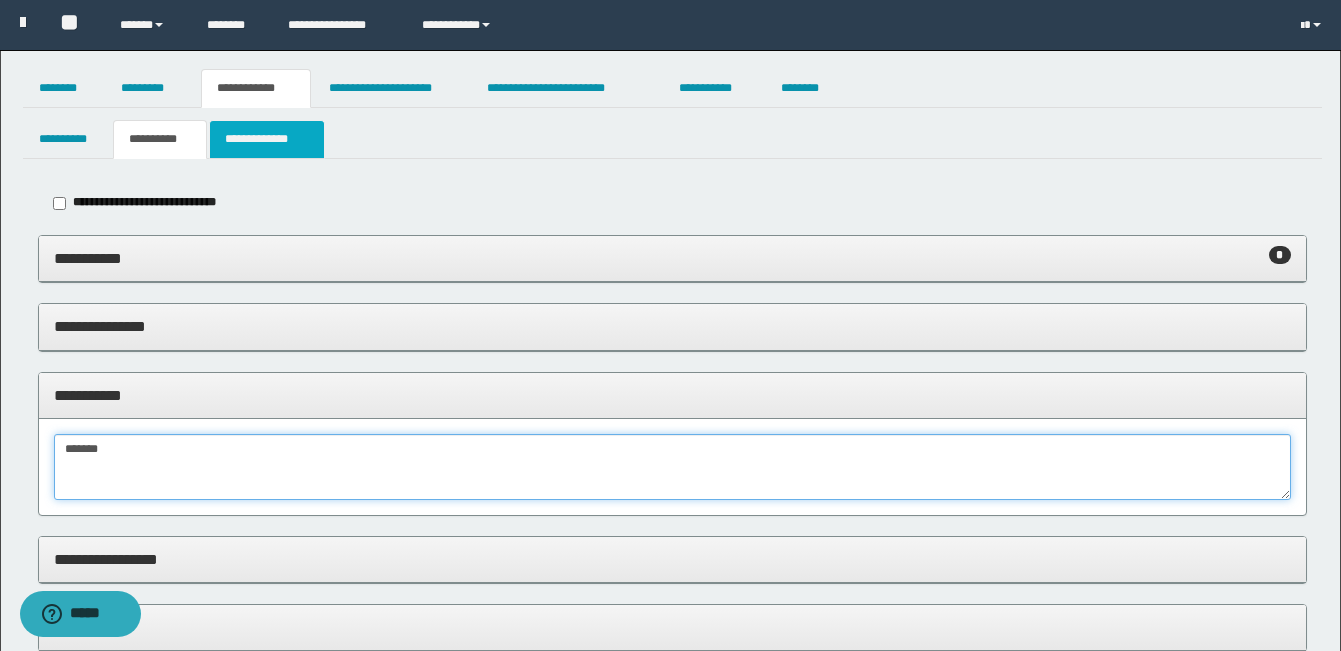 type on "*******" 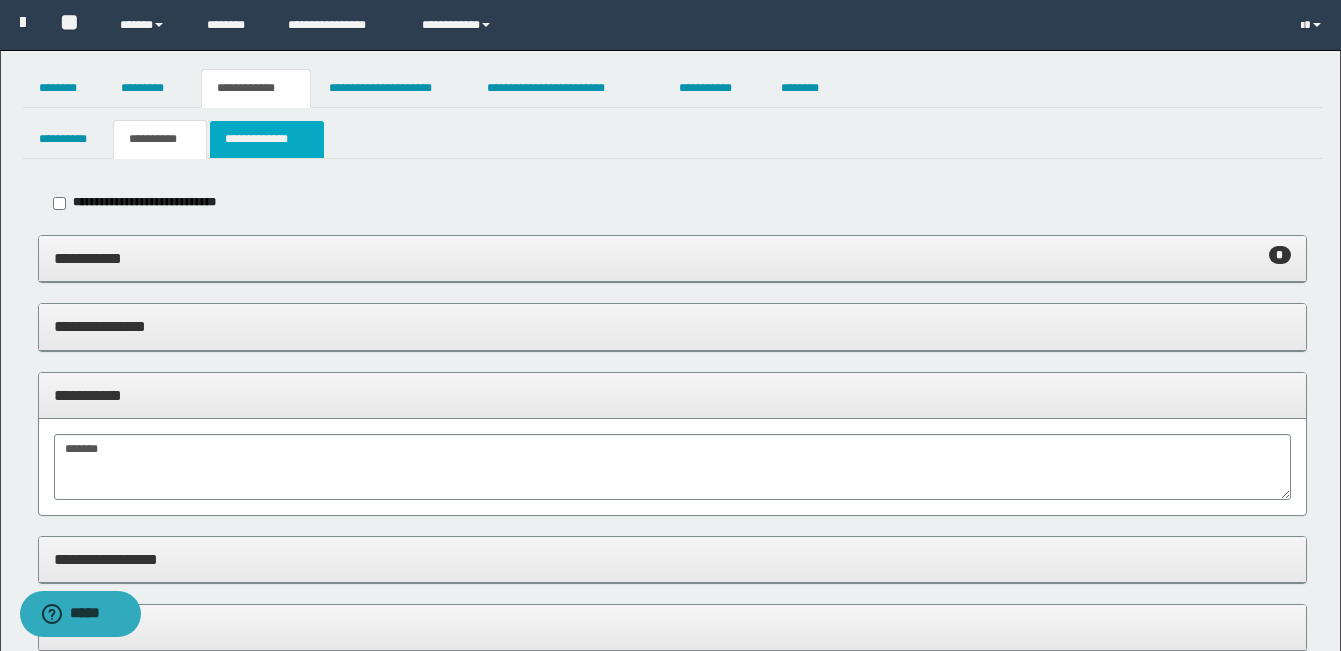 click on "**********" at bounding box center [266, 139] 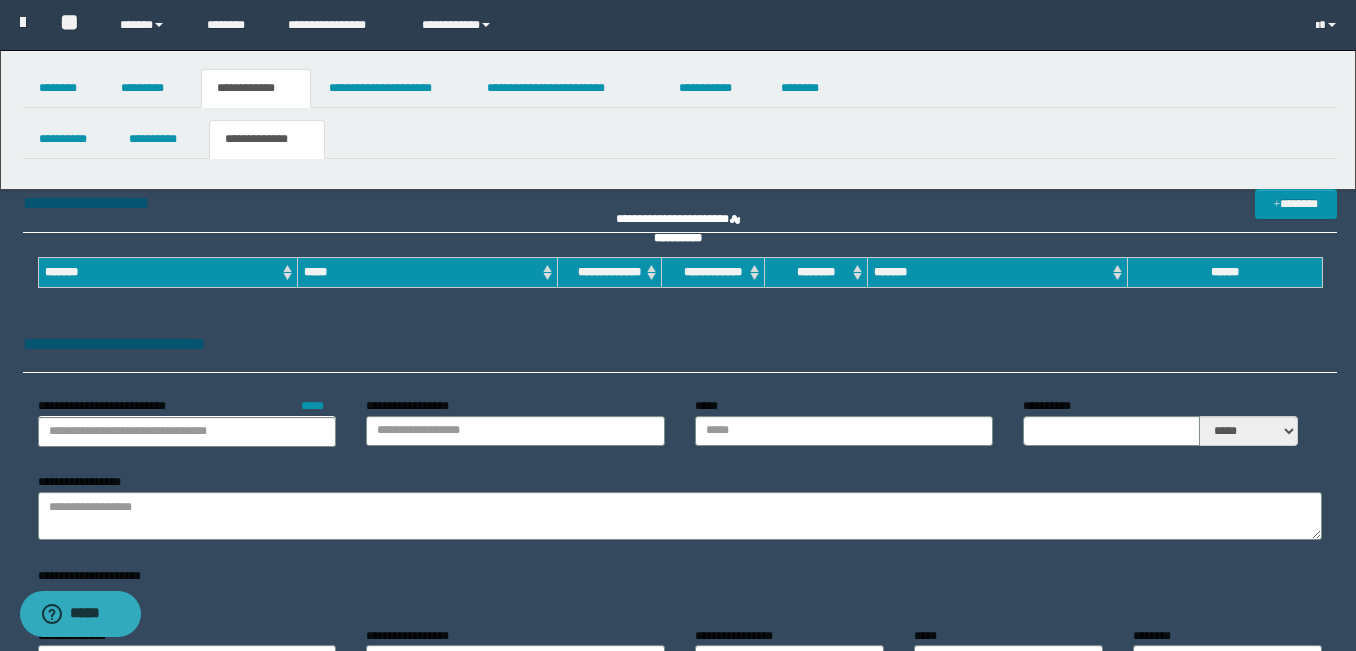 type on "**********" 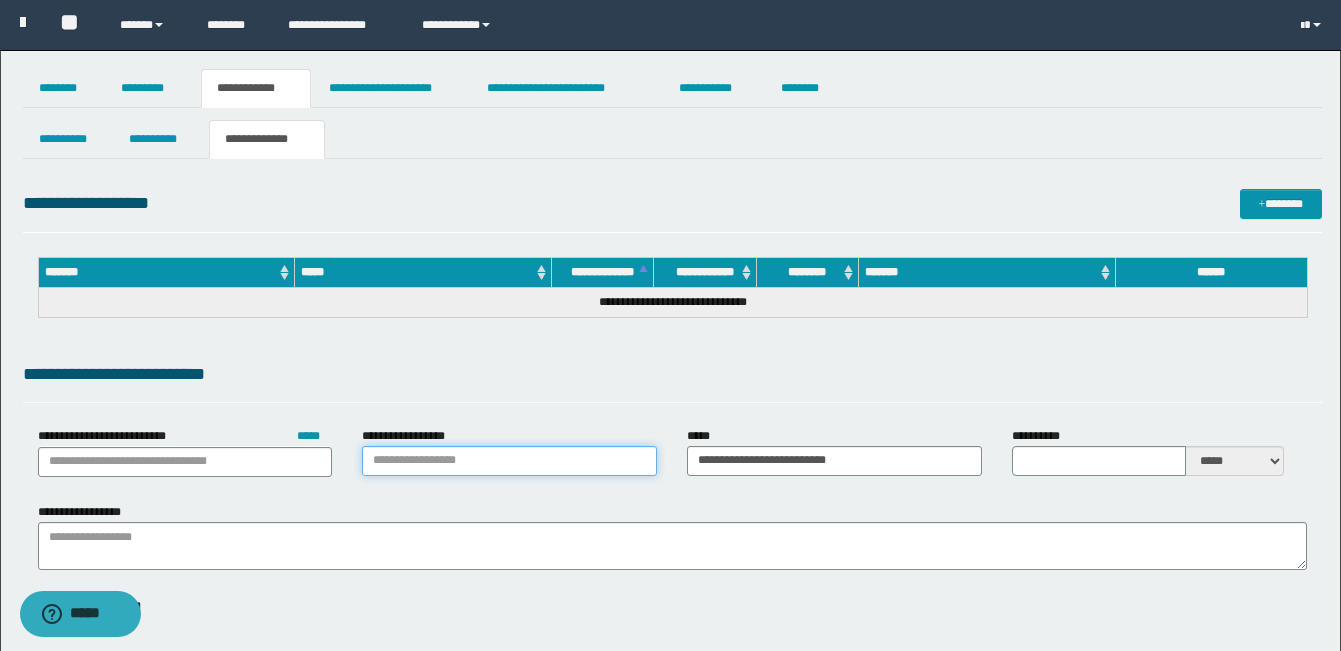 click on "**********" at bounding box center [509, 461] 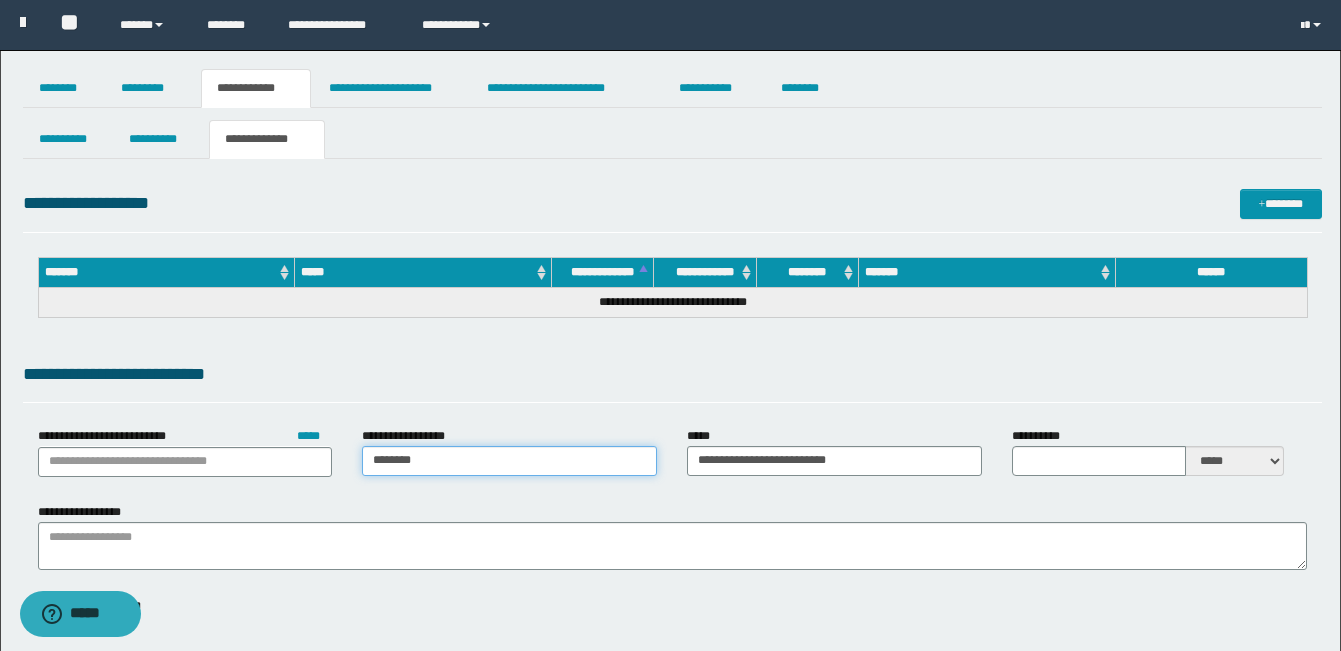 type on "********" 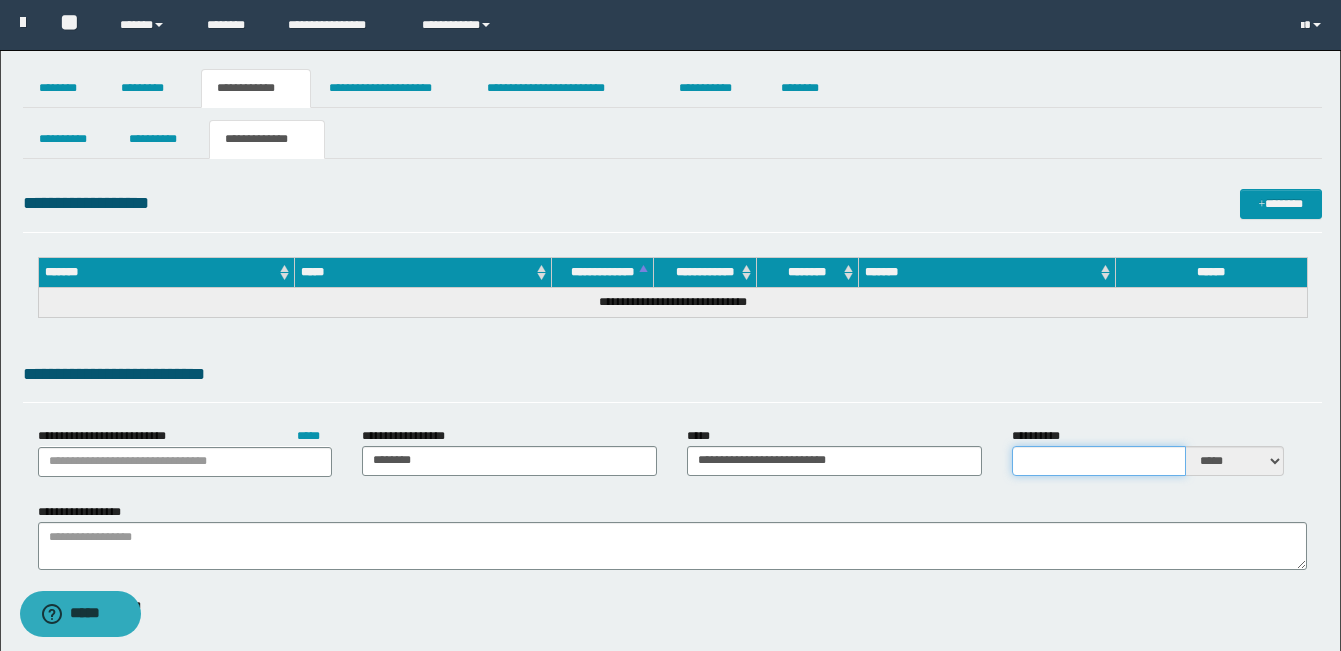click on "**********" at bounding box center [1099, 461] 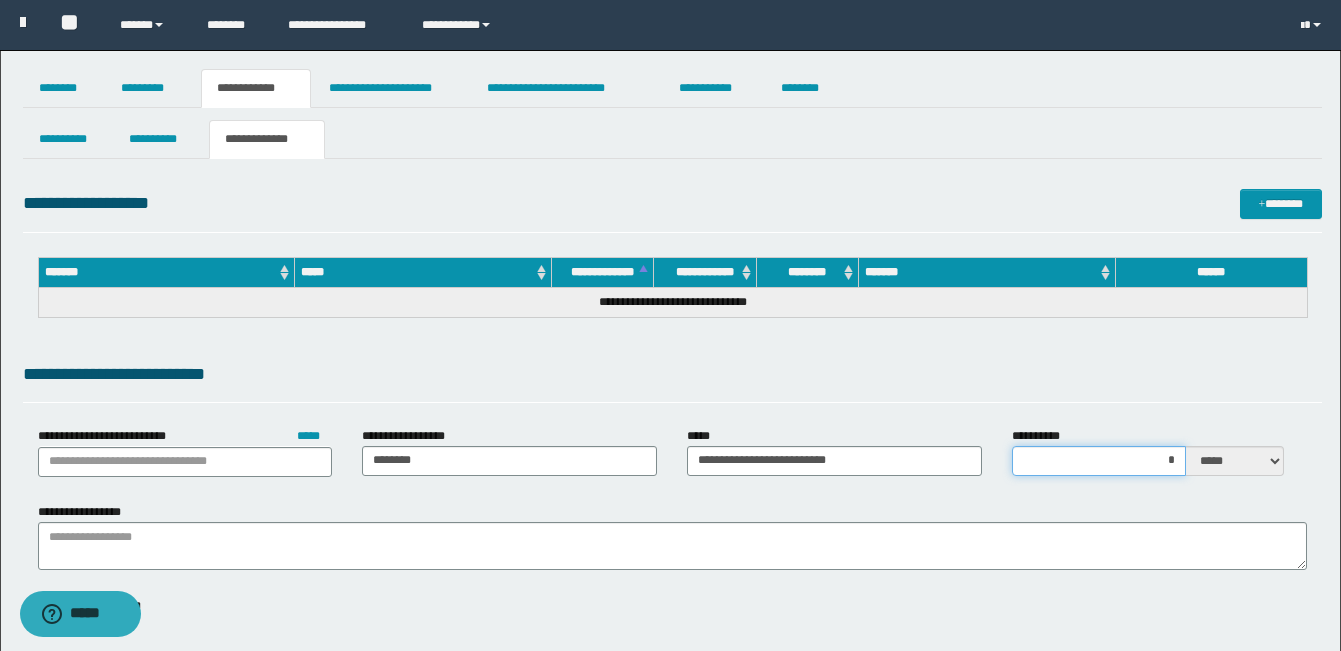 type on "**" 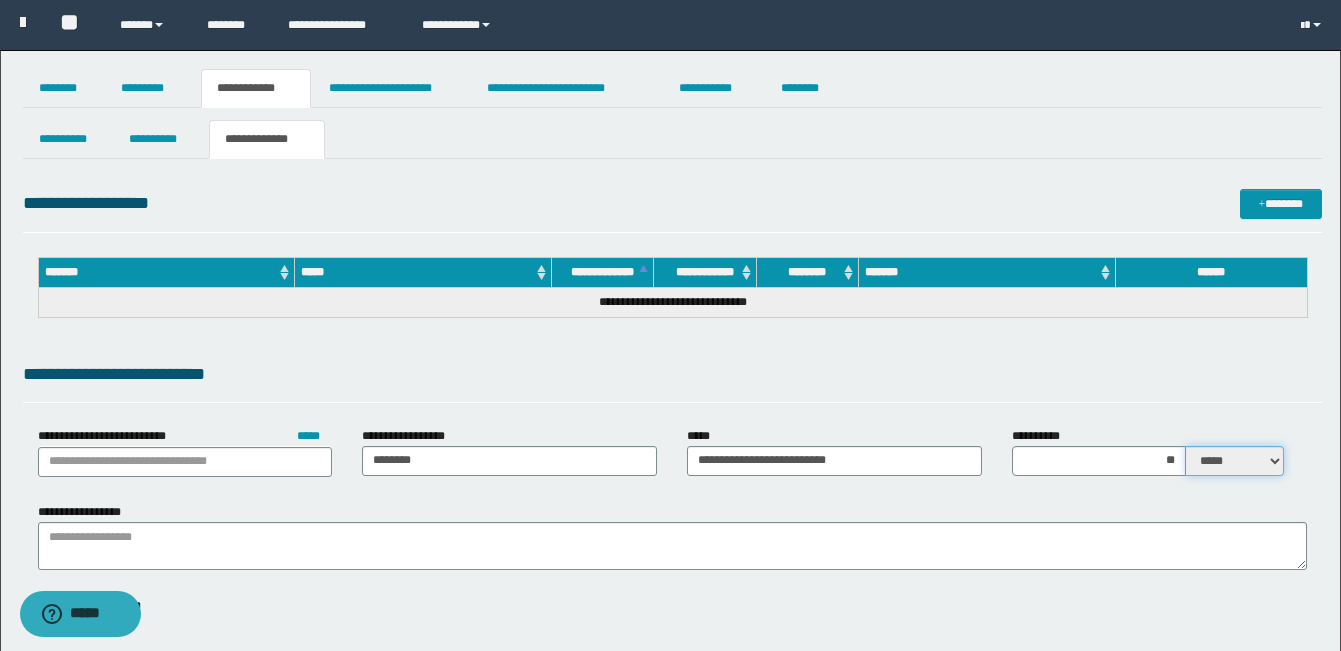 click on "*****
****" at bounding box center (1234, 461) 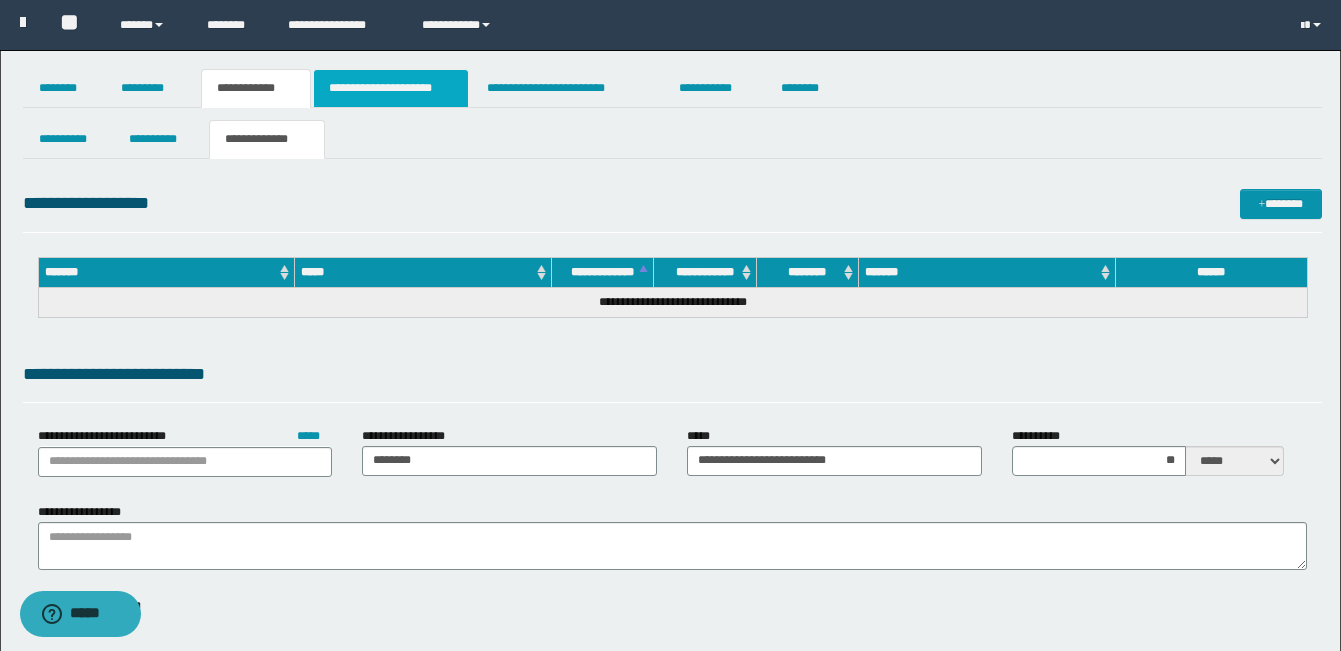click on "**********" at bounding box center [391, 88] 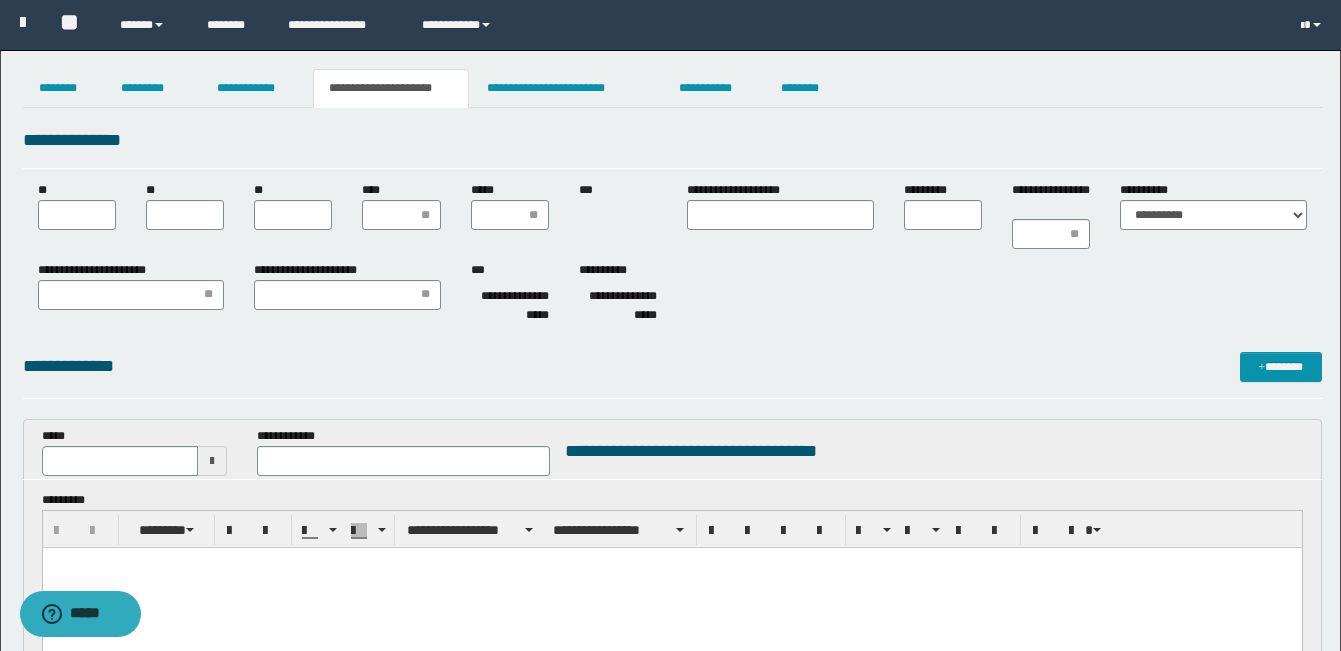 scroll, scrollTop: 0, scrollLeft: 0, axis: both 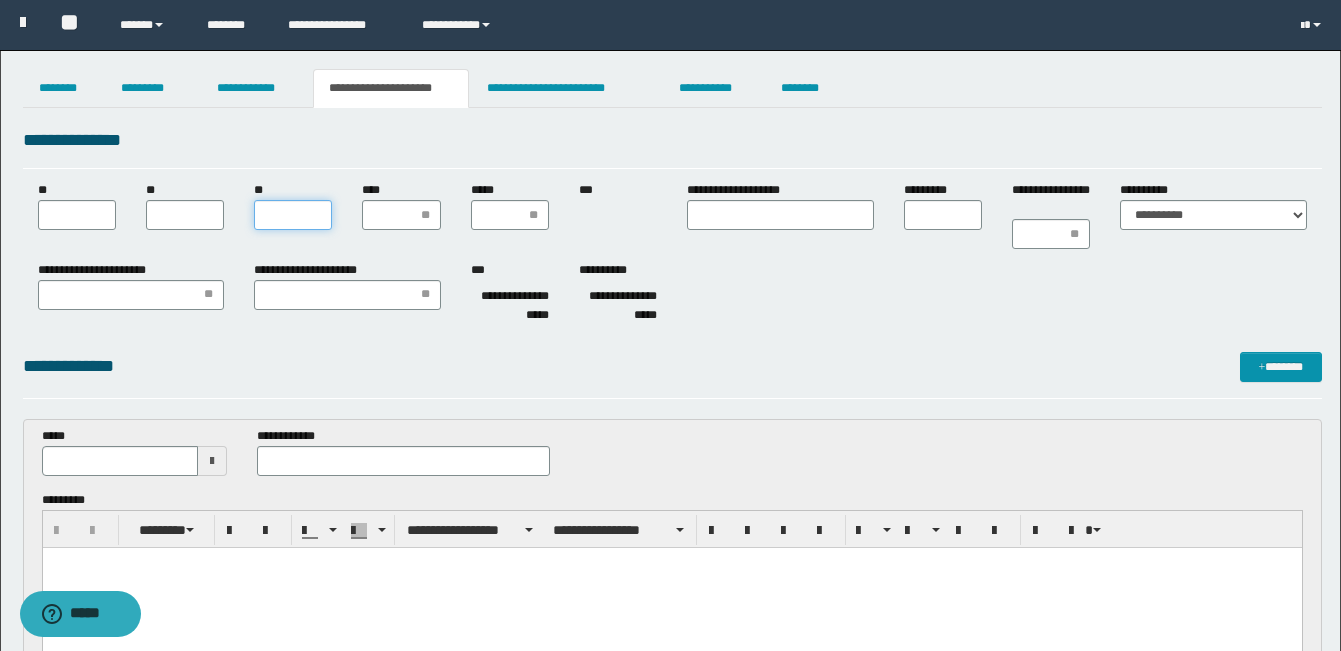 click on "**" at bounding box center [293, 215] 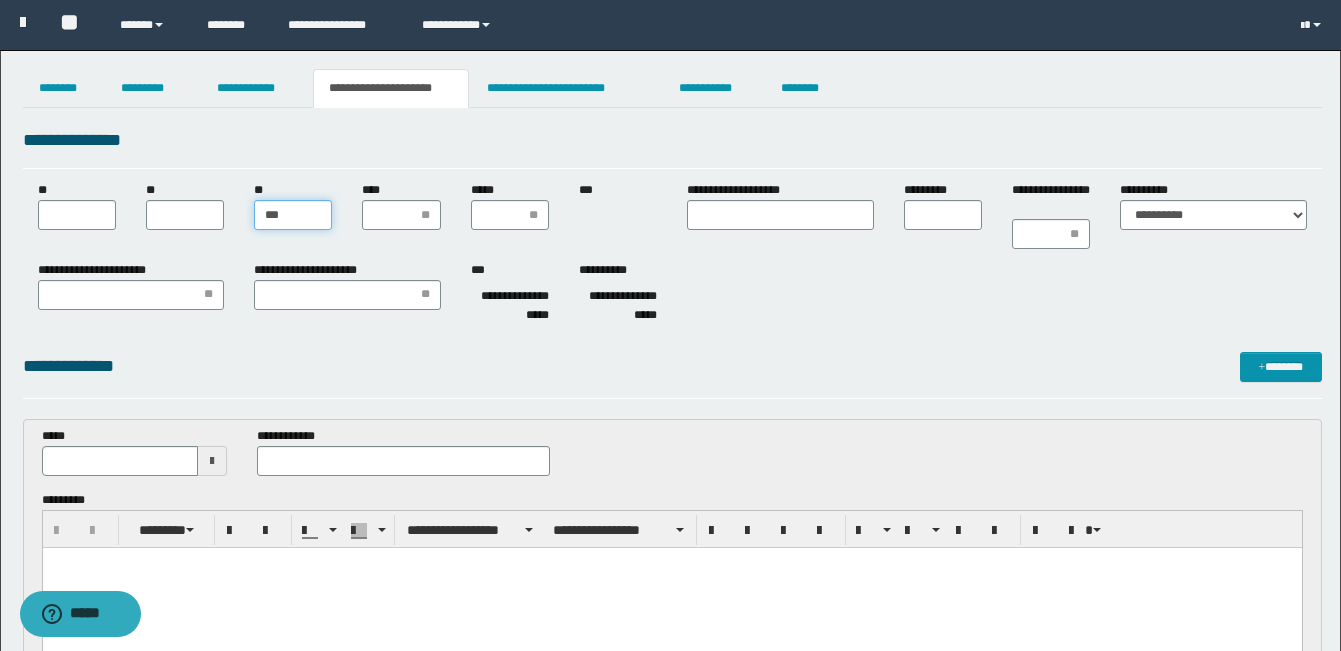 type on "***" 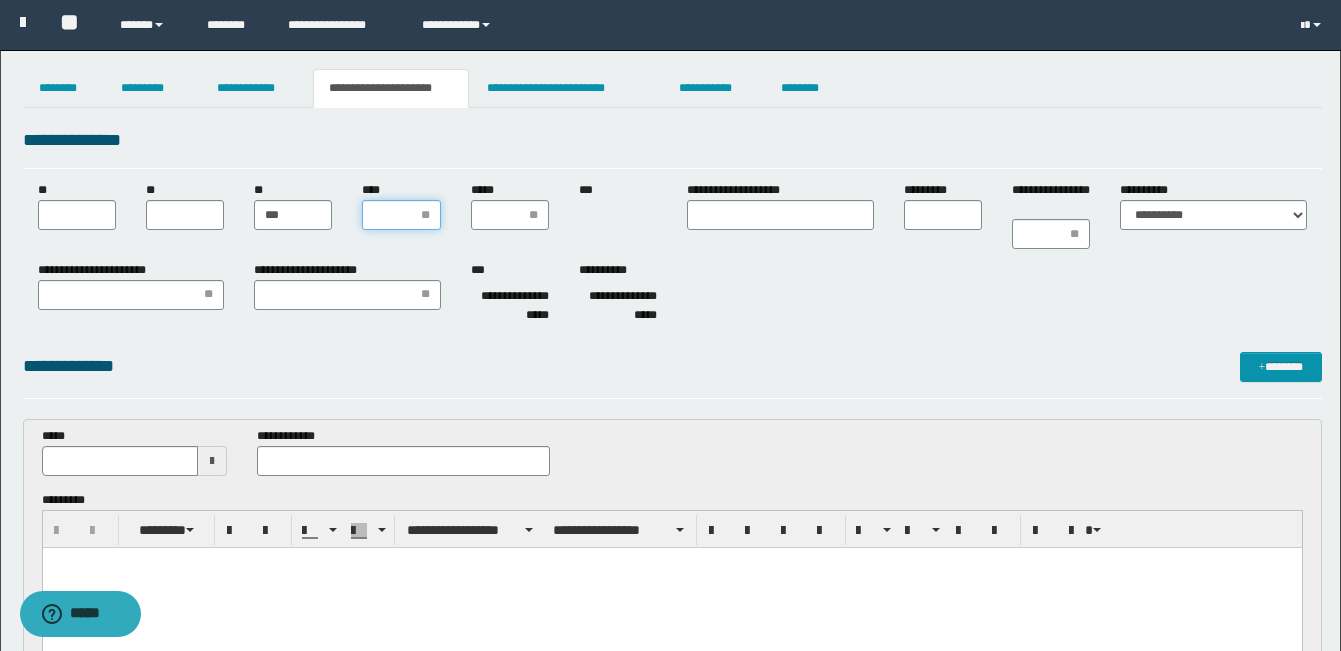 type on "*" 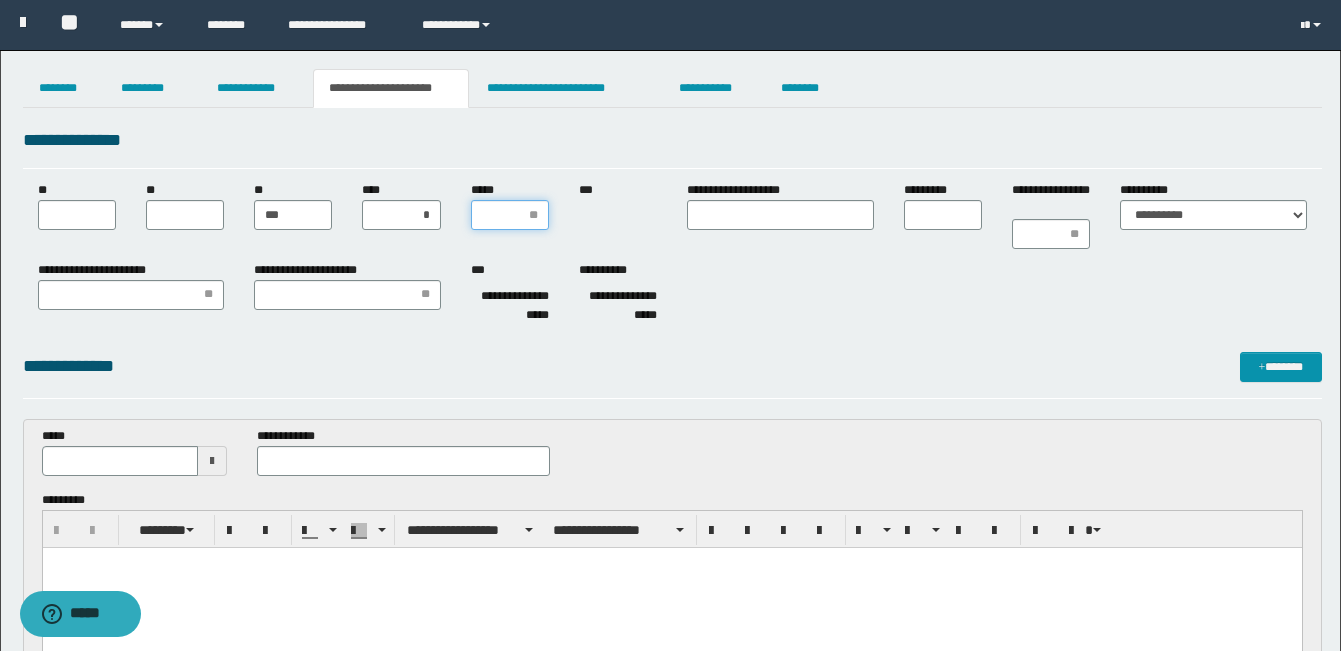 type on "*" 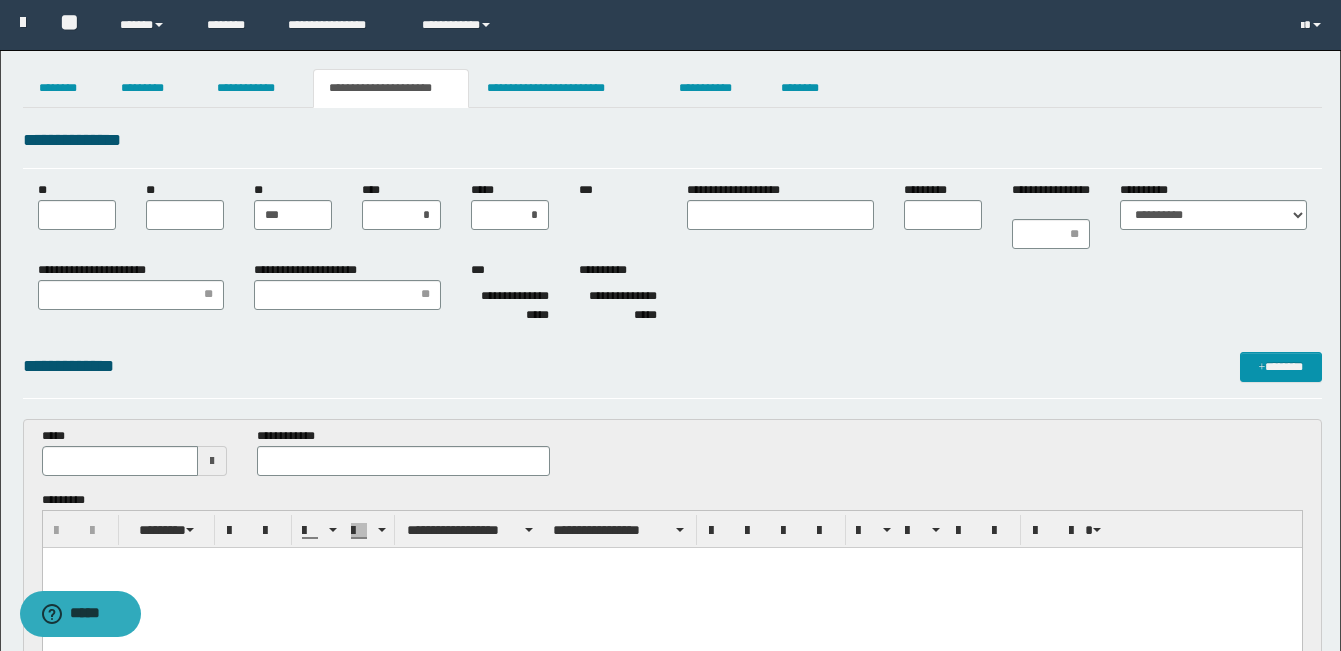 click at bounding box center [212, 461] 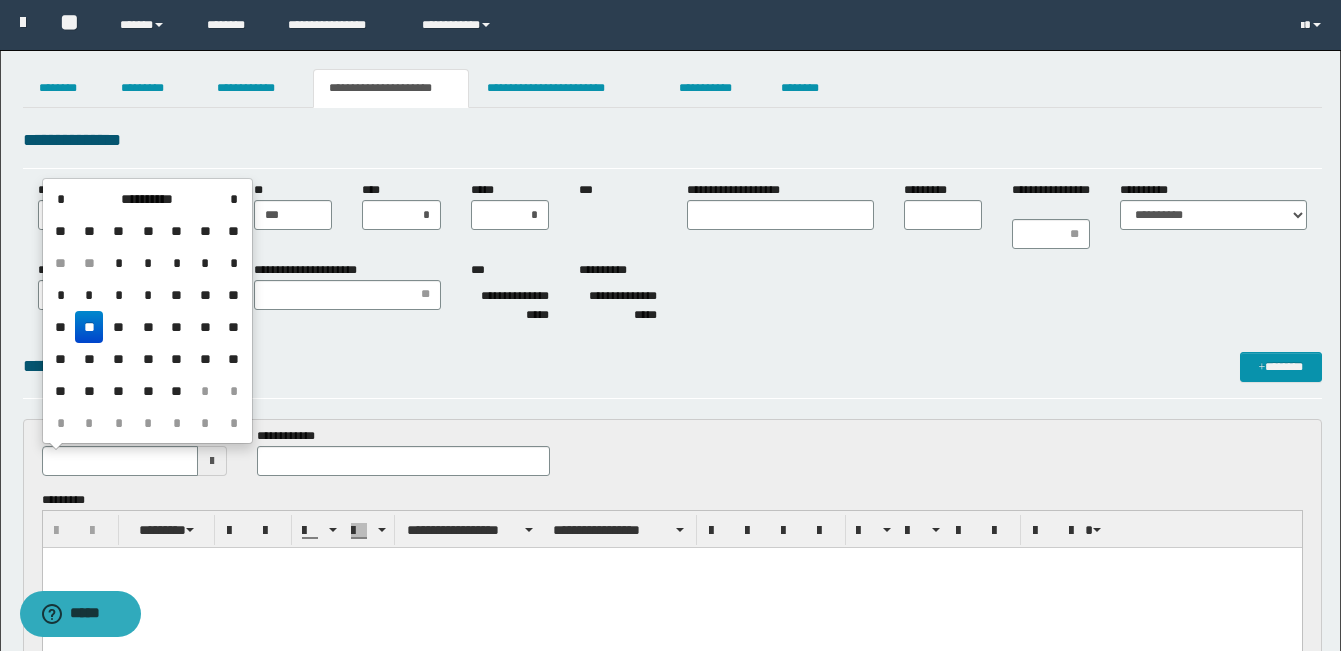 drag, startPoint x: 88, startPoint y: 325, endPoint x: 235, endPoint y: 404, distance: 166.8832 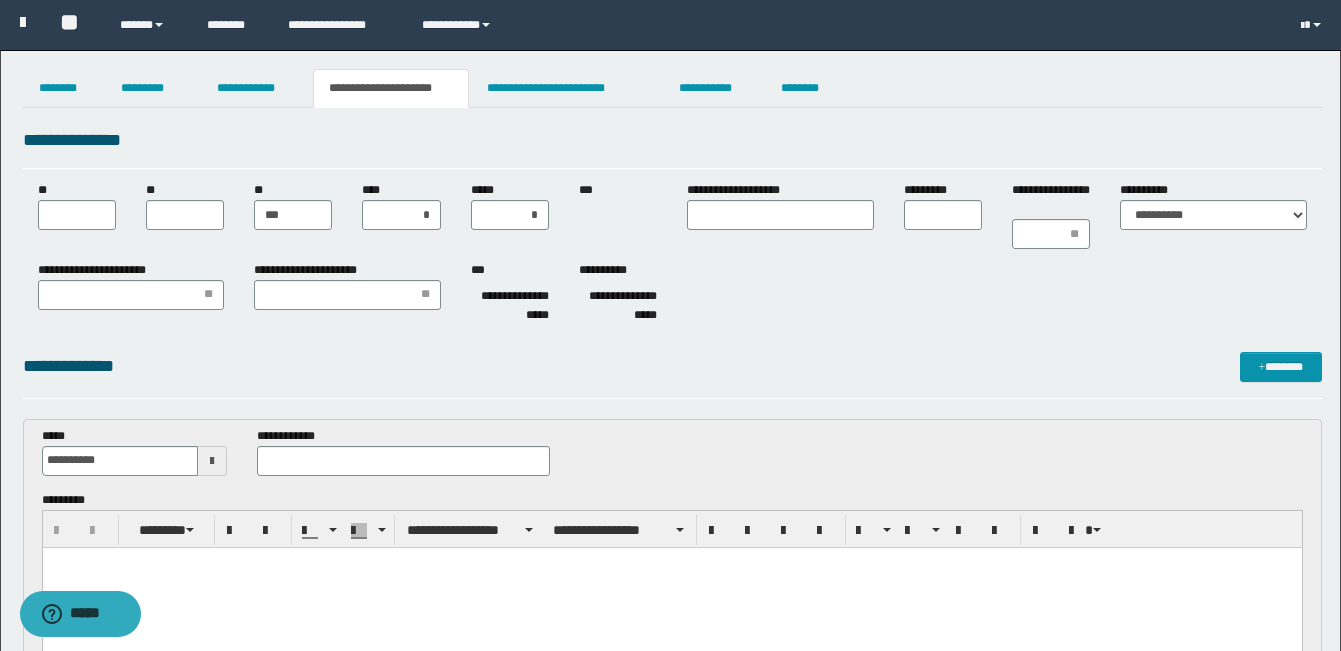 scroll, scrollTop: 0, scrollLeft: 0, axis: both 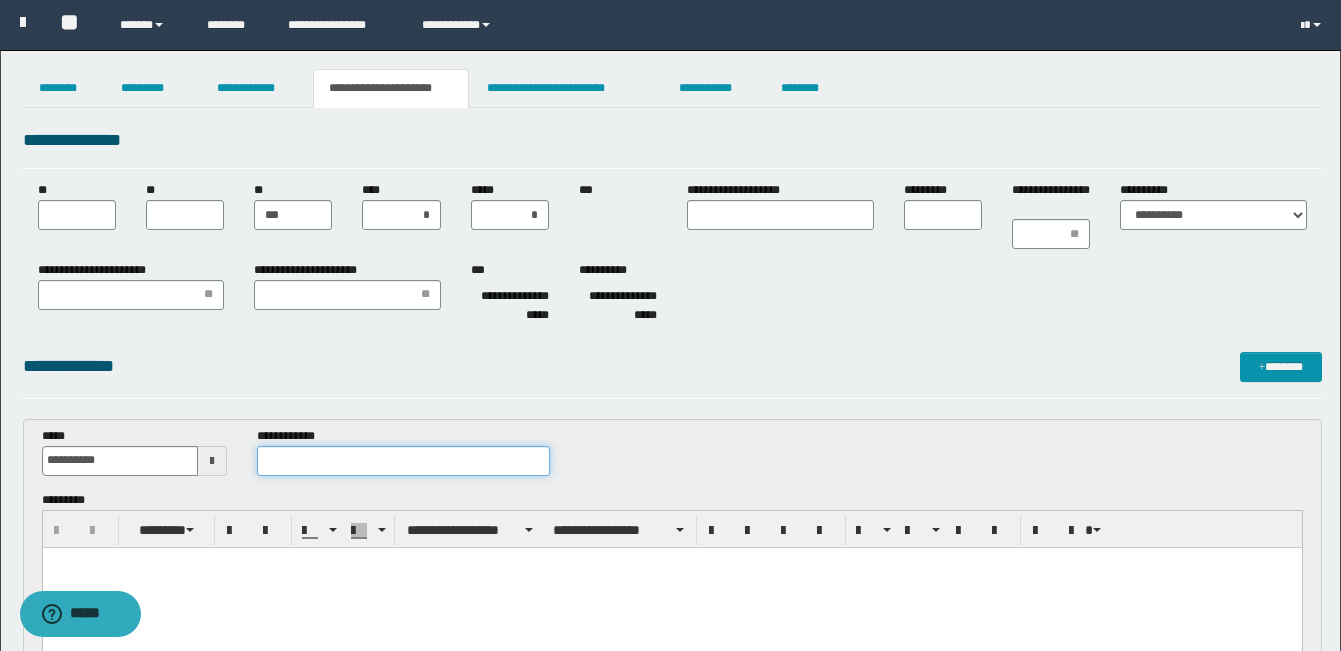 click at bounding box center [403, 461] 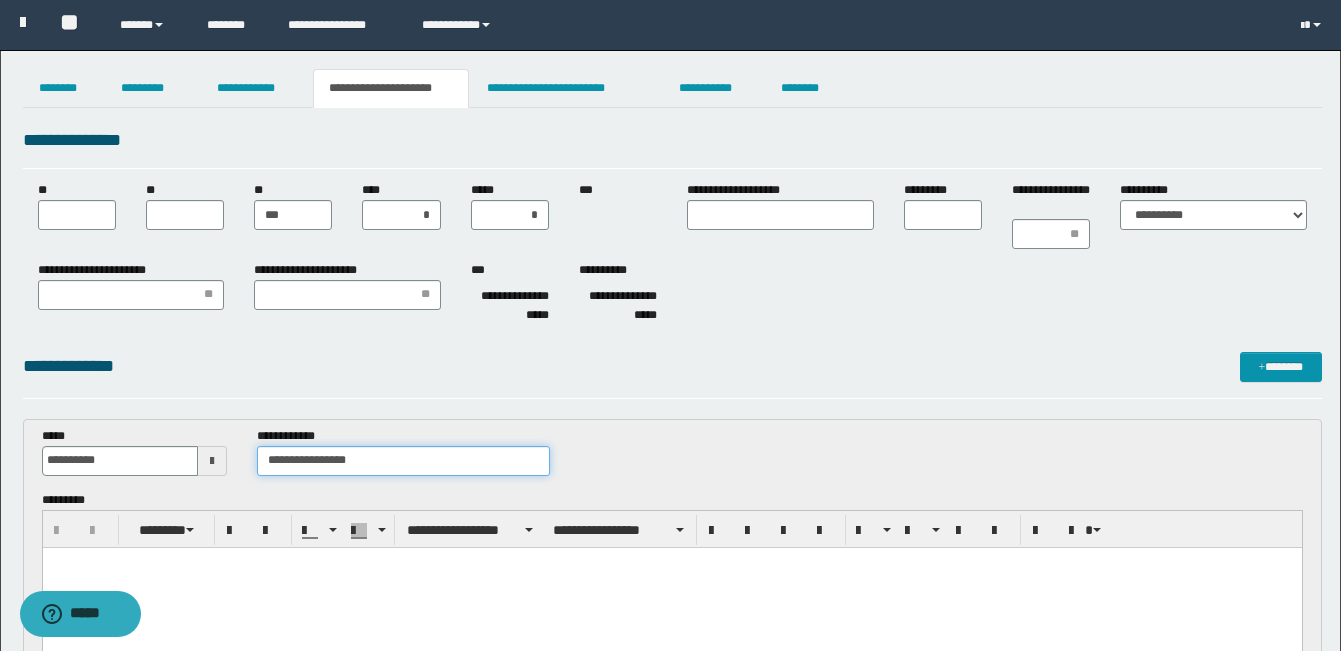 type on "**********" 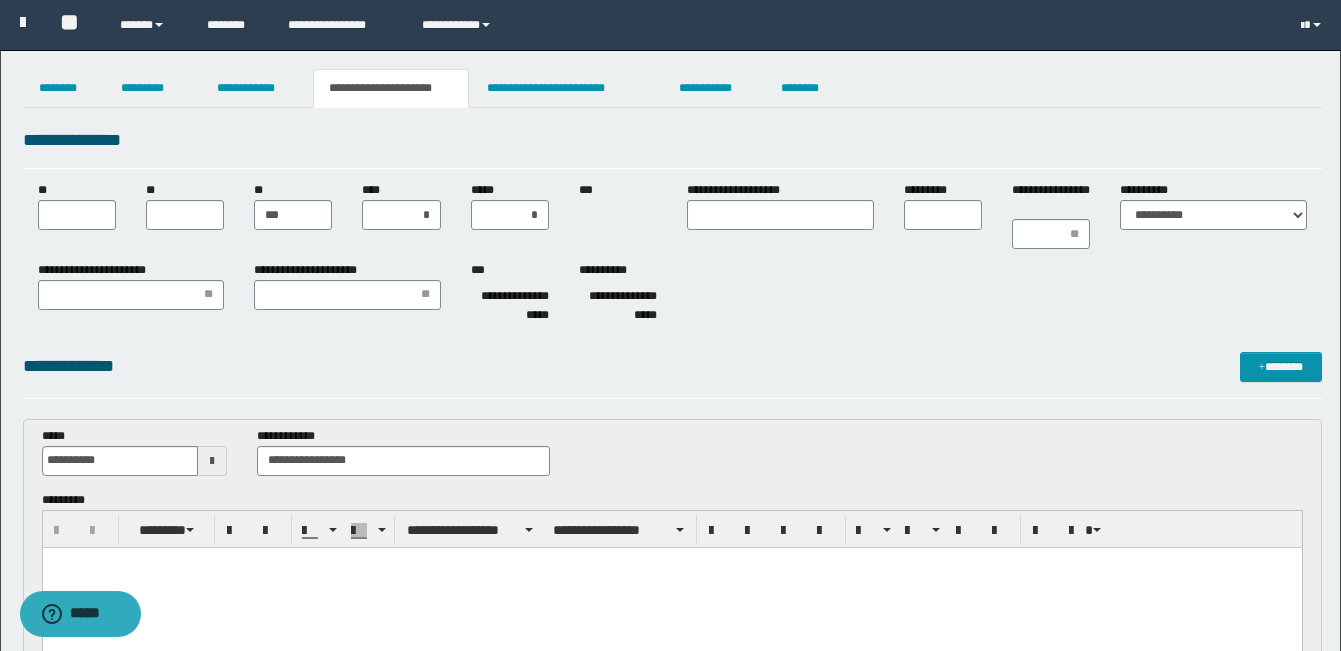 type 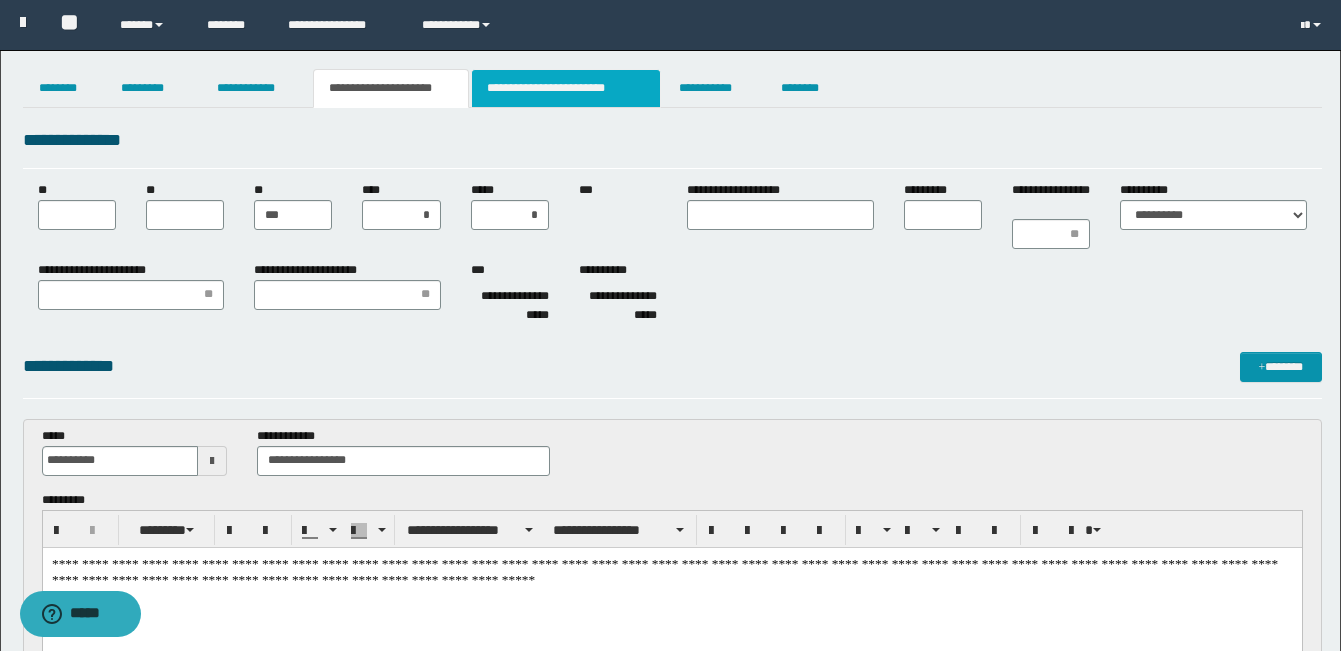 click on "**********" at bounding box center (566, 88) 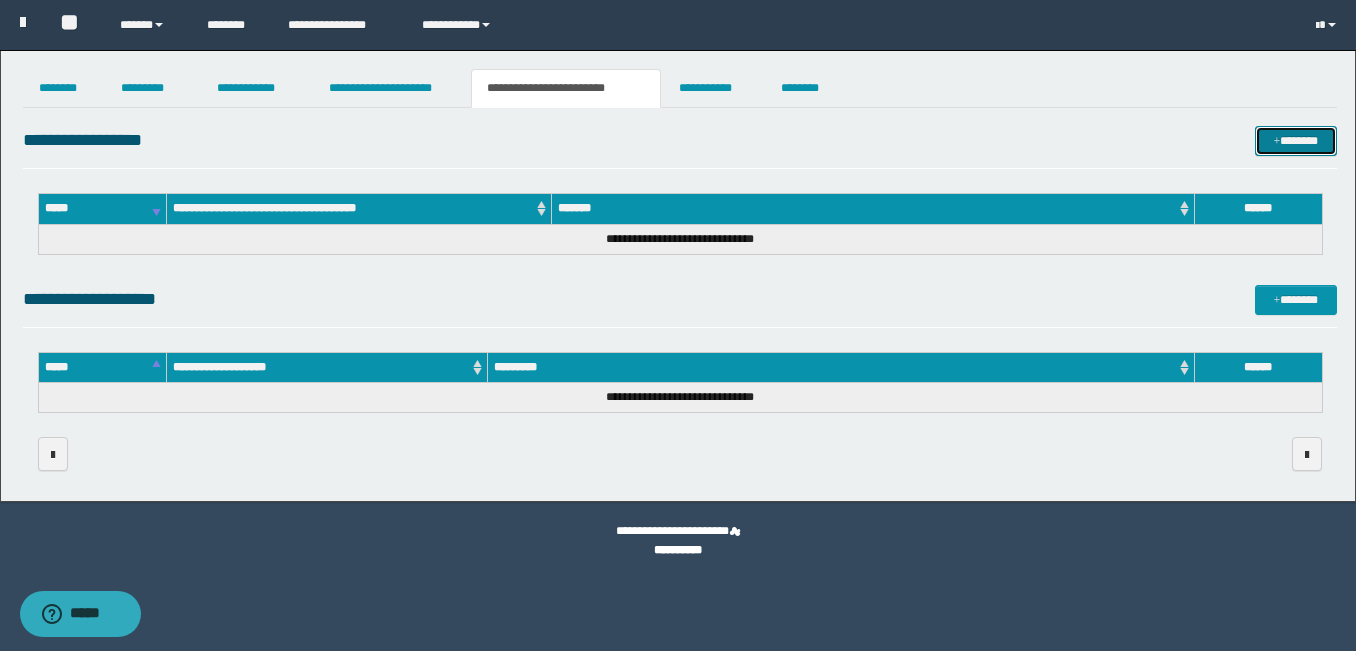 click on "*******" at bounding box center [1296, 141] 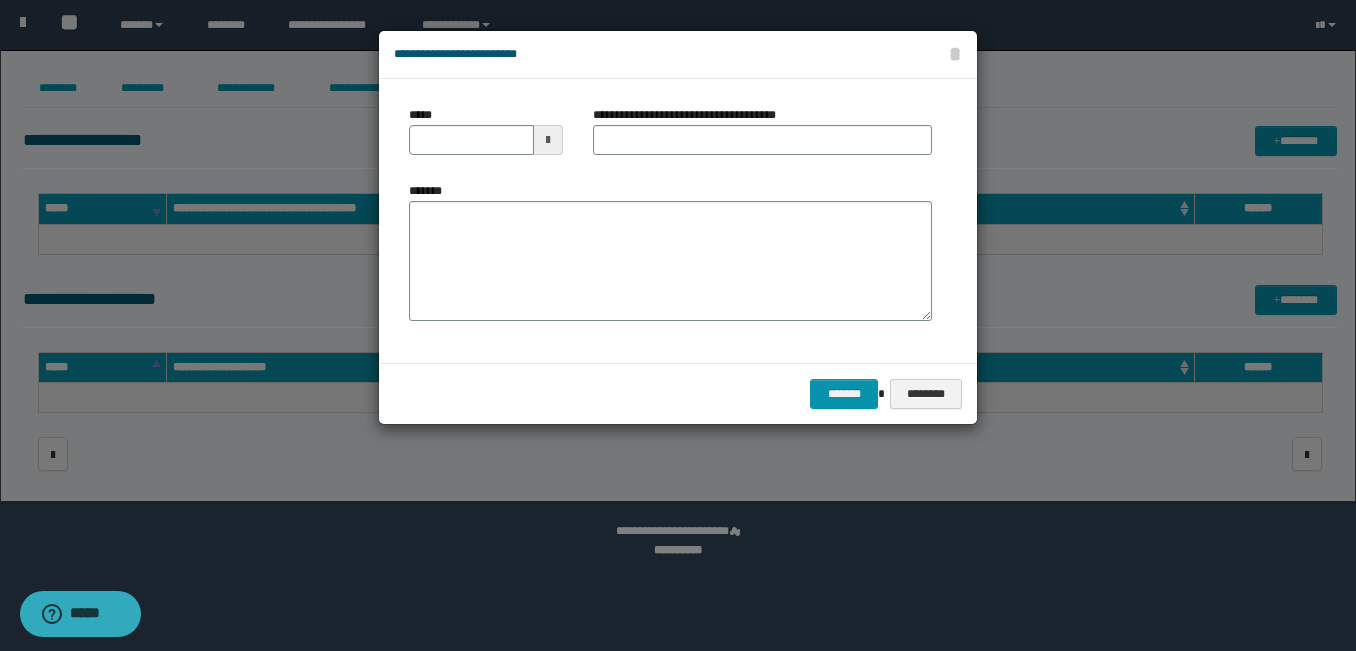click at bounding box center [548, 140] 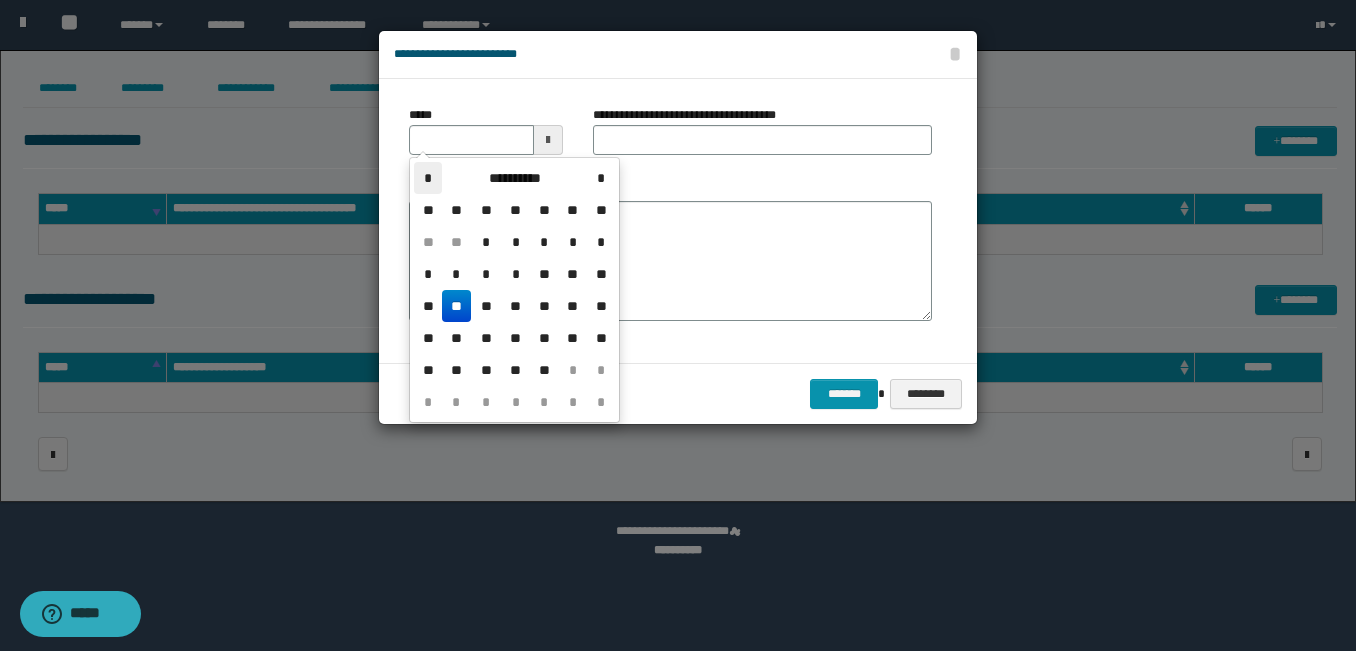 click on "*" at bounding box center [428, 178] 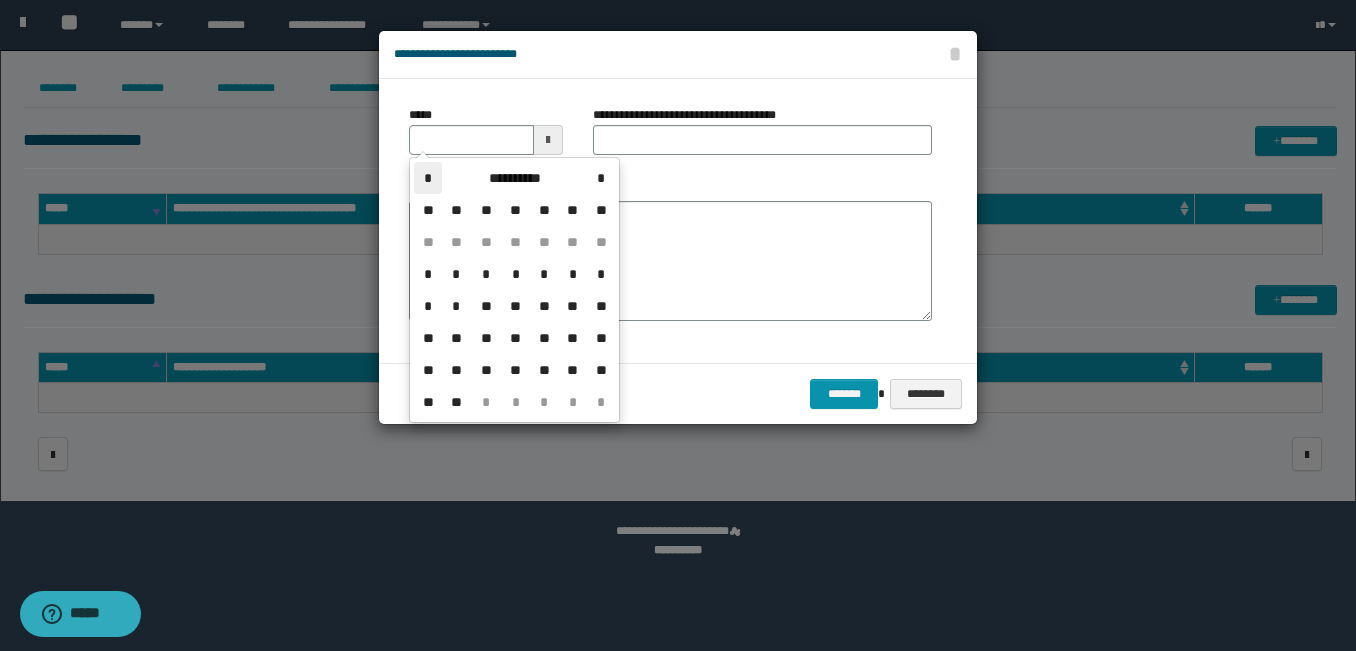click on "*" at bounding box center (428, 178) 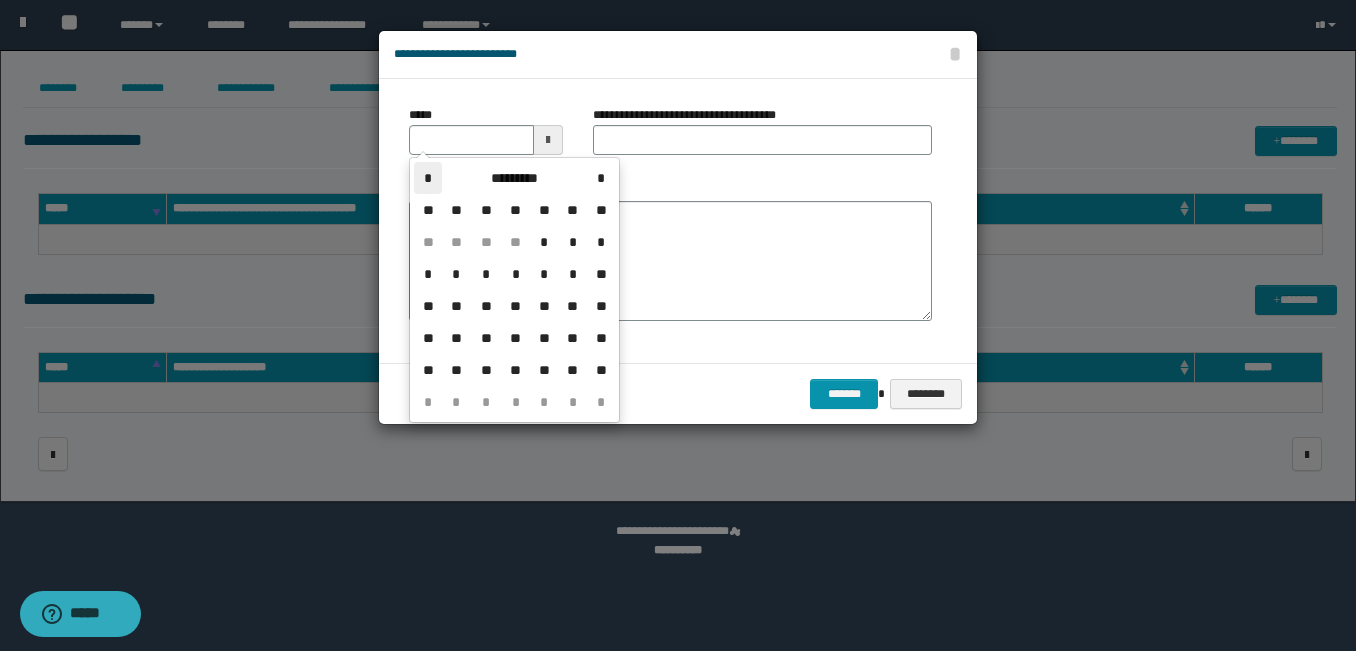 click on "*" at bounding box center (428, 178) 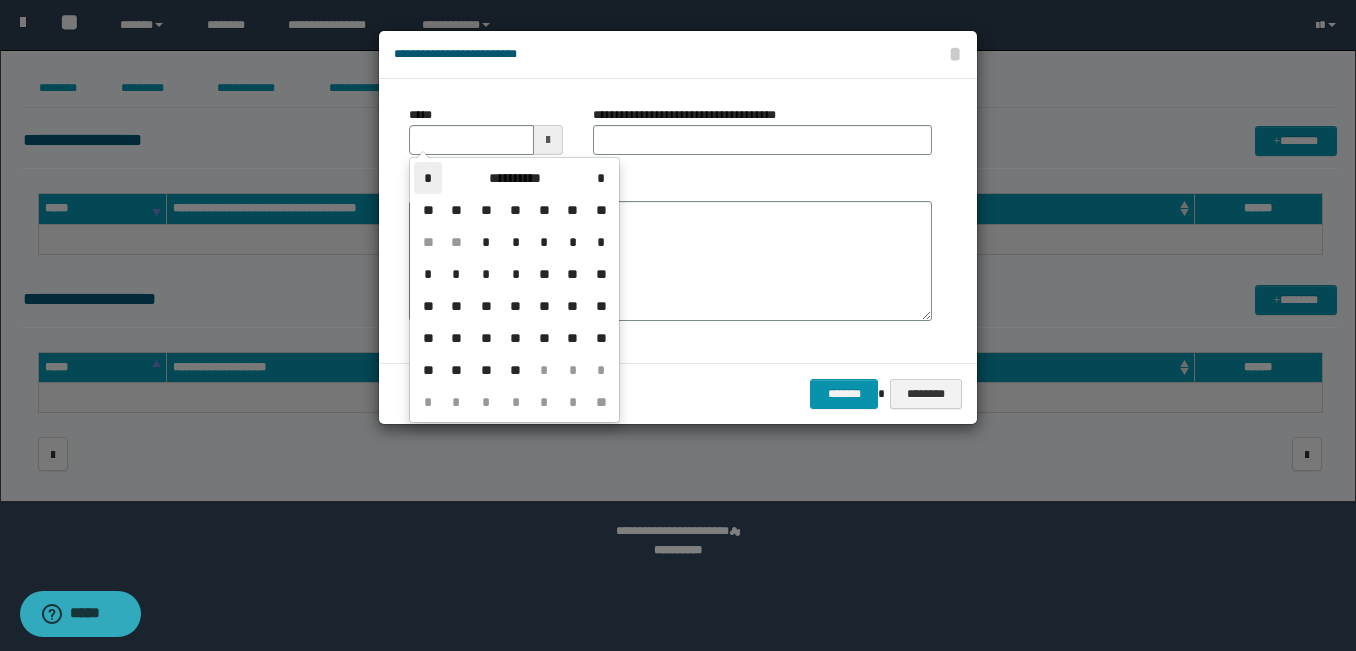 click on "*" at bounding box center (428, 178) 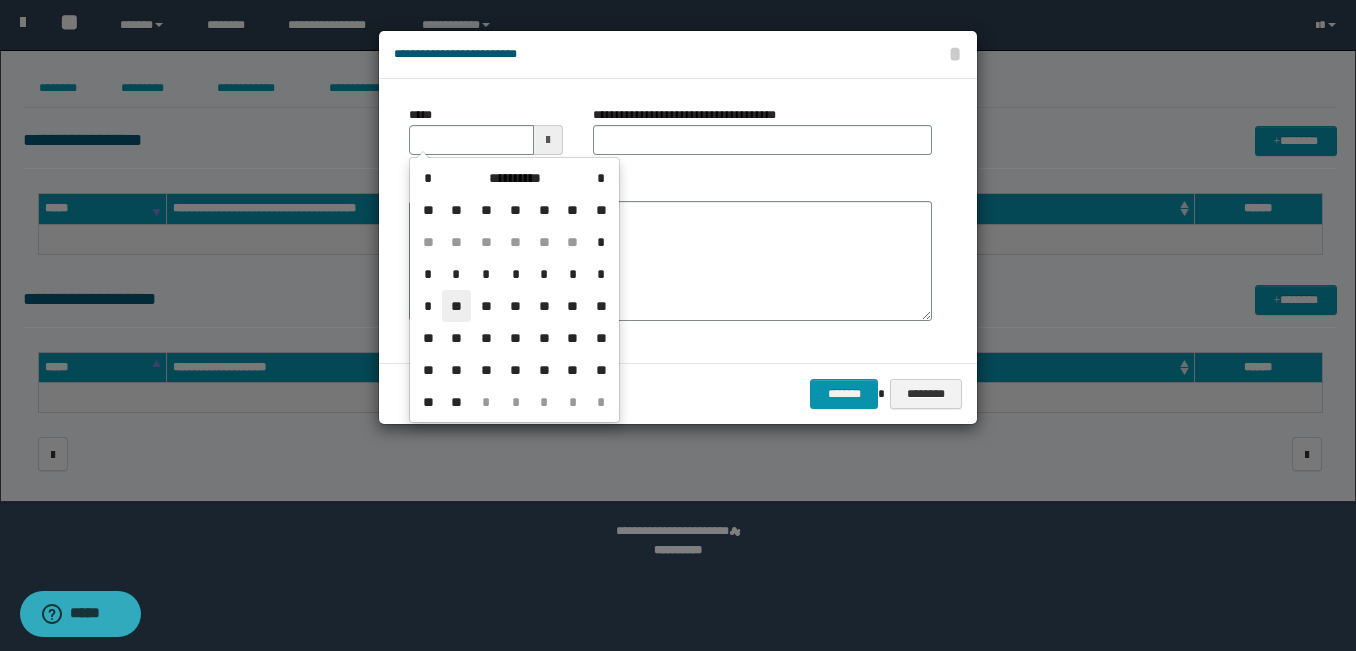 click on "**" at bounding box center [456, 306] 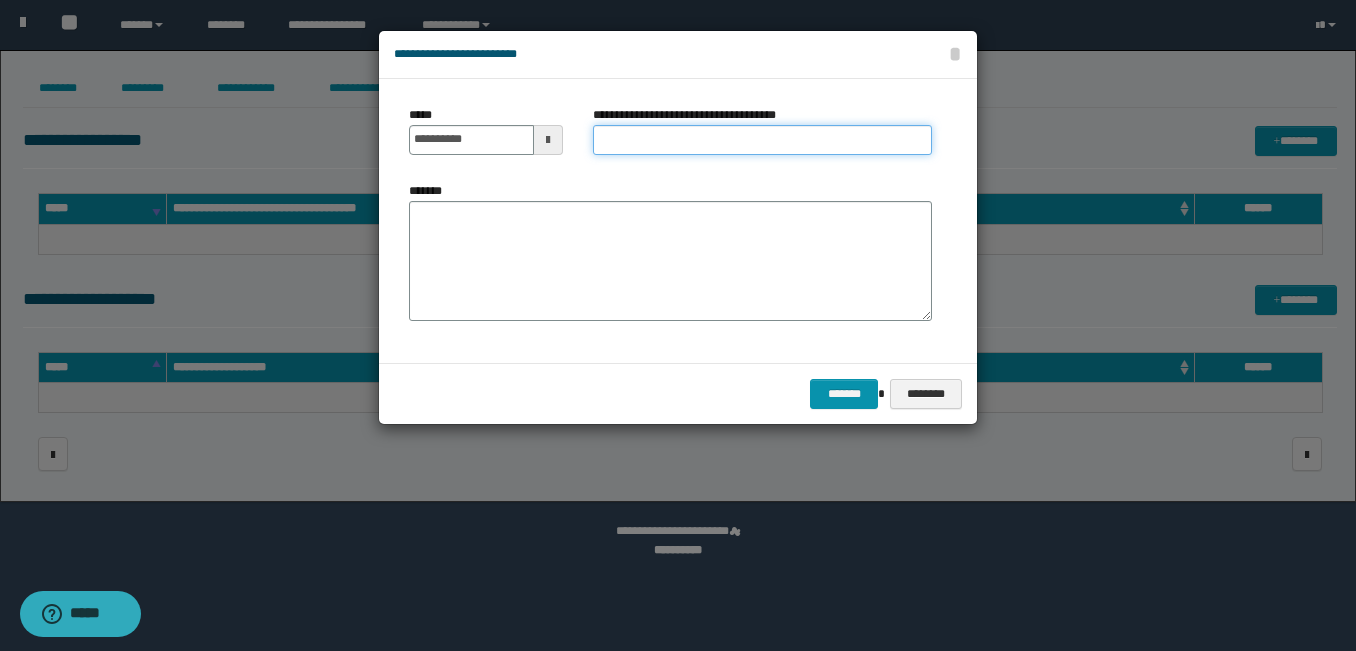 click on "**********" at bounding box center (762, 140) 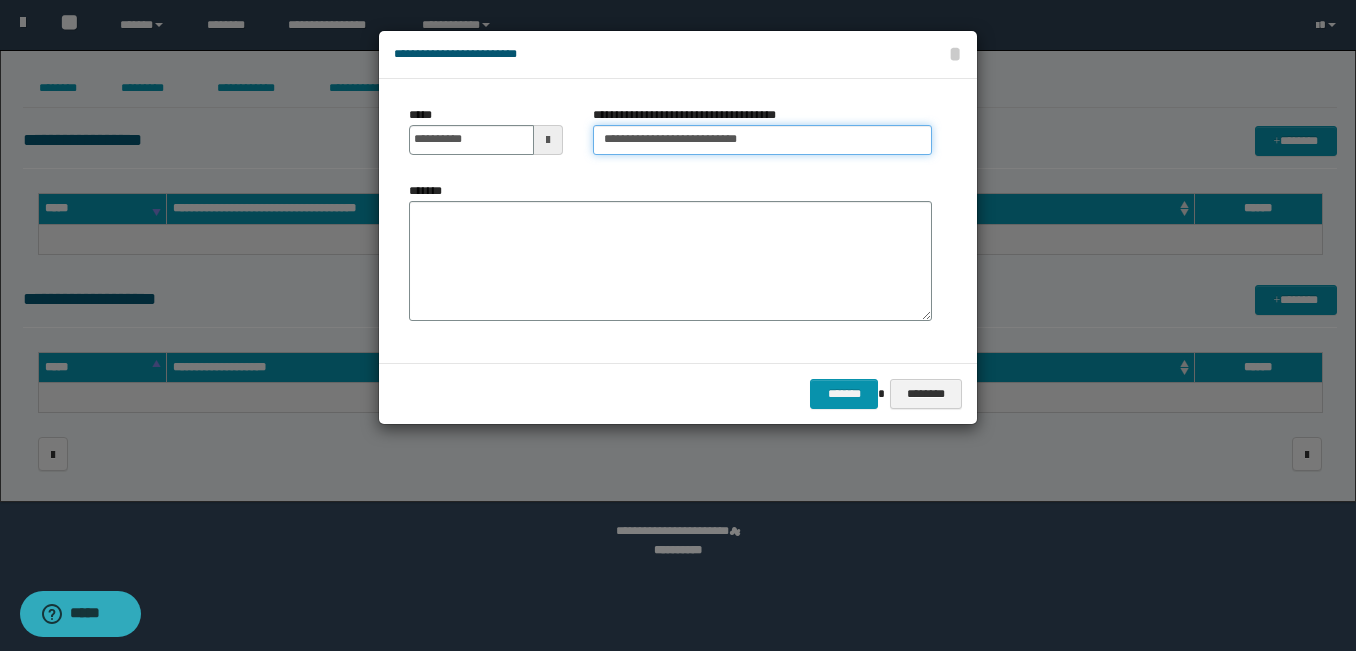 type on "**********" 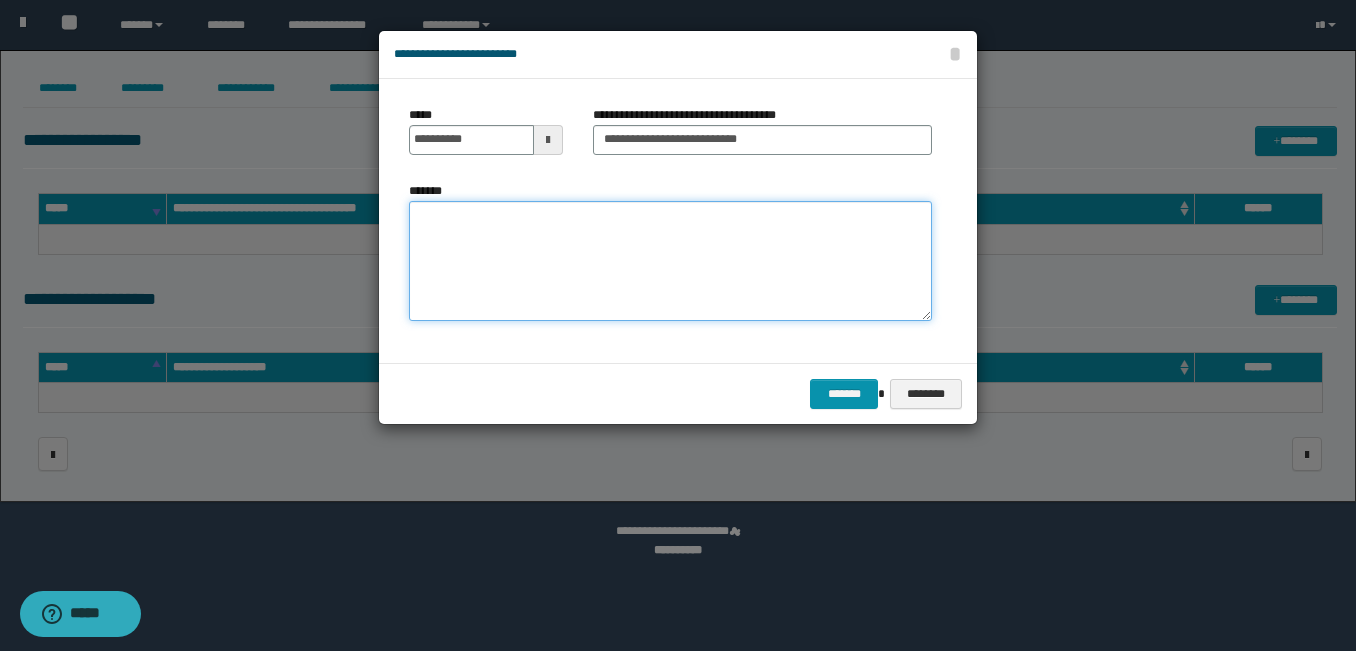 click on "*******" at bounding box center [670, 261] 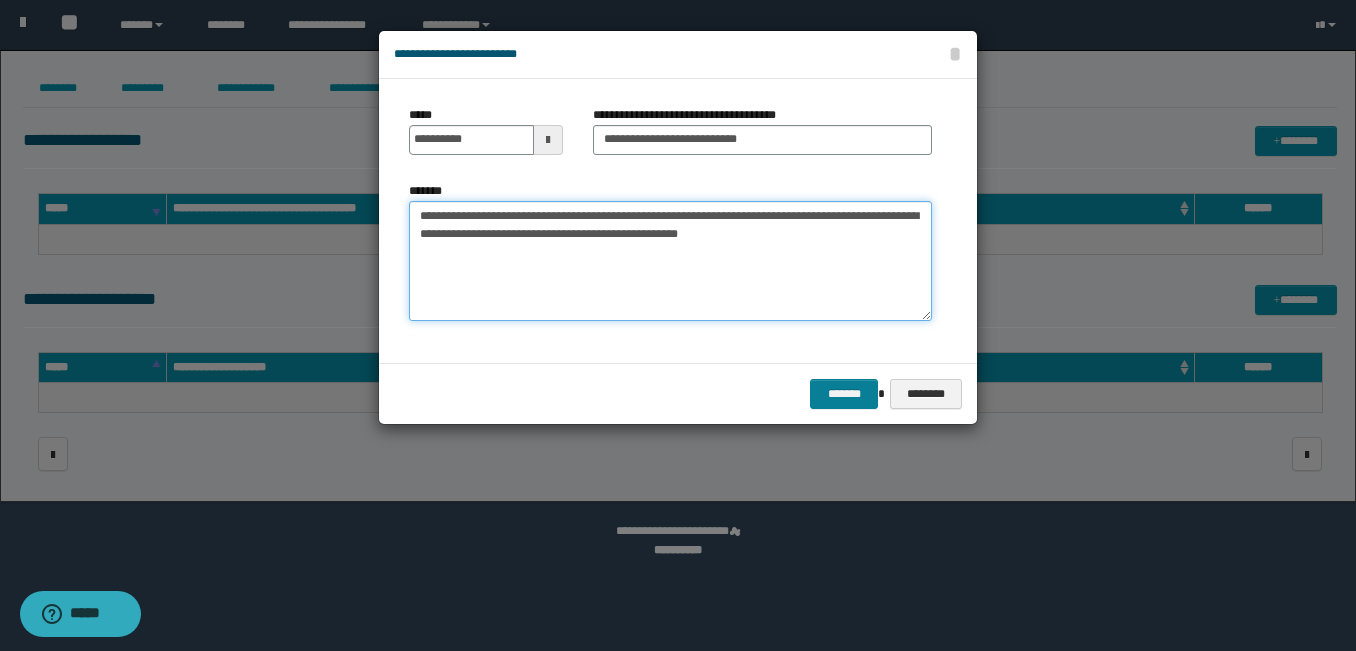 type on "**********" 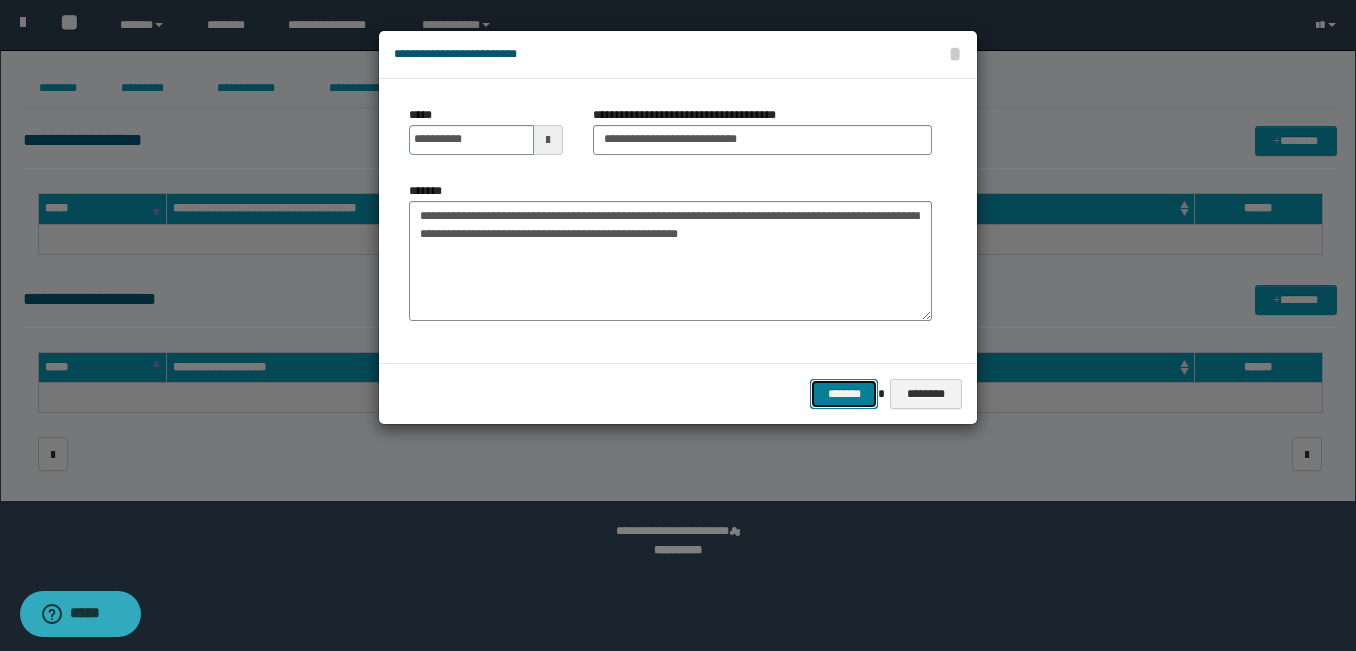 click on "*******" at bounding box center [844, 394] 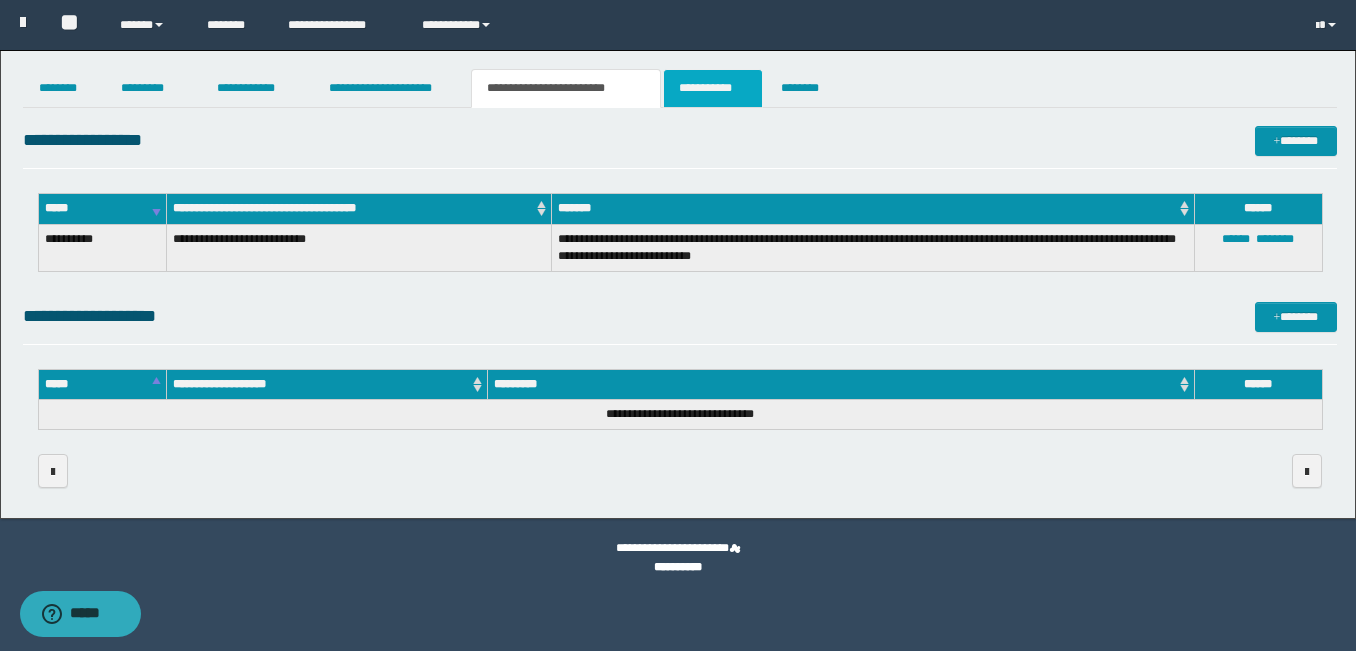 click on "**********" at bounding box center (712, 88) 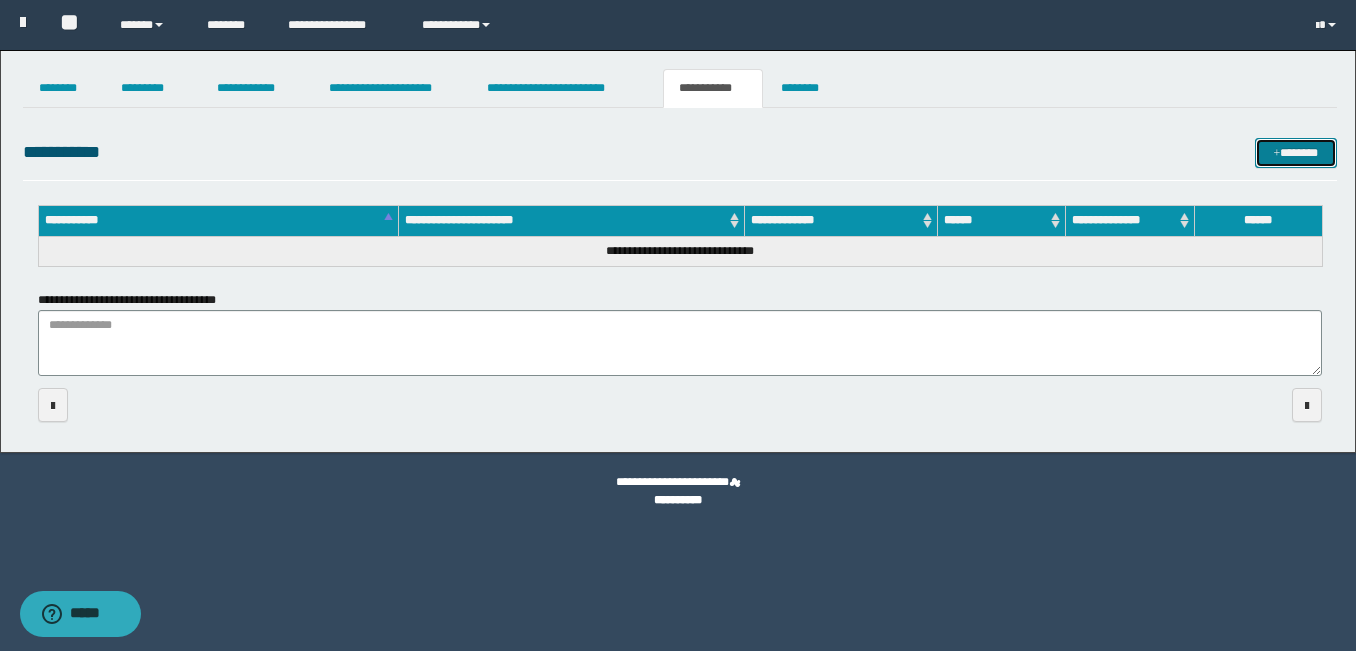 click on "*******" at bounding box center (1296, 153) 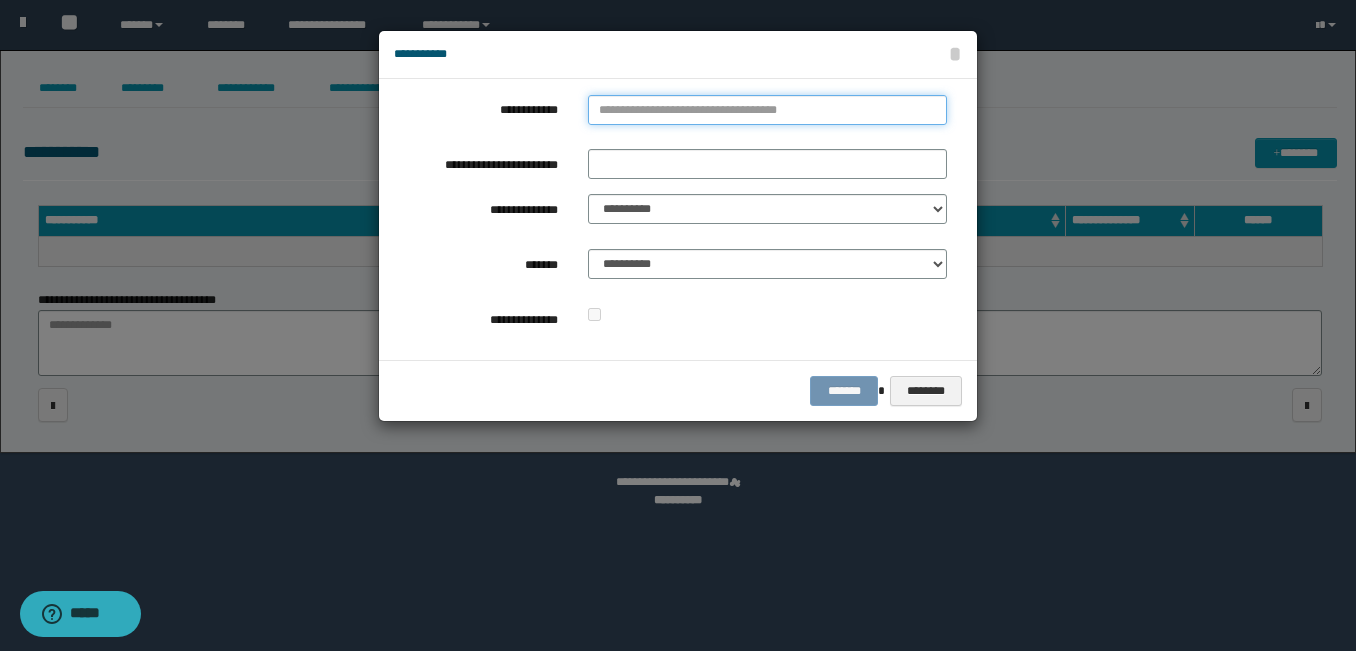 click on "**********" at bounding box center [767, 110] 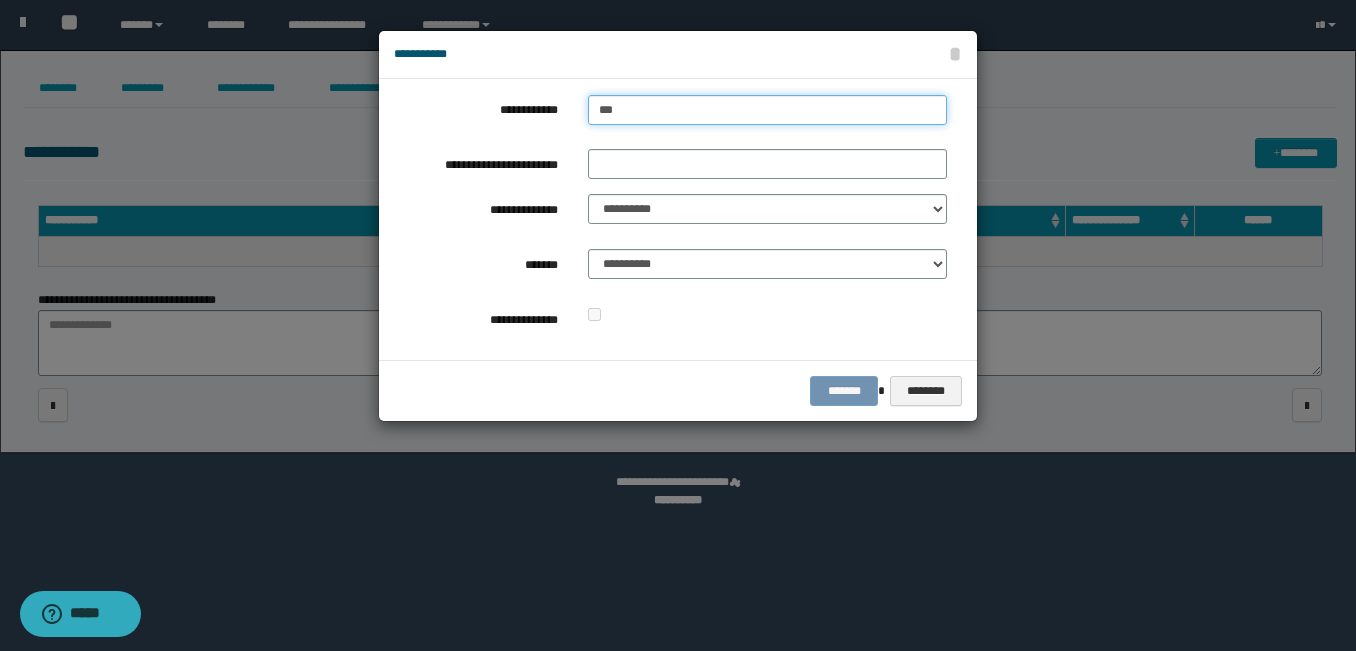 type on "****" 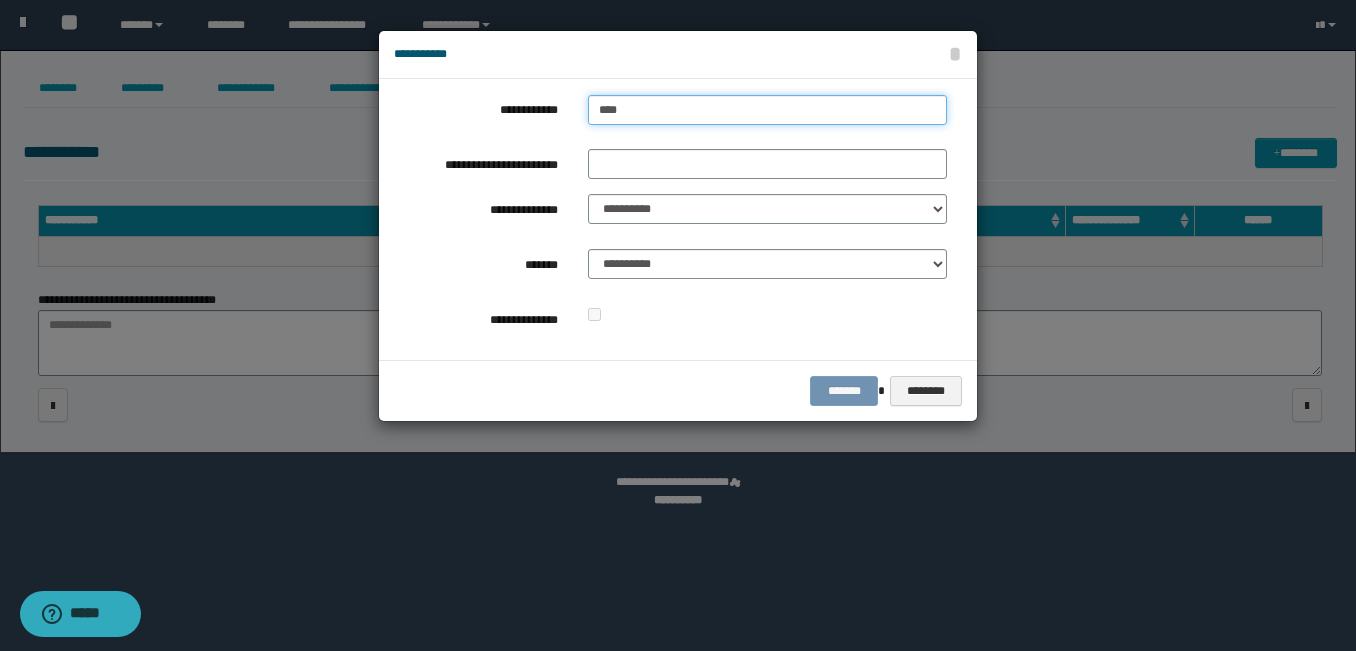 type on "****" 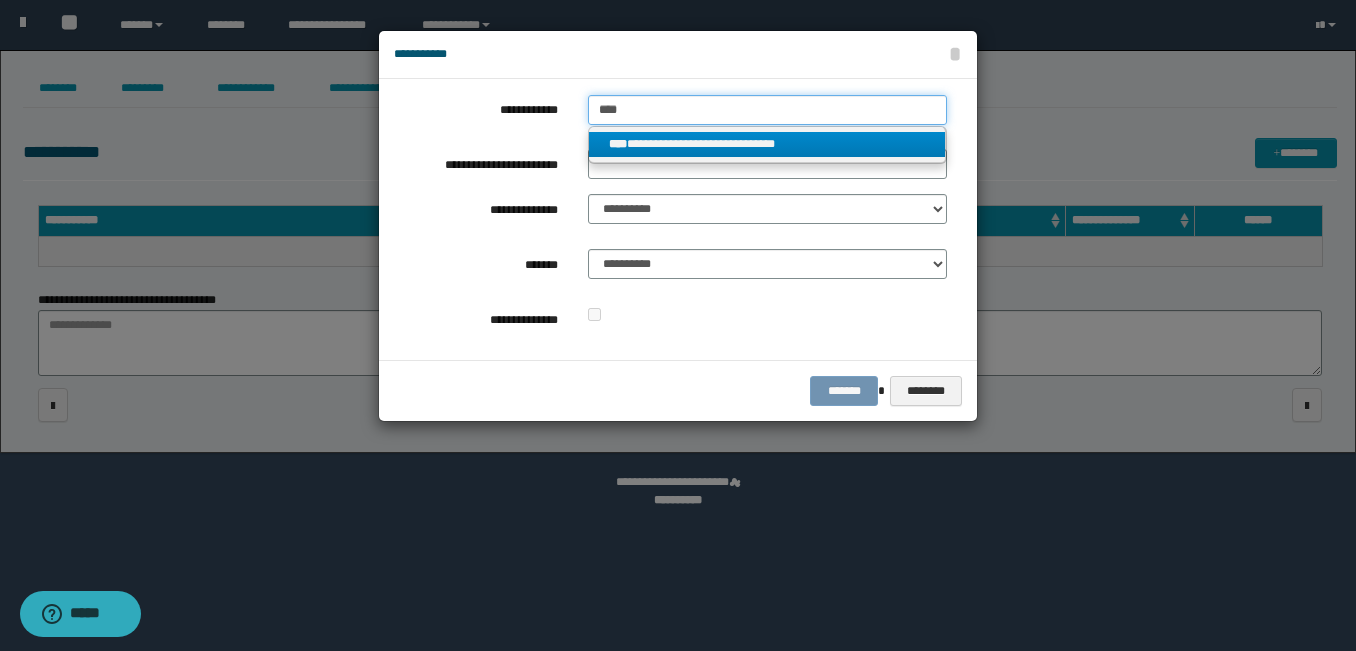type on "****" 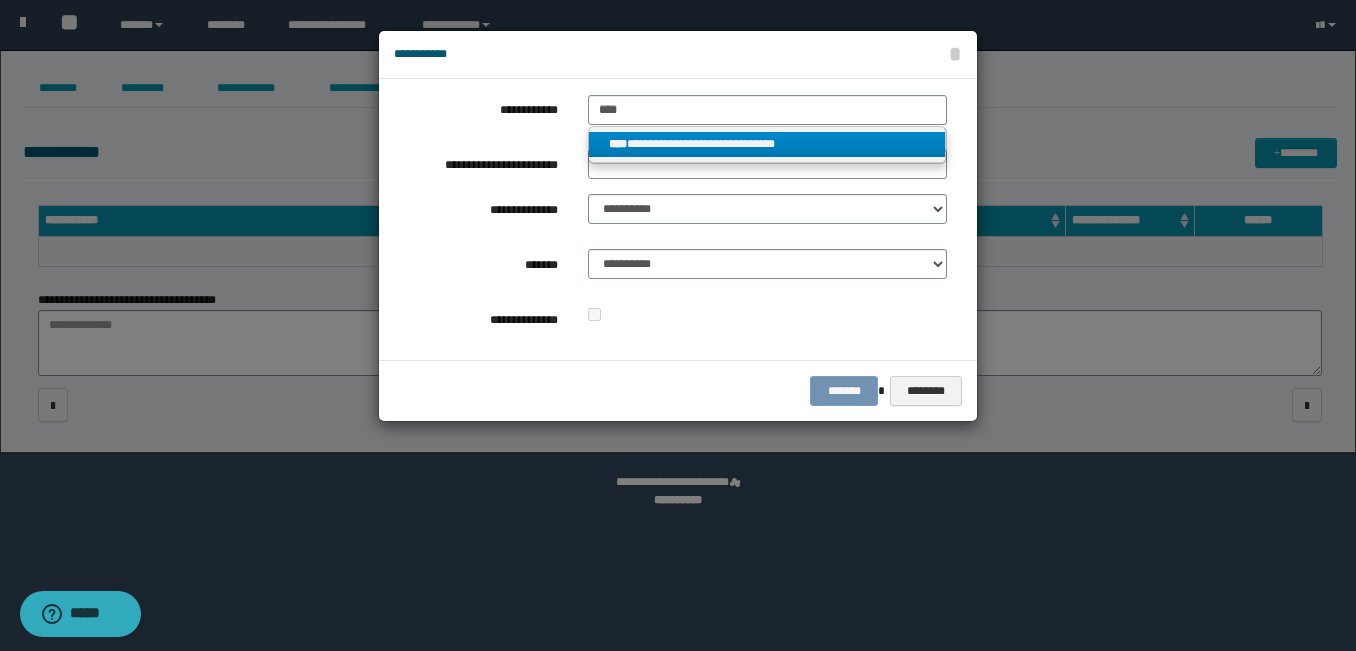 click on "**********" at bounding box center (767, 144) 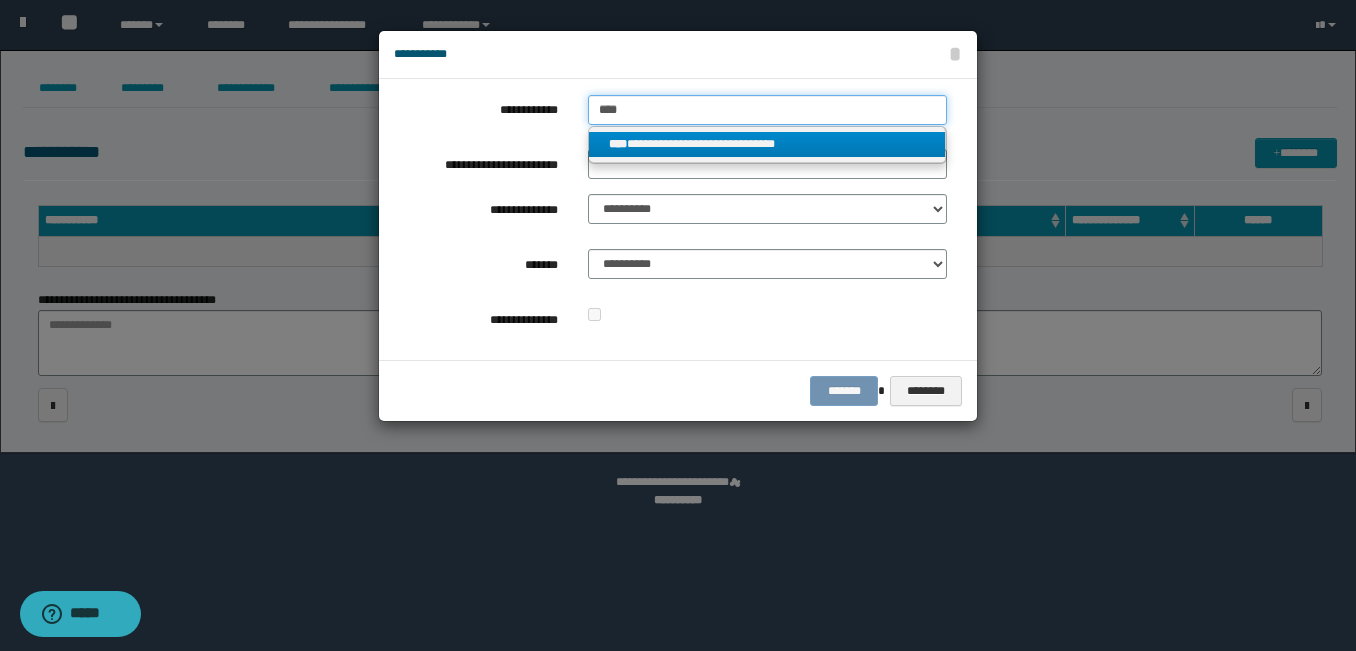 type 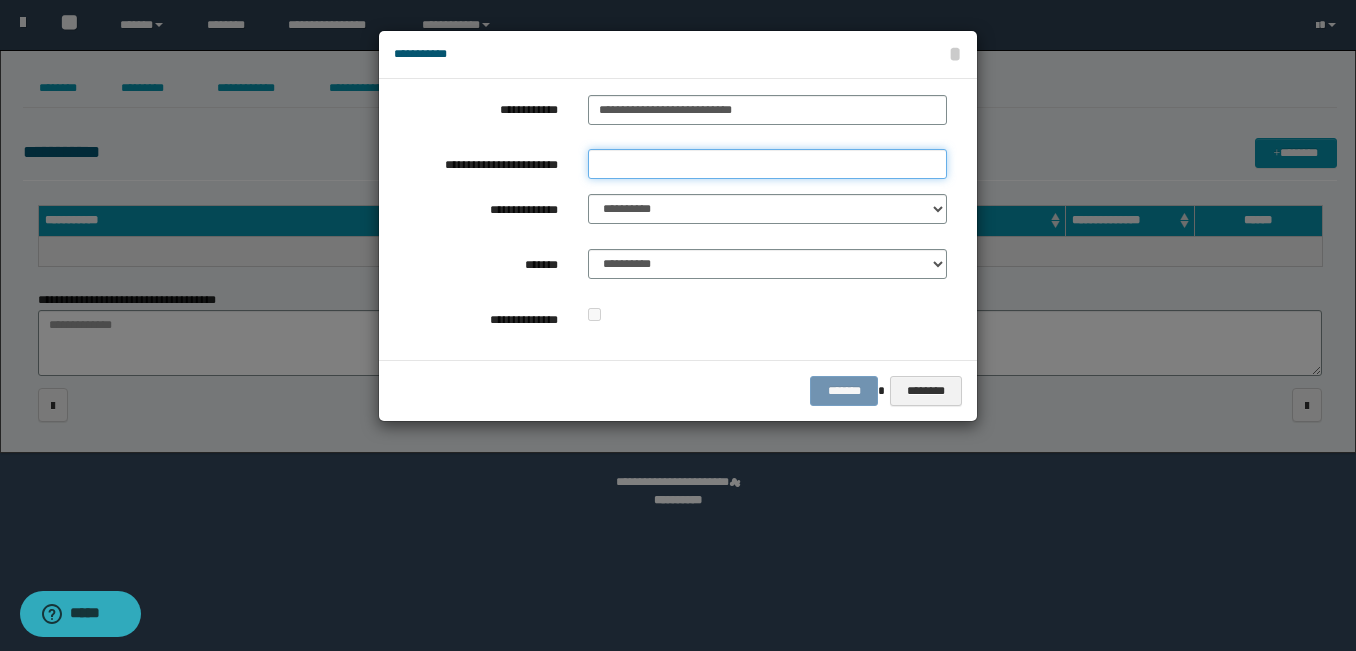 click on "**********" at bounding box center [767, 164] 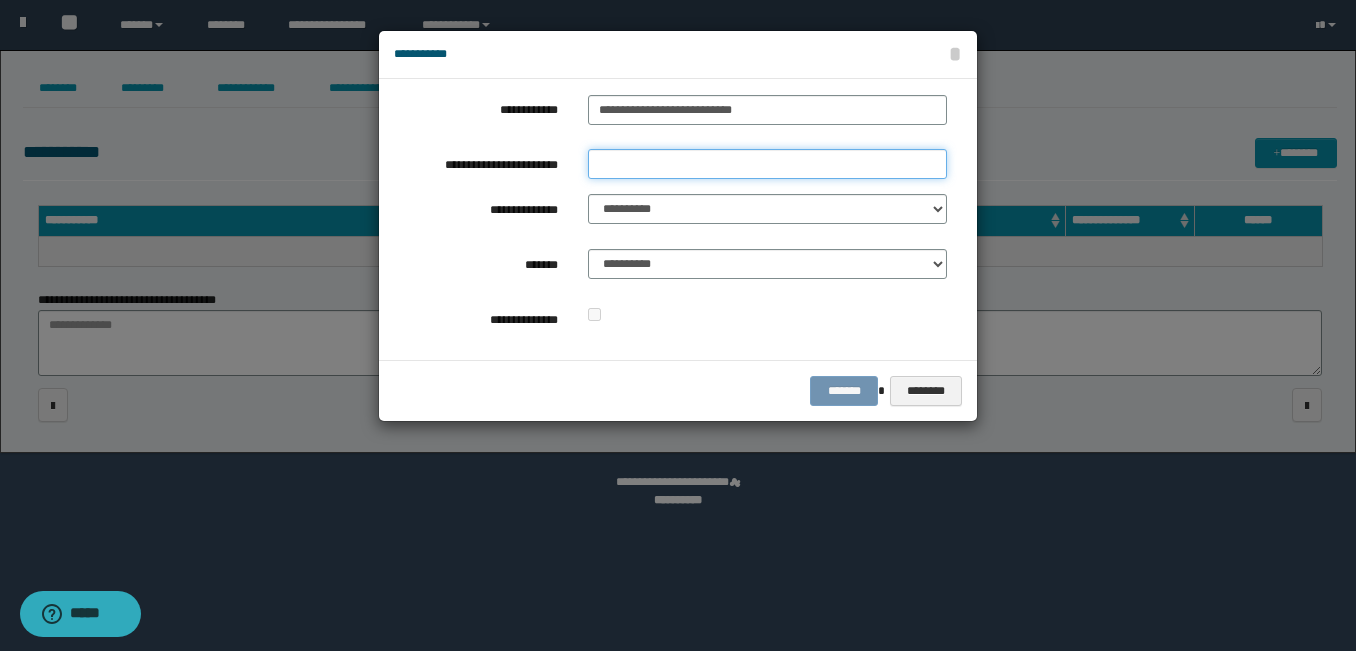 type on "*********" 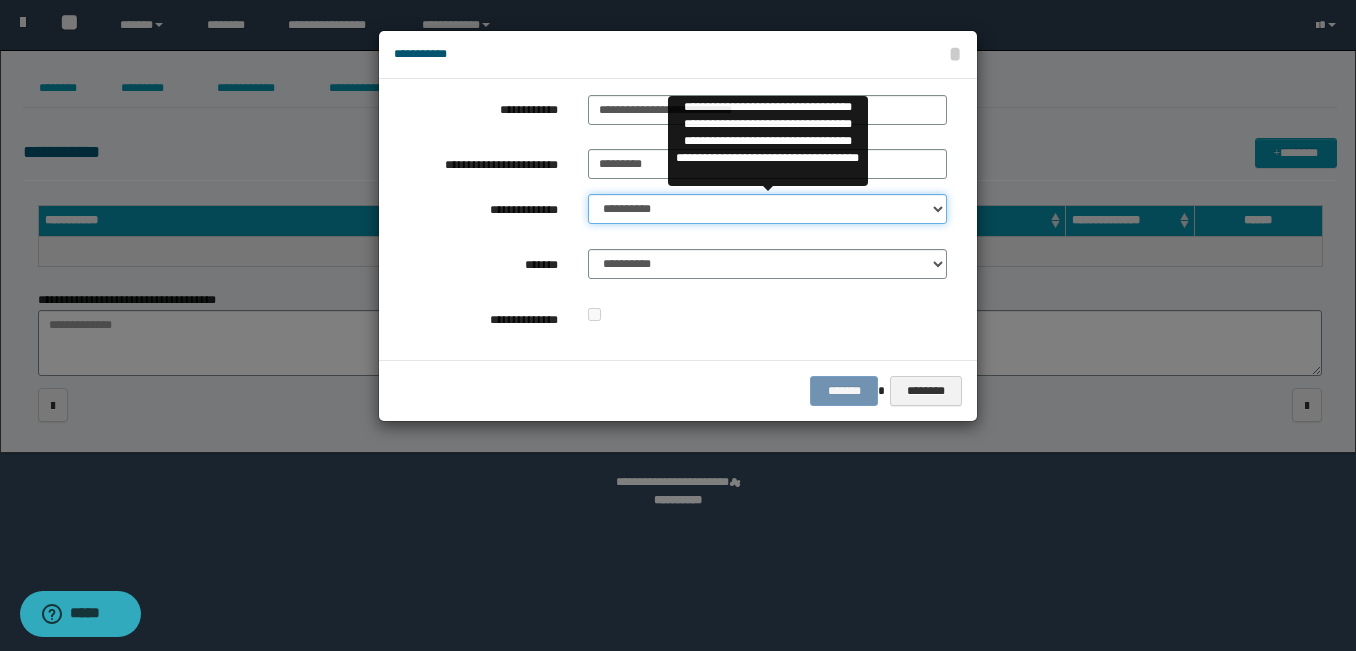click on "**********" at bounding box center (767, 209) 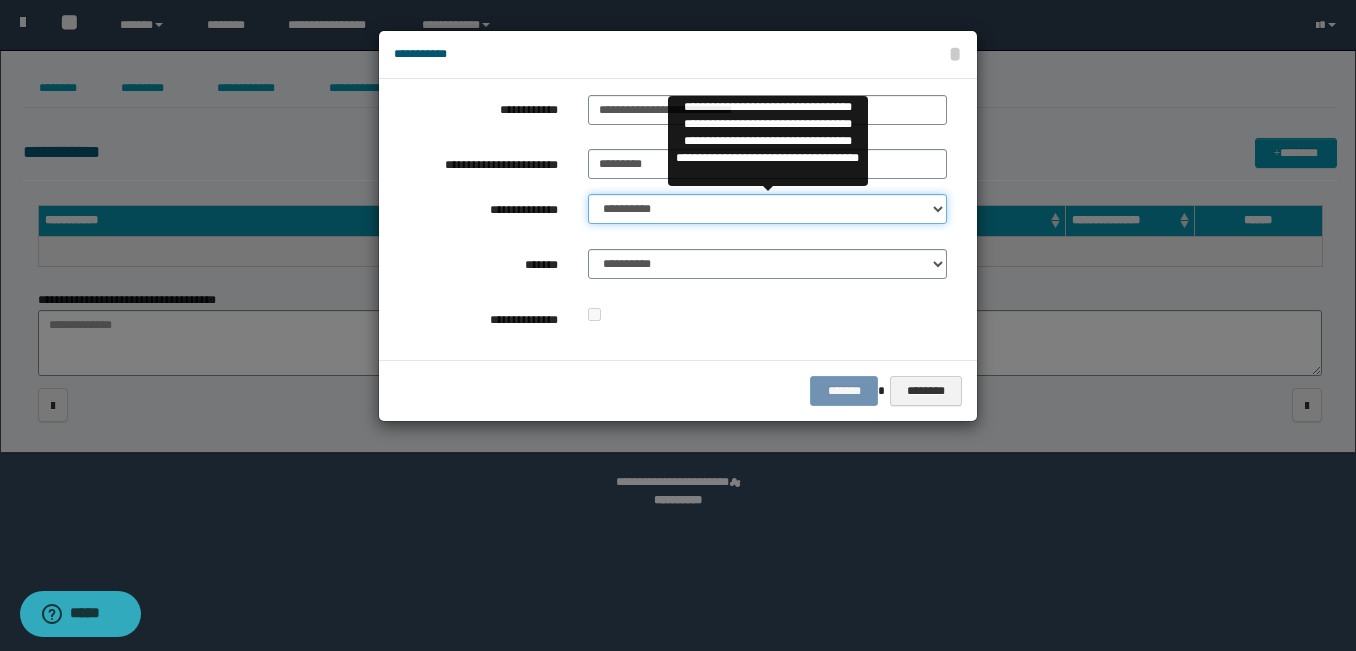 select on "**" 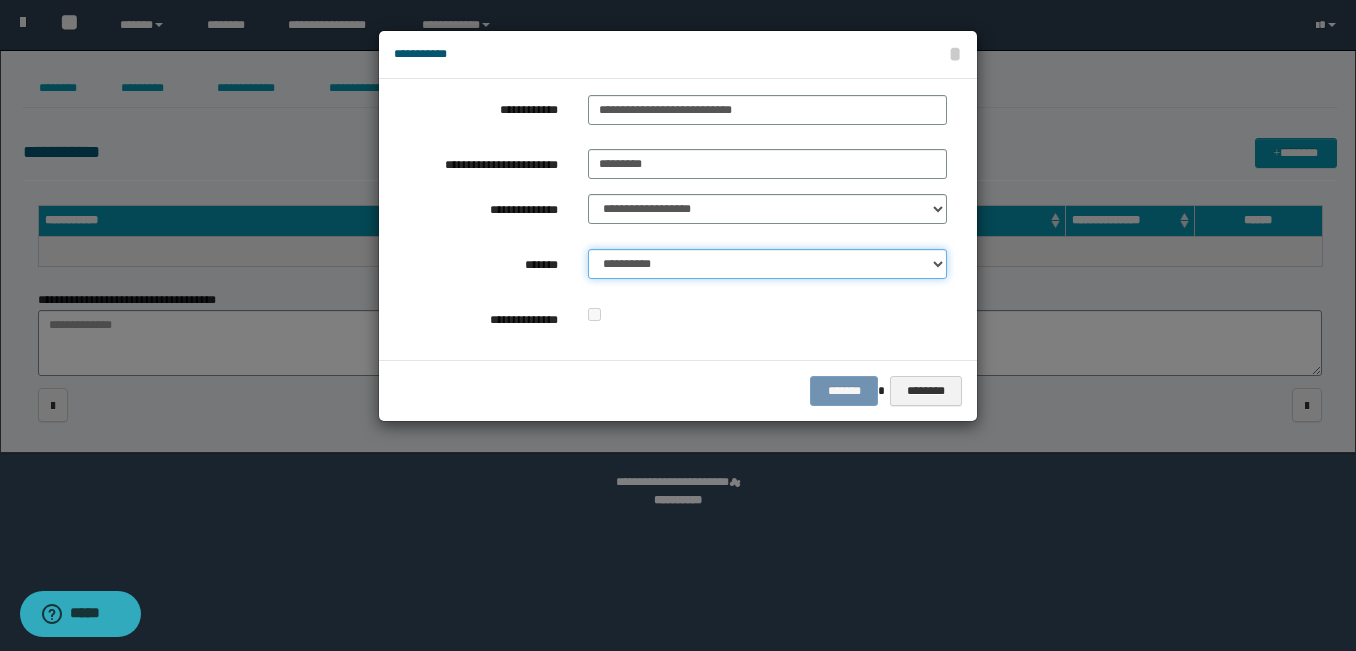 click on "**********" at bounding box center (767, 264) 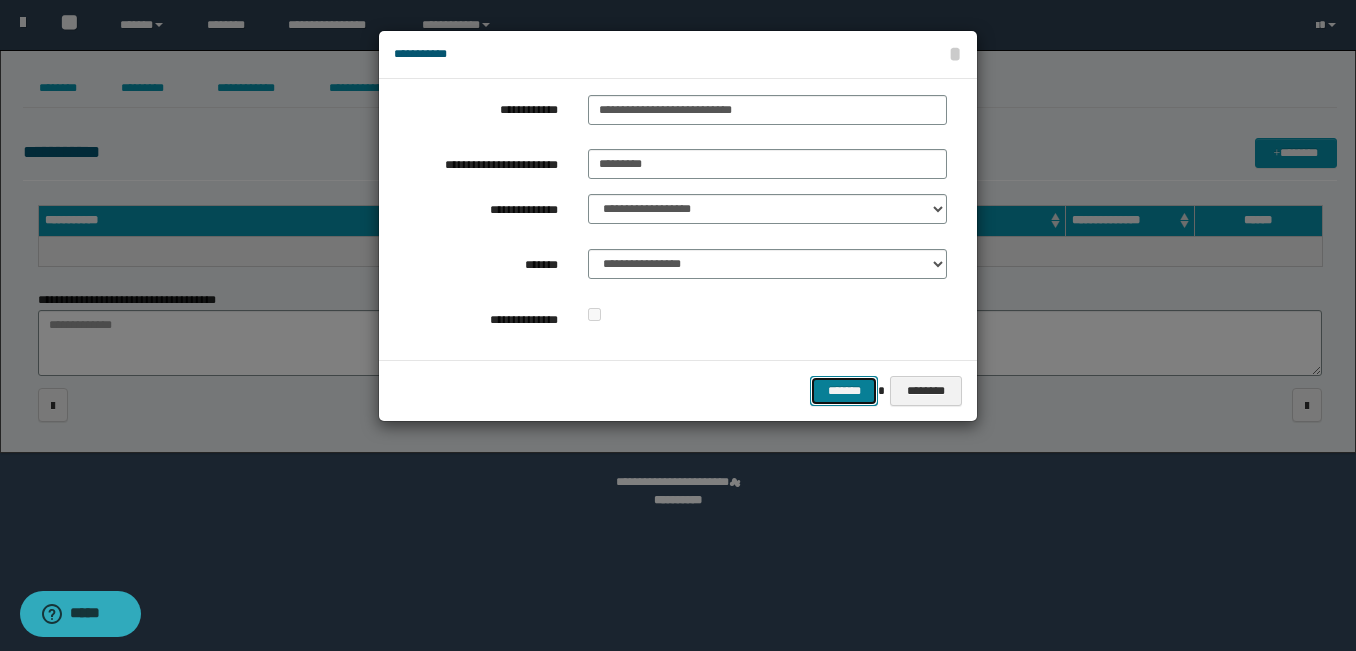 click on "*******" at bounding box center [844, 391] 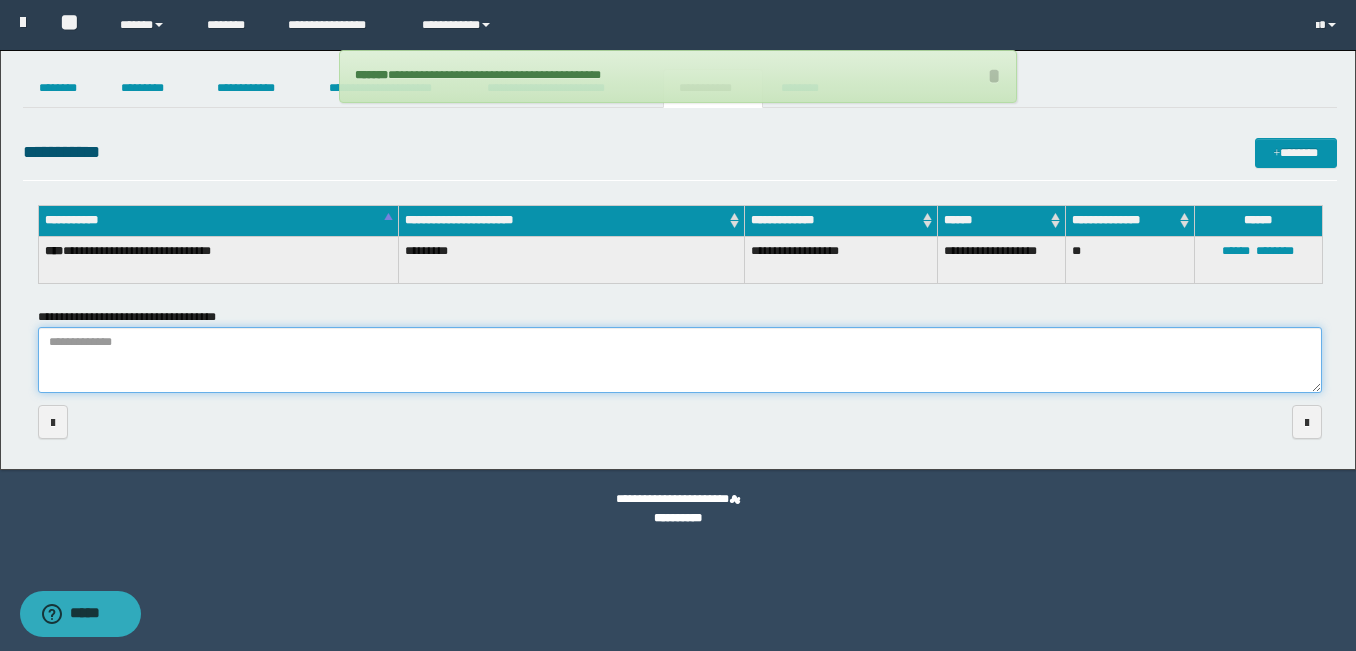 click on "**********" at bounding box center (680, 360) 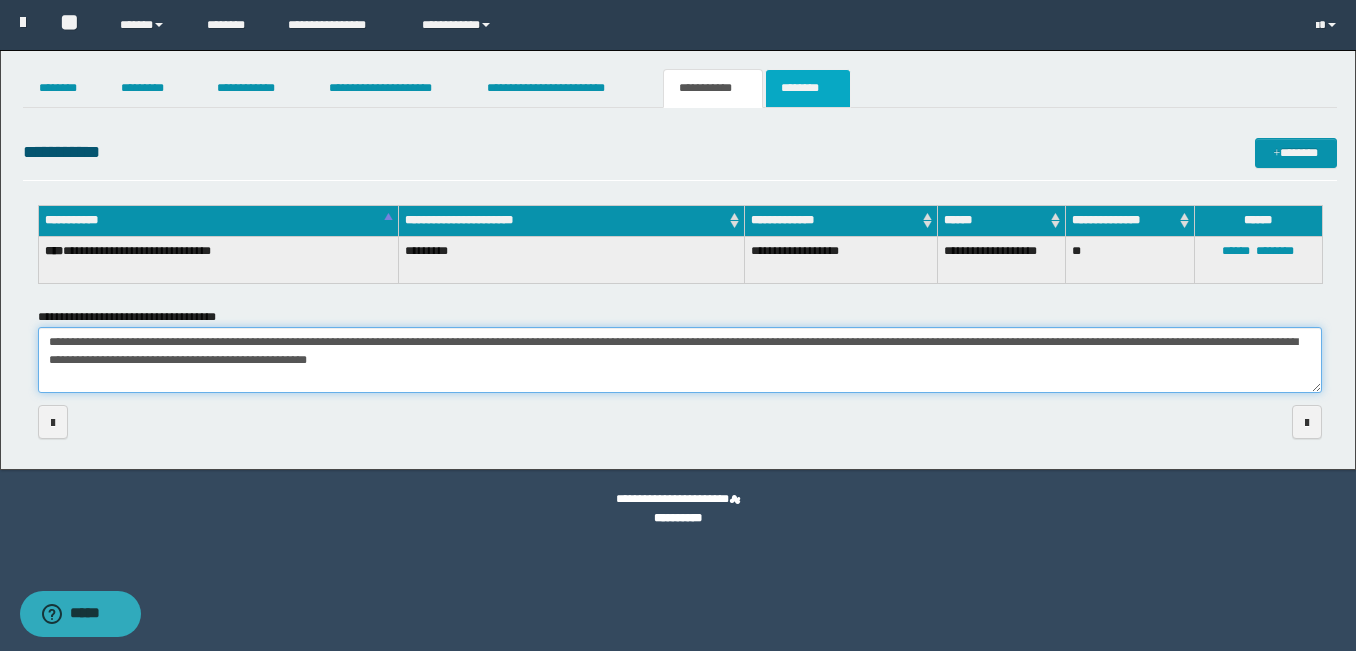 type on "**********" 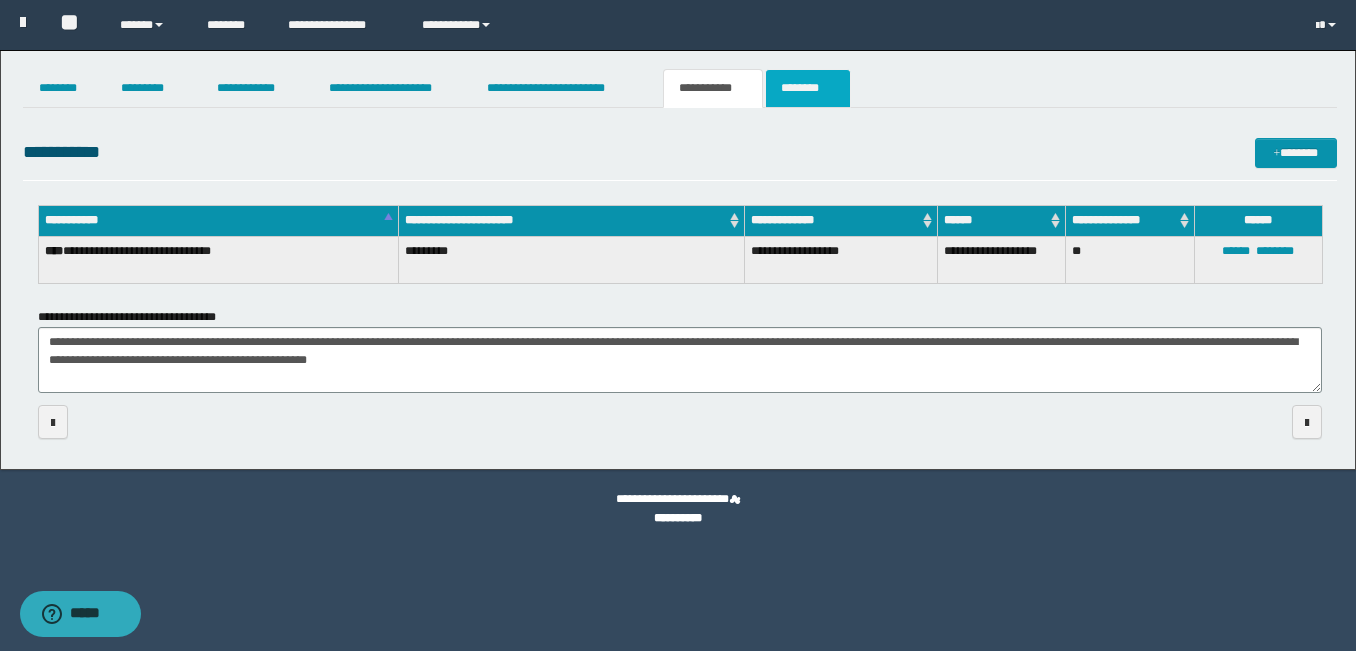 click on "********" at bounding box center [808, 88] 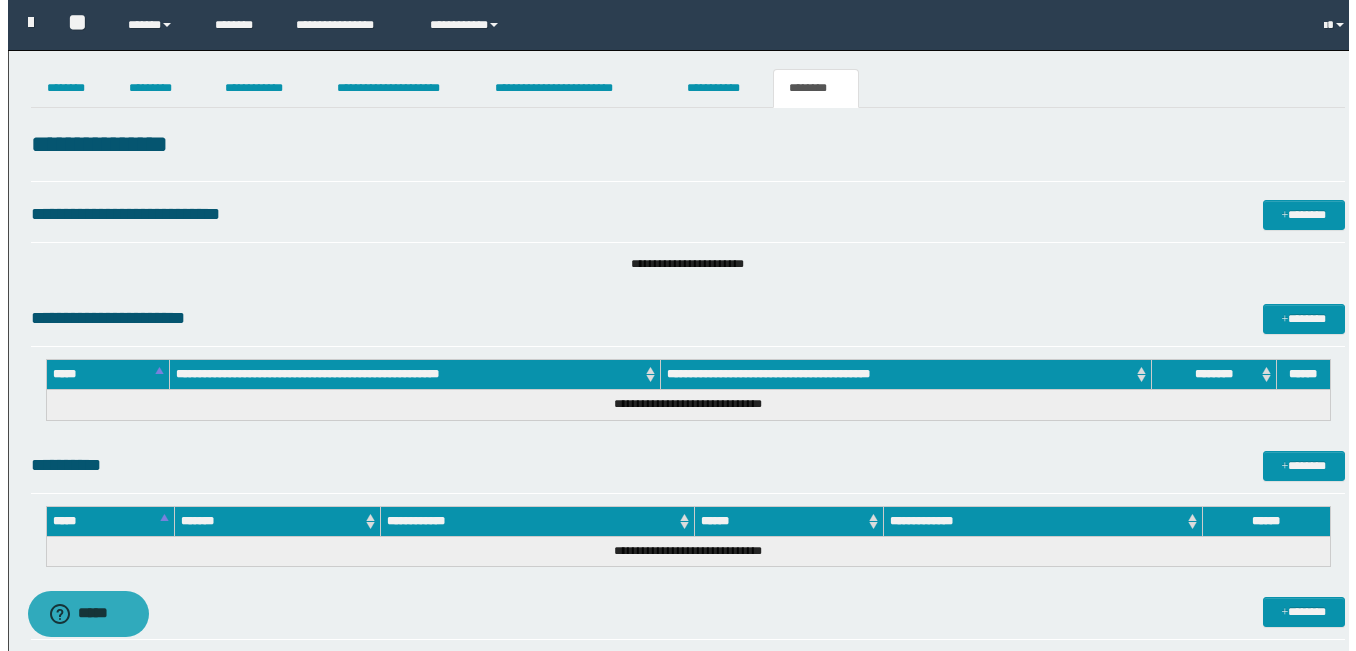 scroll, scrollTop: 0, scrollLeft: 0, axis: both 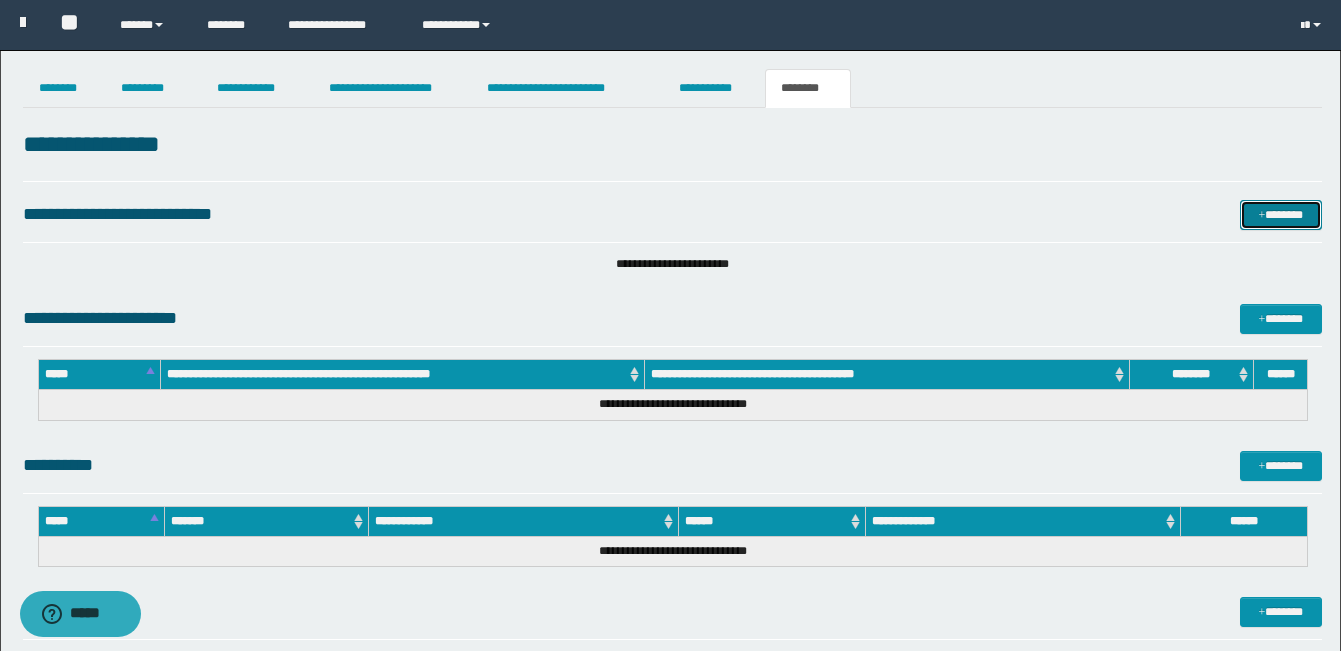 click on "*******" at bounding box center [1281, 215] 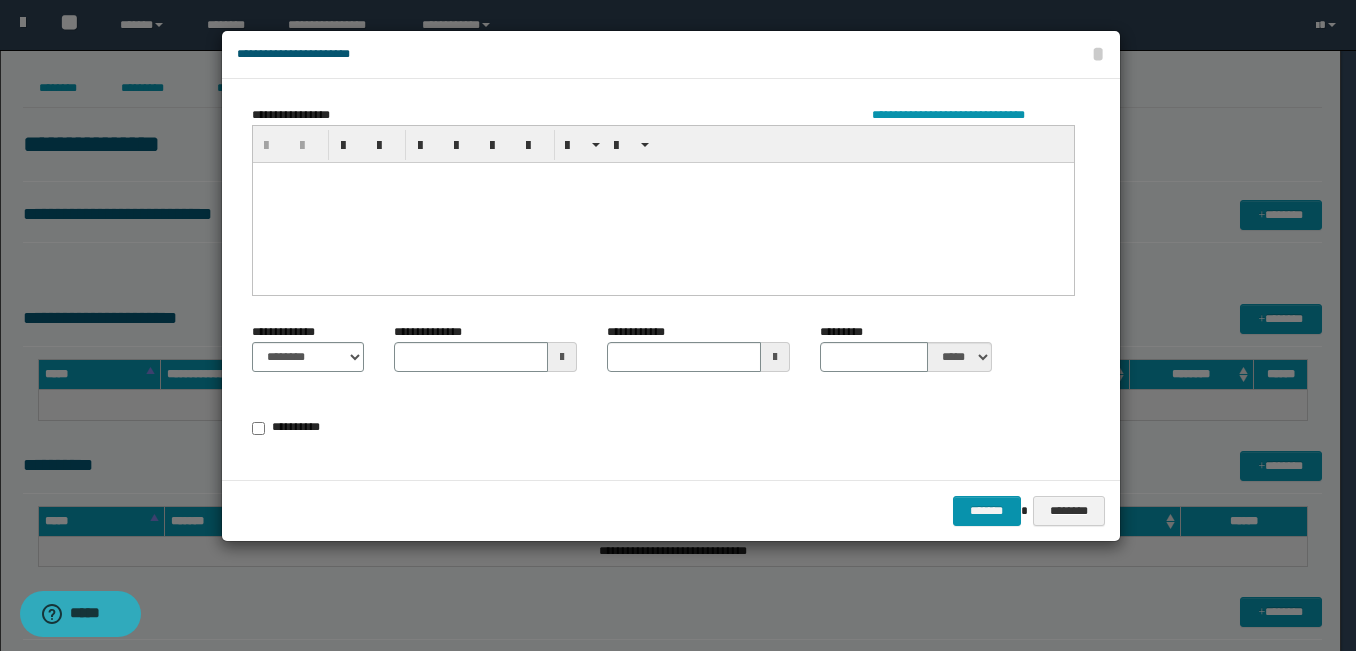 click at bounding box center [662, 202] 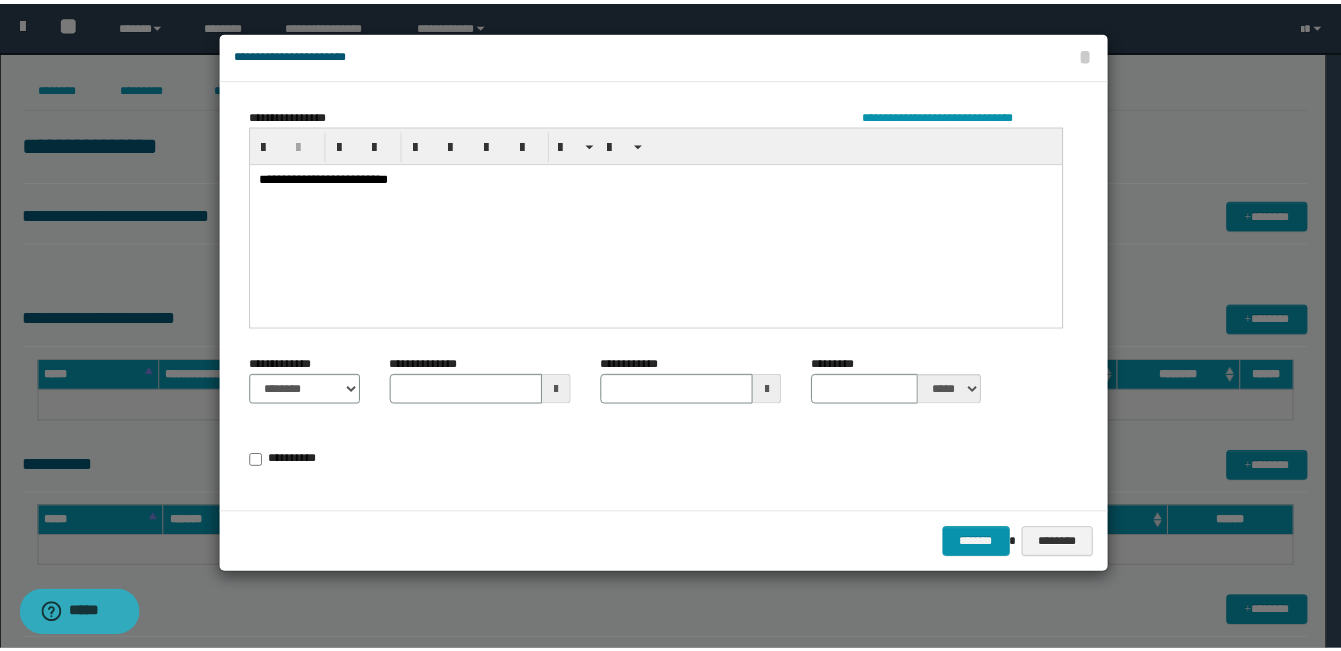 scroll, scrollTop: 0, scrollLeft: 0, axis: both 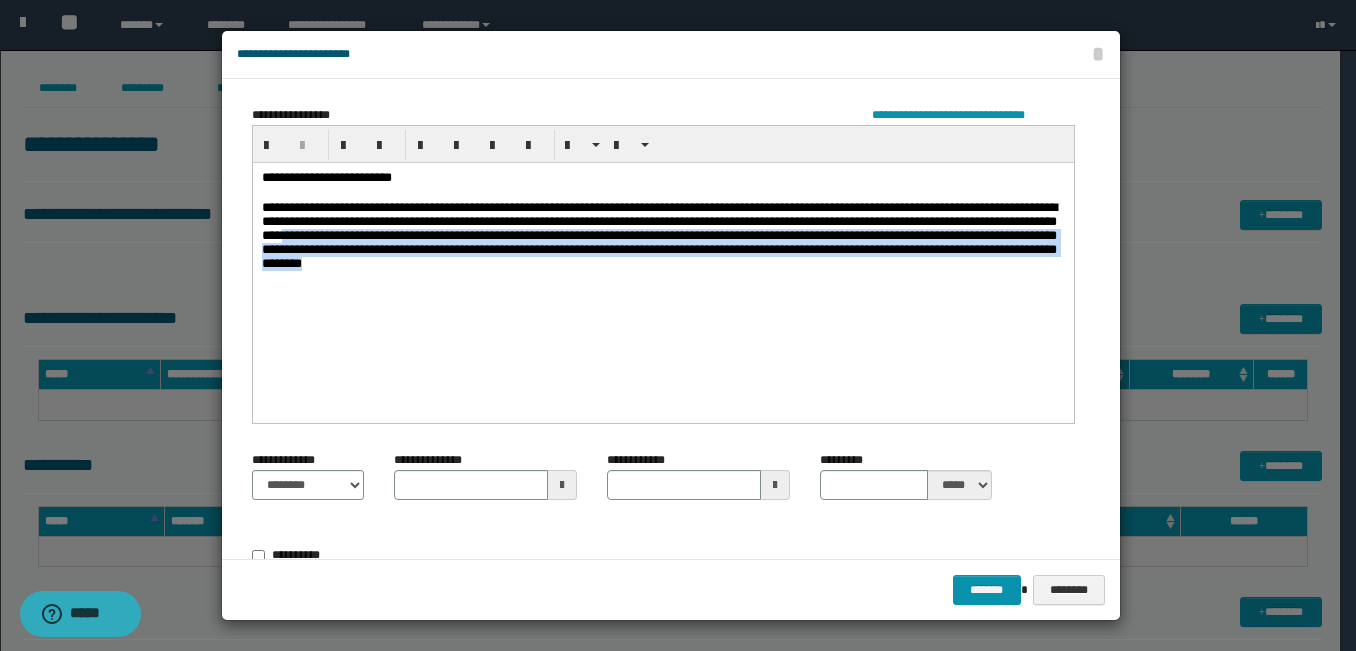 drag, startPoint x: 478, startPoint y: 257, endPoint x: 563, endPoint y: 344, distance: 121.630585 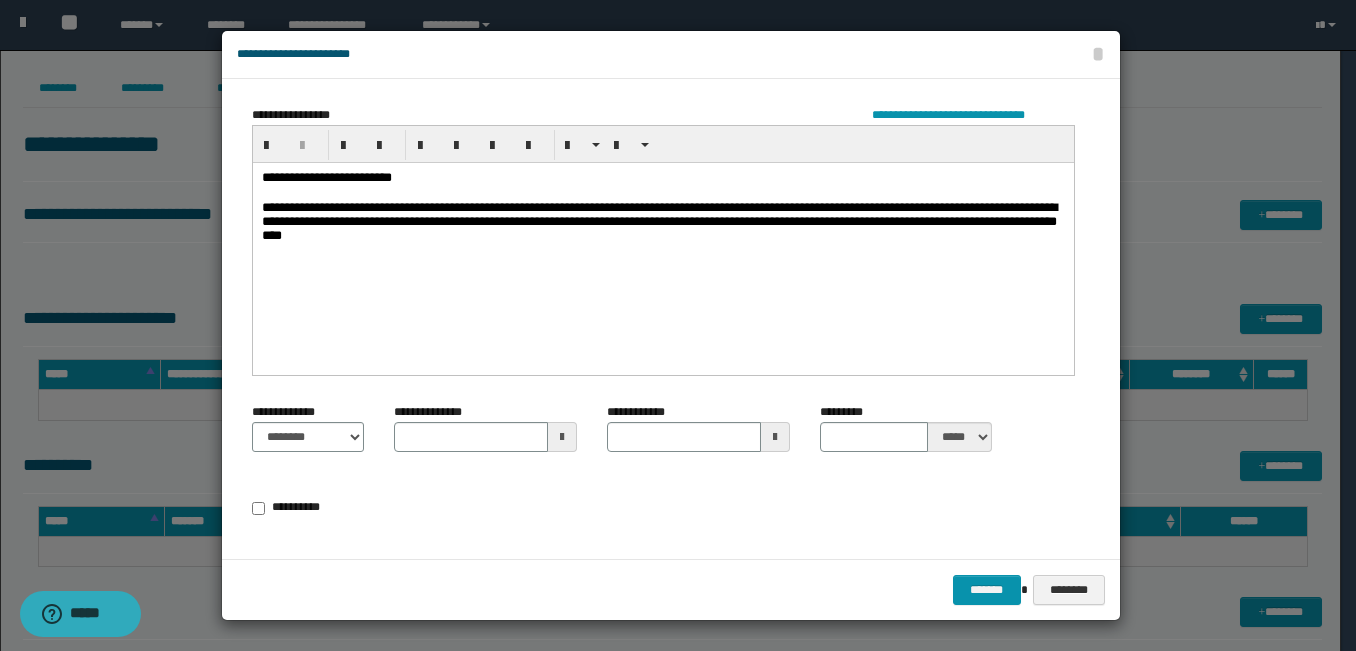 click on "**********" at bounding box center [662, 232] 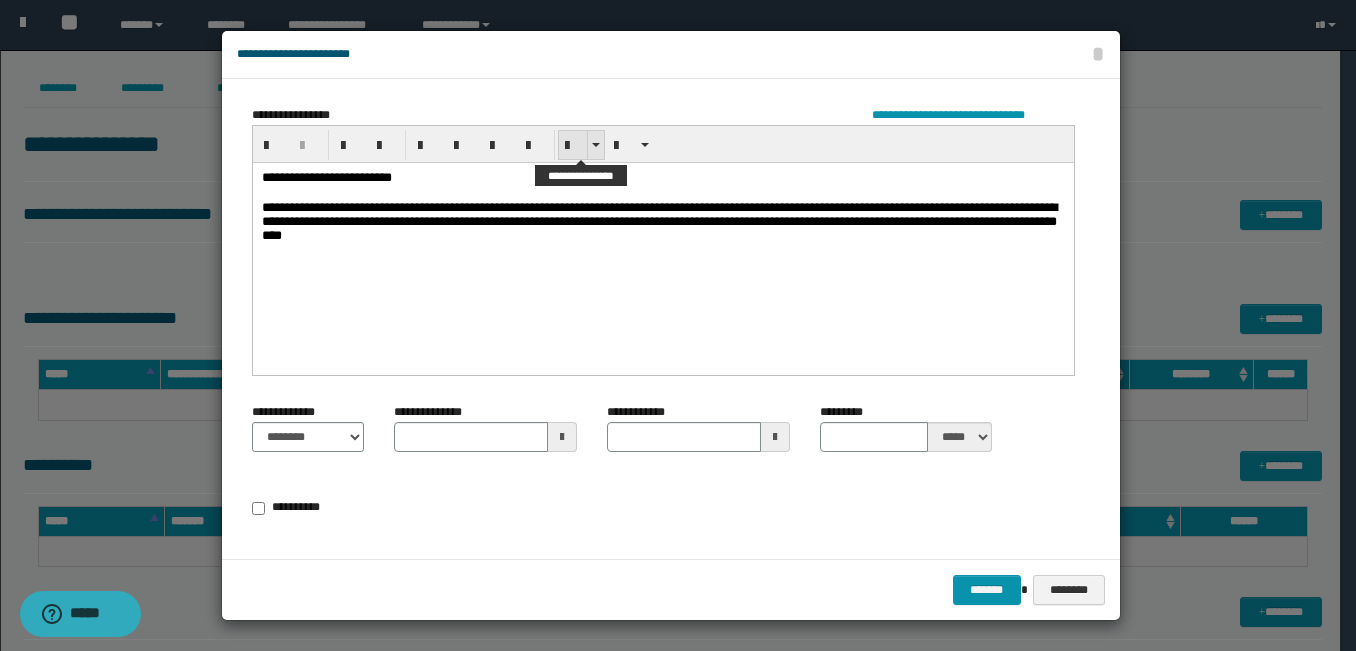 click at bounding box center (573, 145) 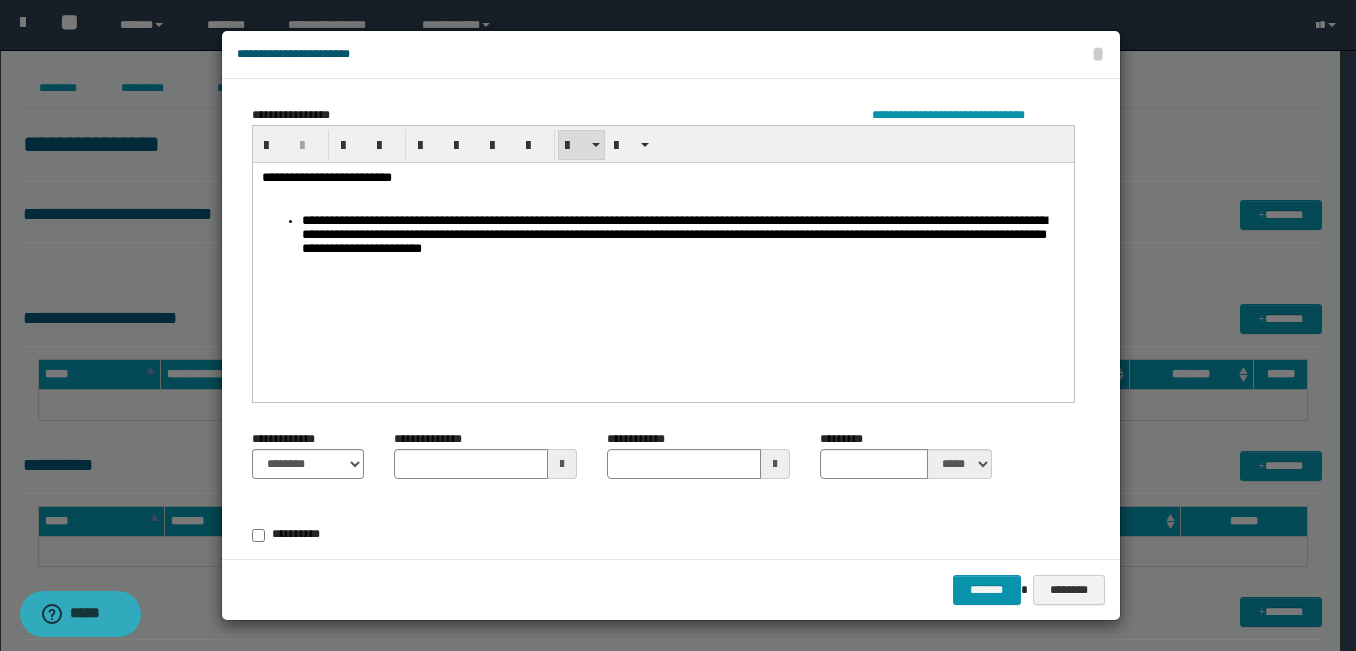 click on "**********" at bounding box center [682, 245] 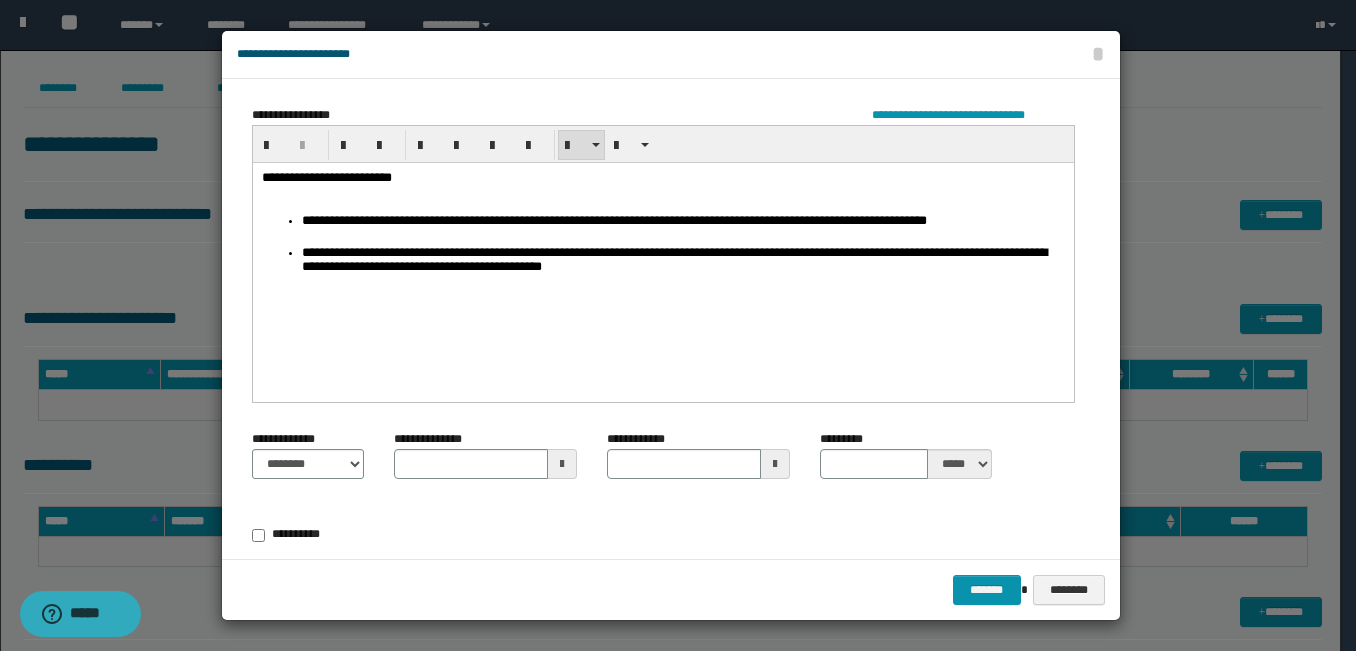 click on "**********" at bounding box center (682, 261) 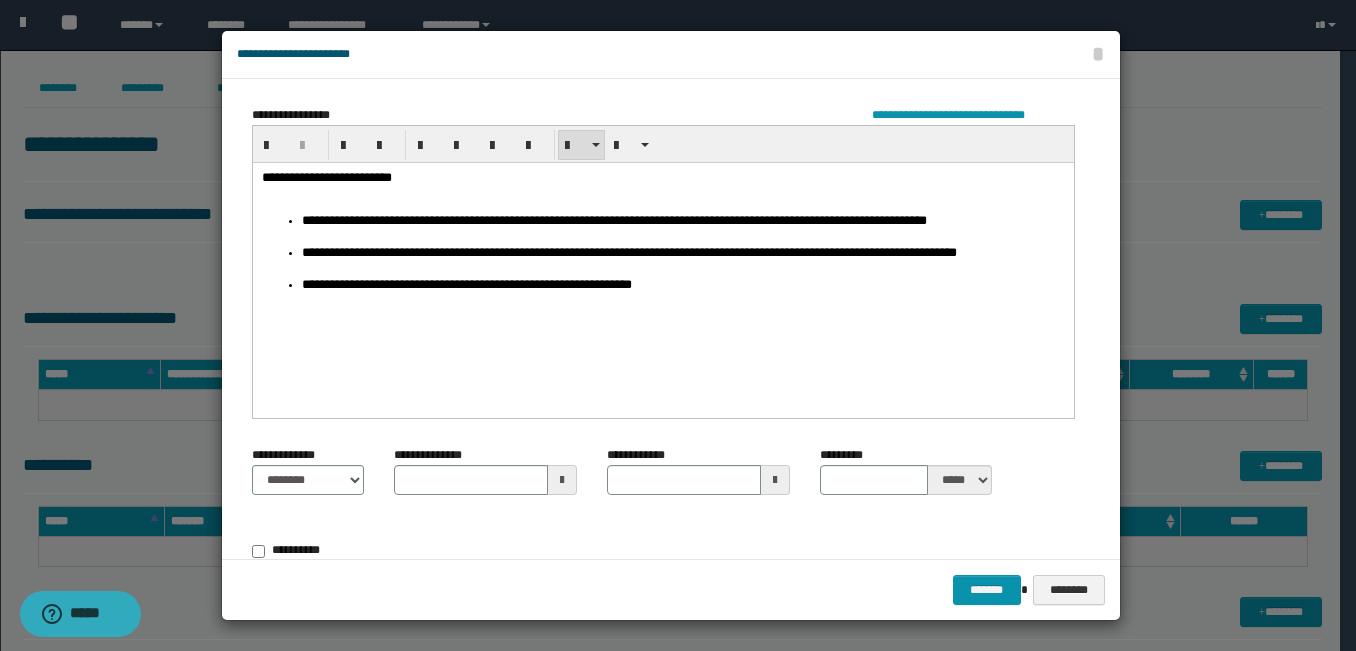 type 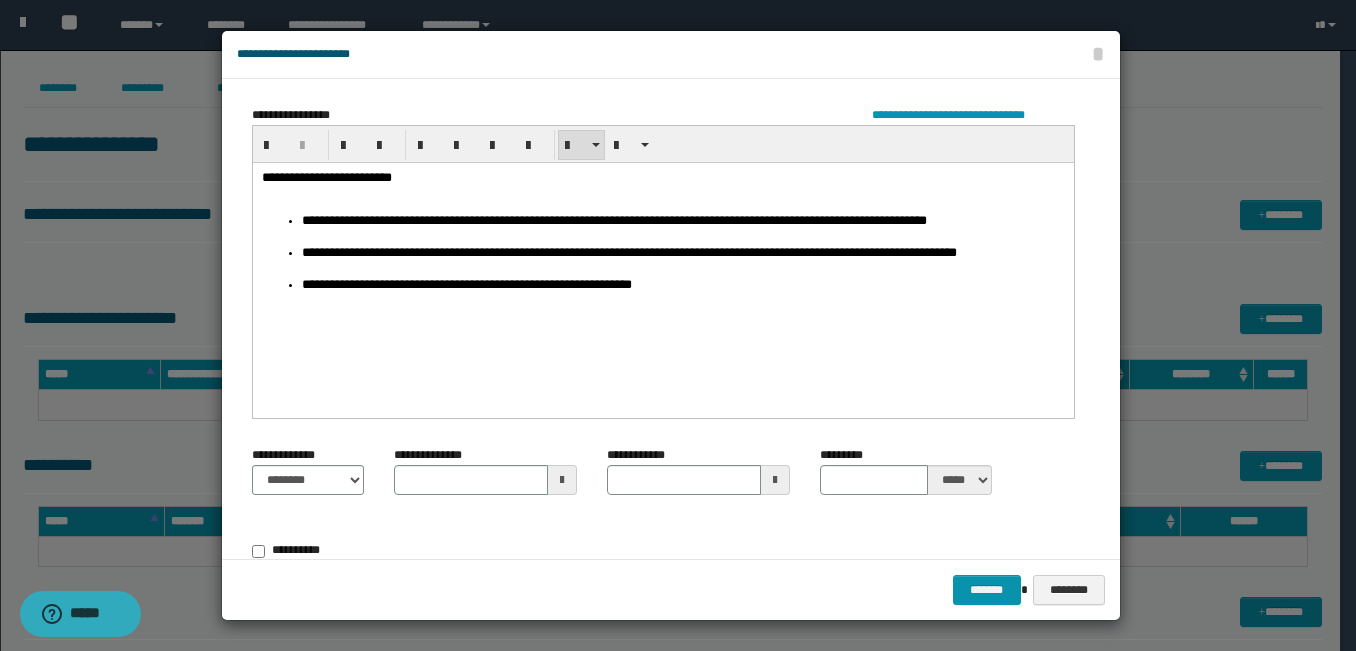 click on "**********" at bounding box center [288, 455] 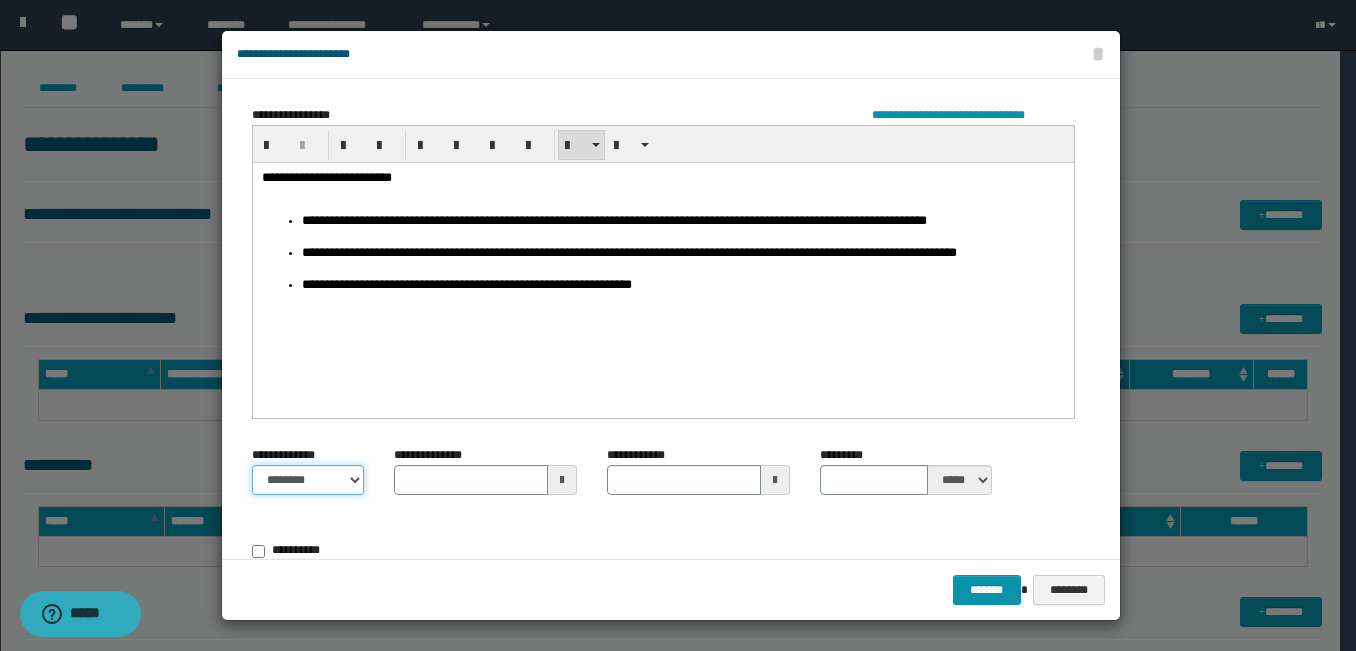 click on "********
*********" at bounding box center [308, 480] 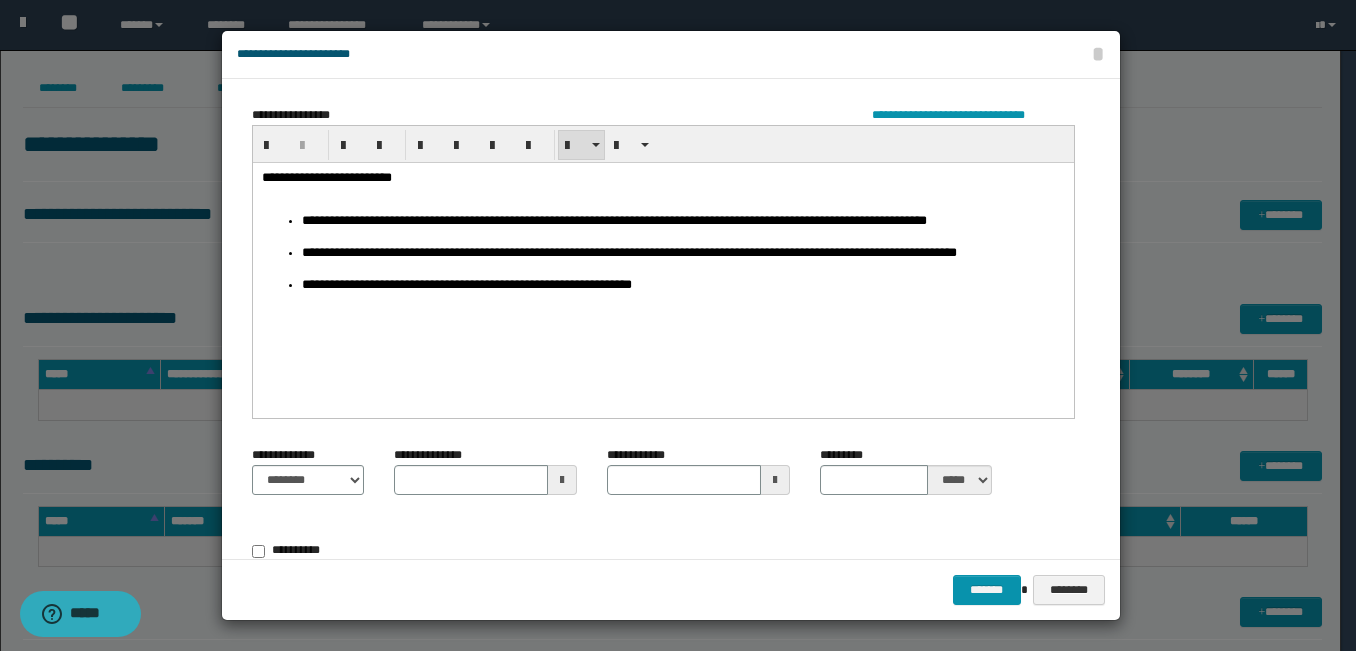click at bounding box center [562, 480] 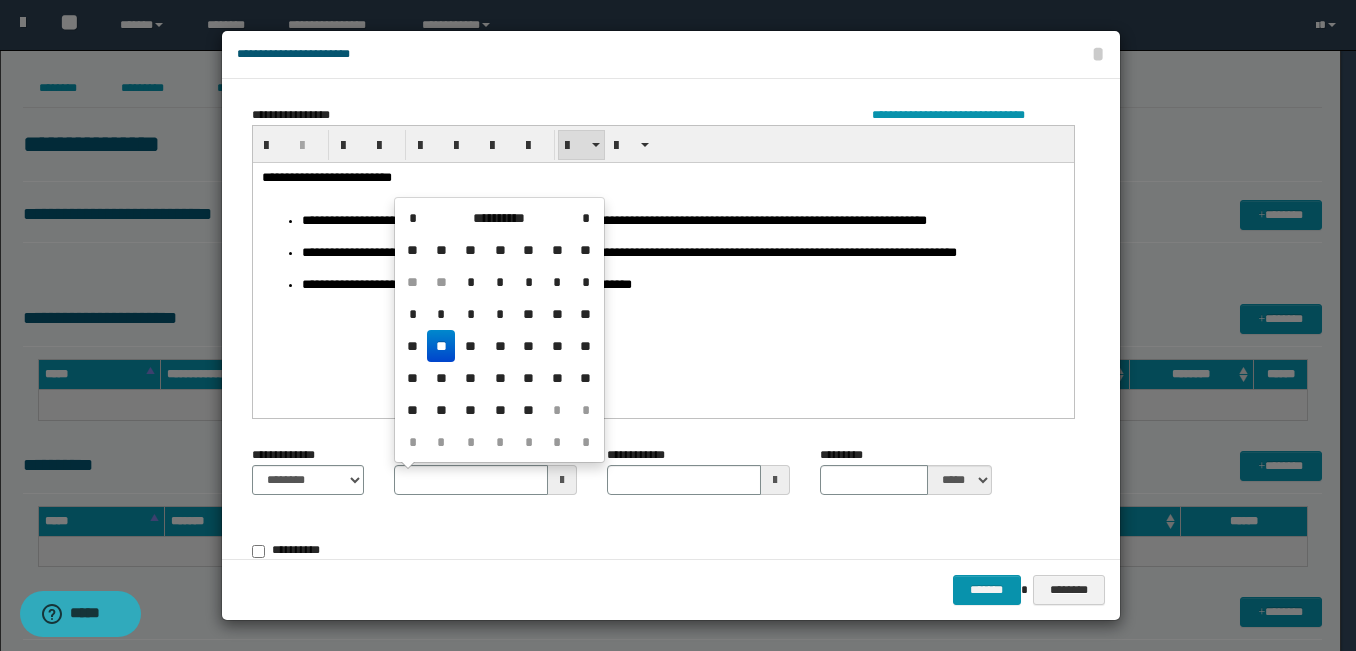 drag, startPoint x: 440, startPoint y: 343, endPoint x: 198, endPoint y: 182, distance: 290.66302 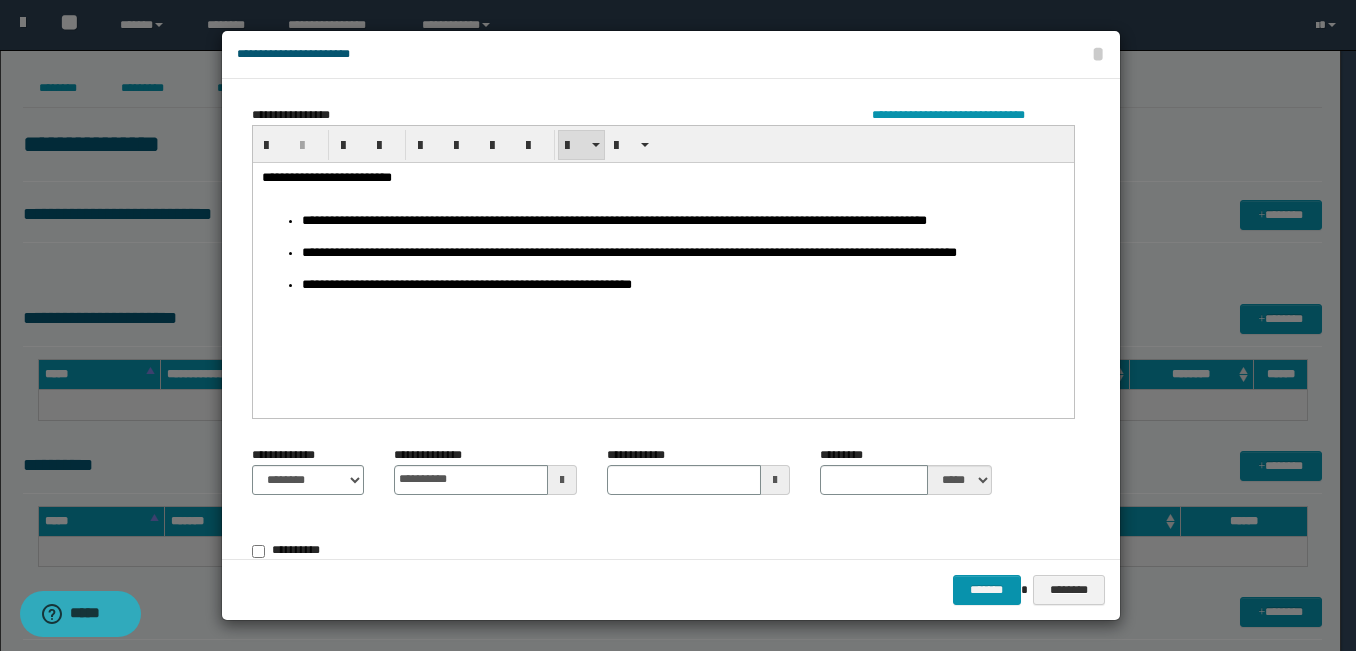 click at bounding box center (775, 480) 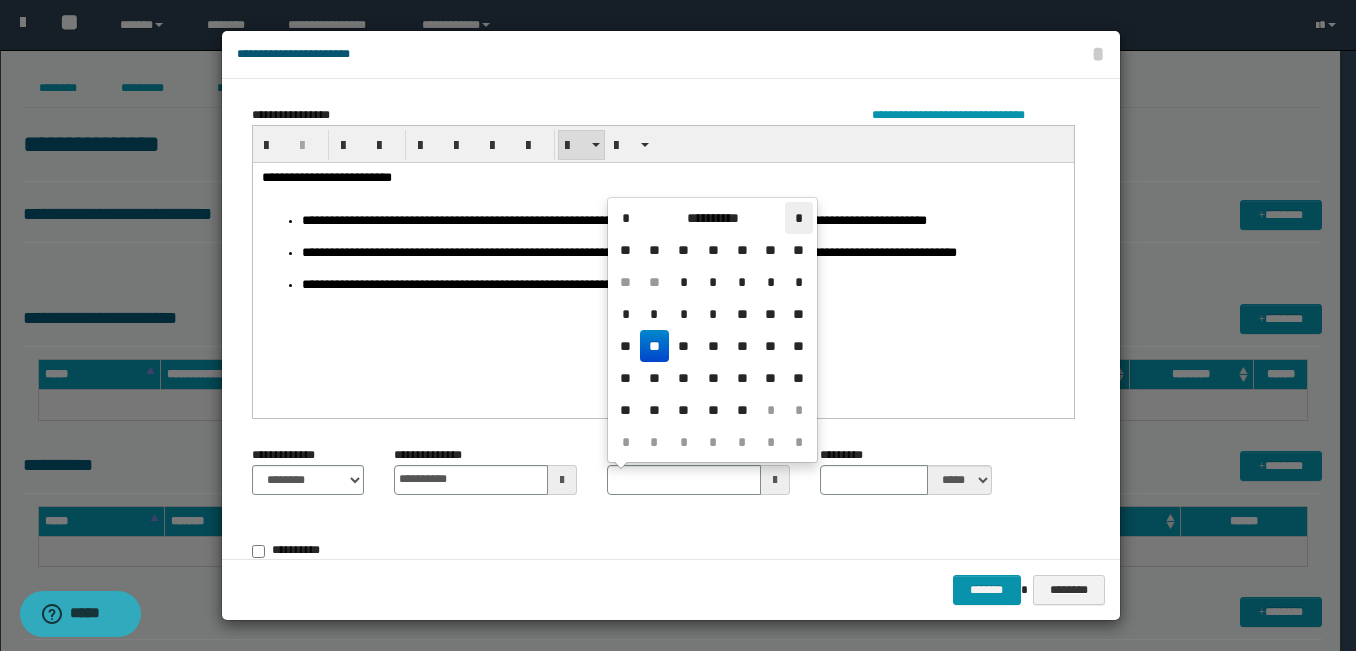 click on "*" at bounding box center (799, 218) 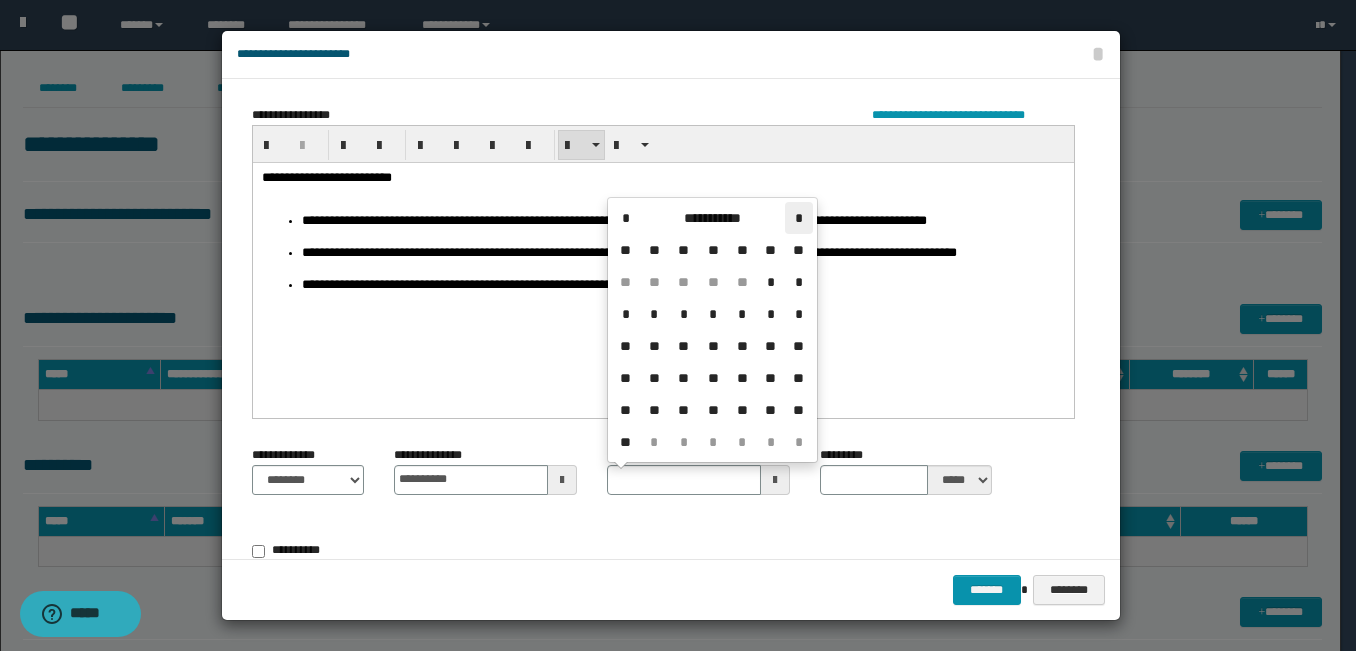 click on "*" at bounding box center [799, 218] 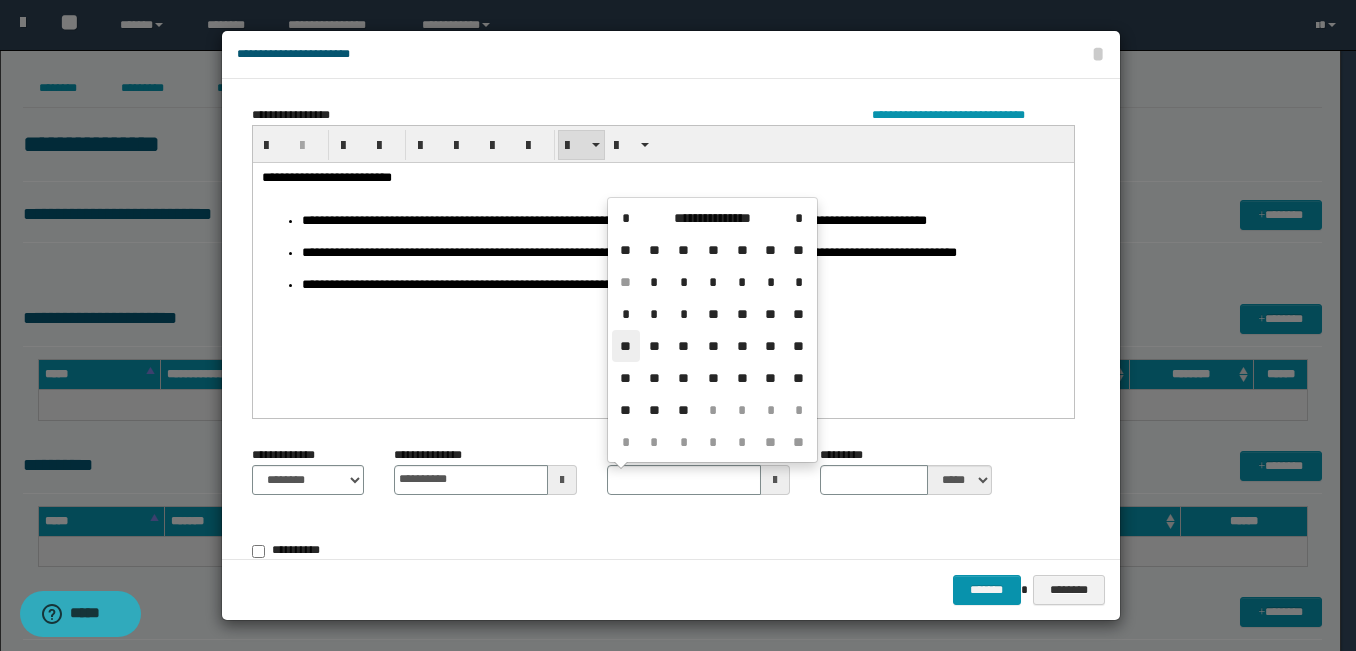 click on "**" at bounding box center (626, 346) 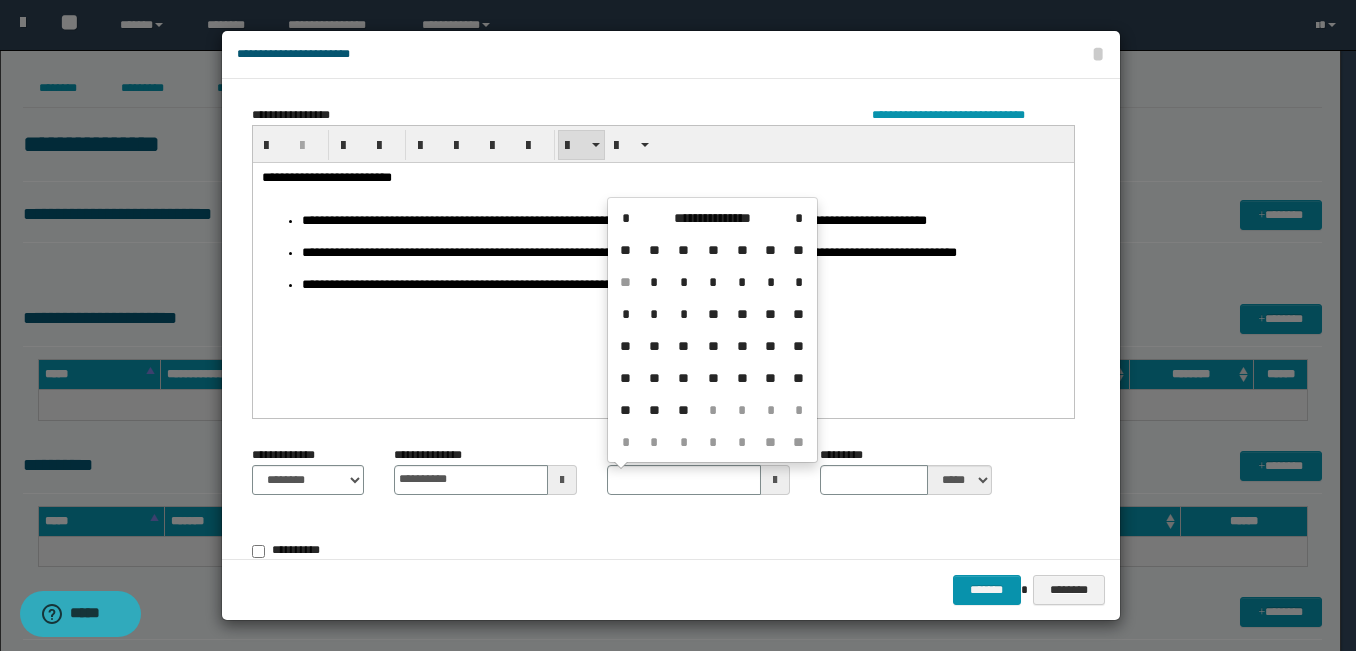 type on "**********" 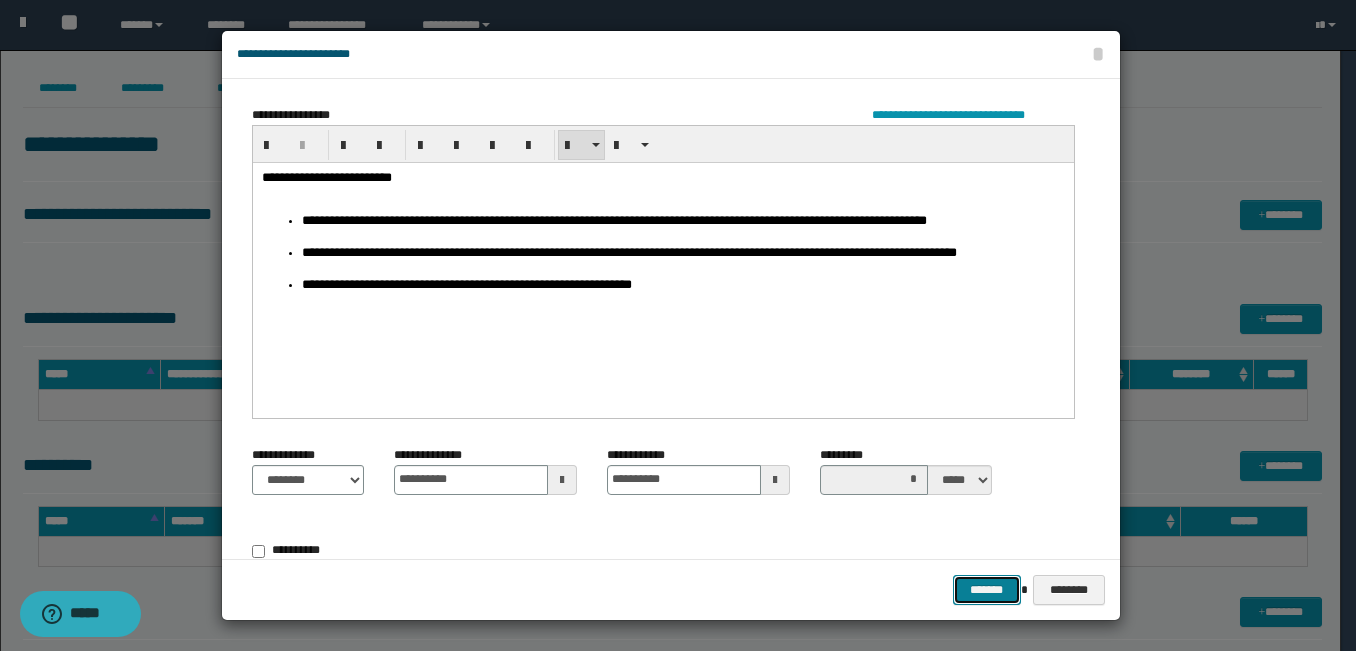 click on "*******" at bounding box center [987, 590] 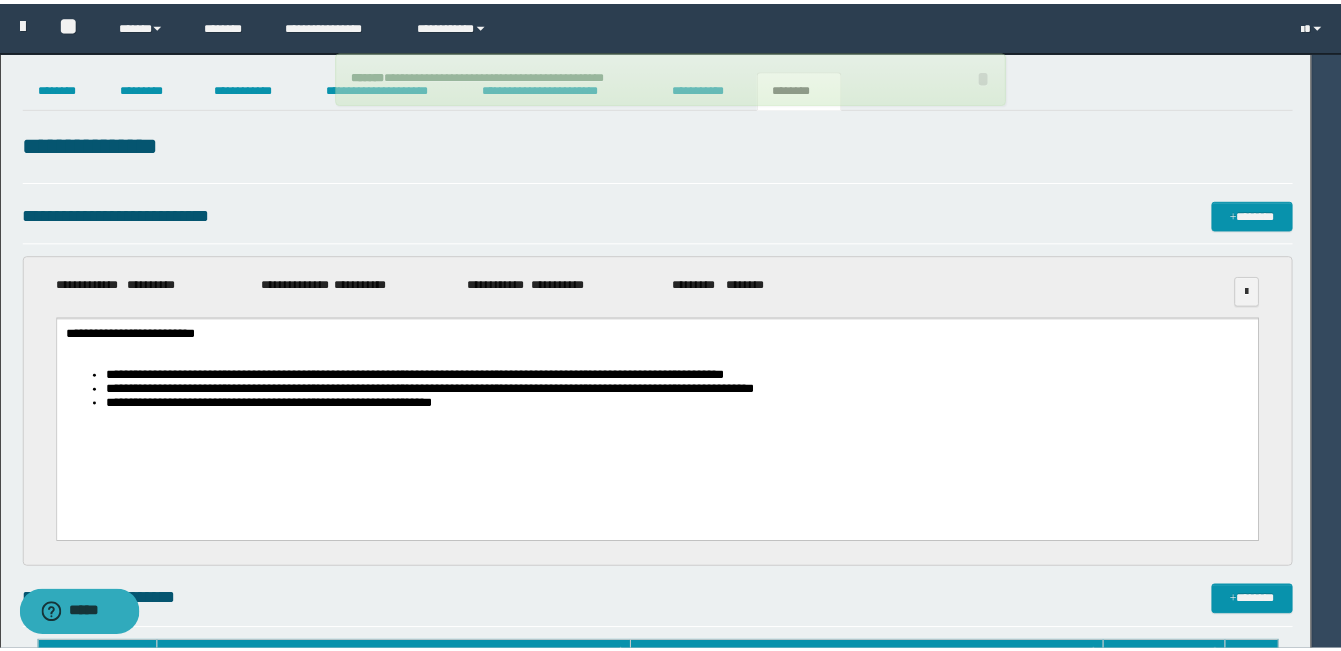 scroll, scrollTop: 0, scrollLeft: 0, axis: both 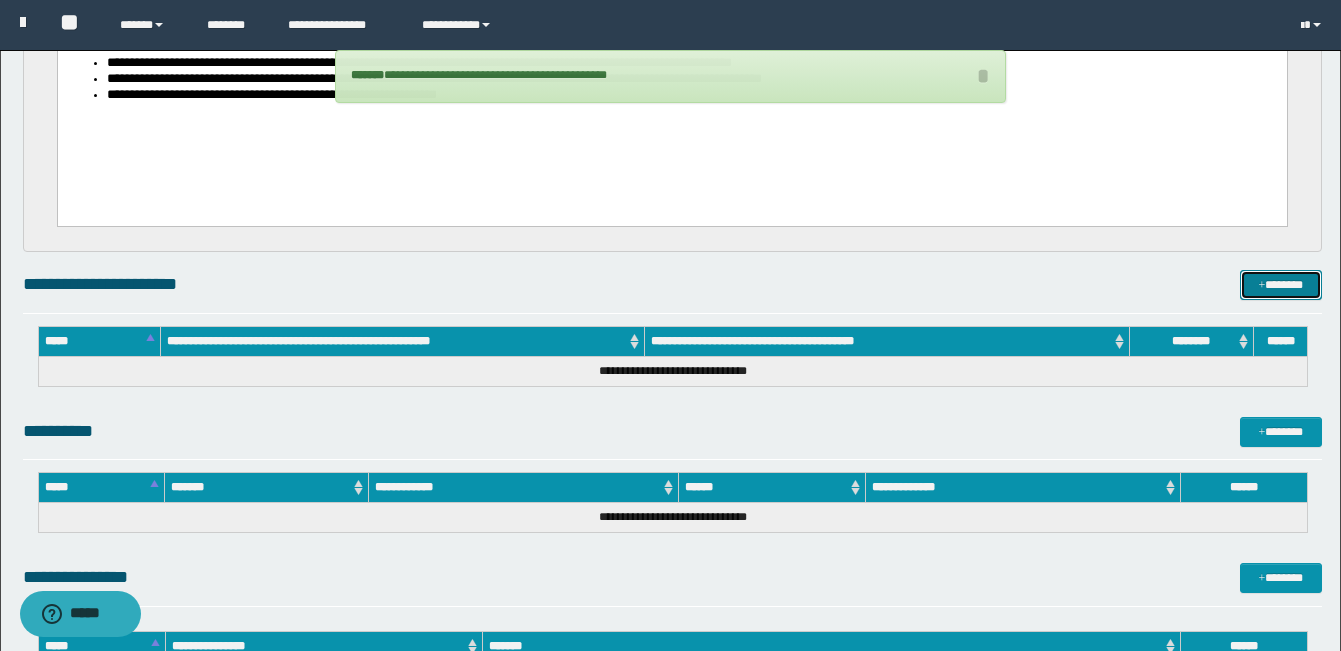 click on "*******" at bounding box center [1281, 285] 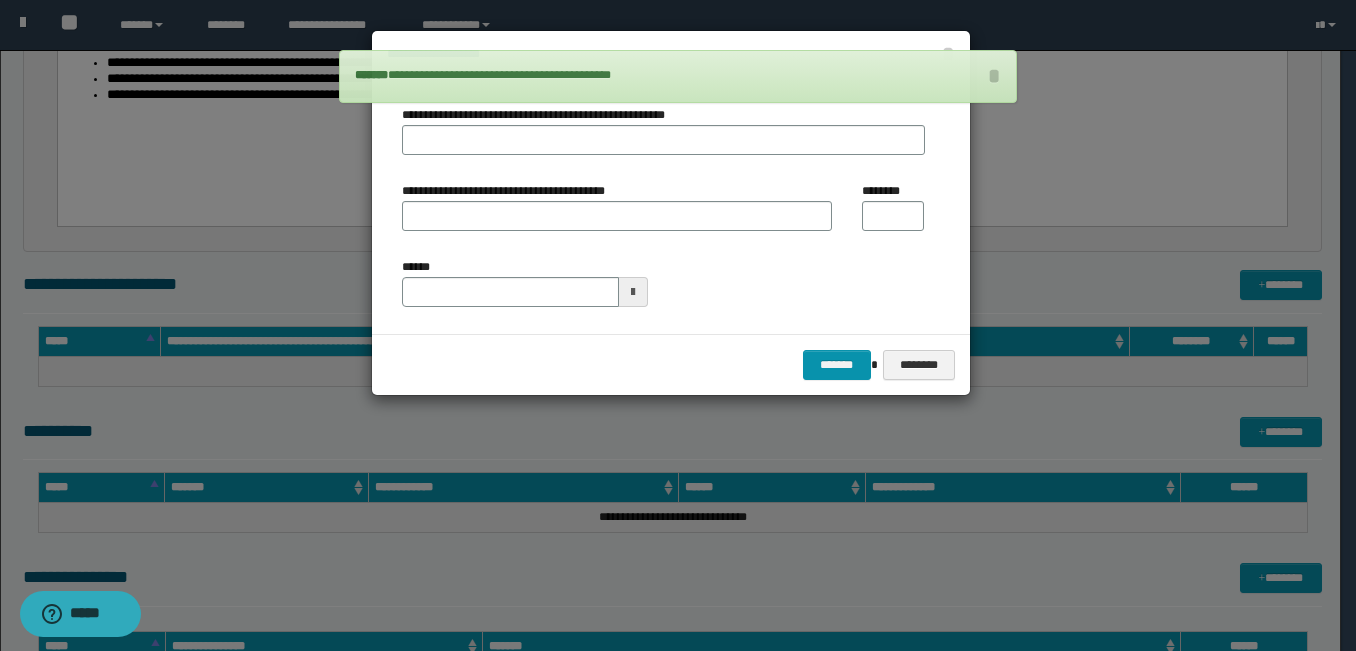 type on "**********" 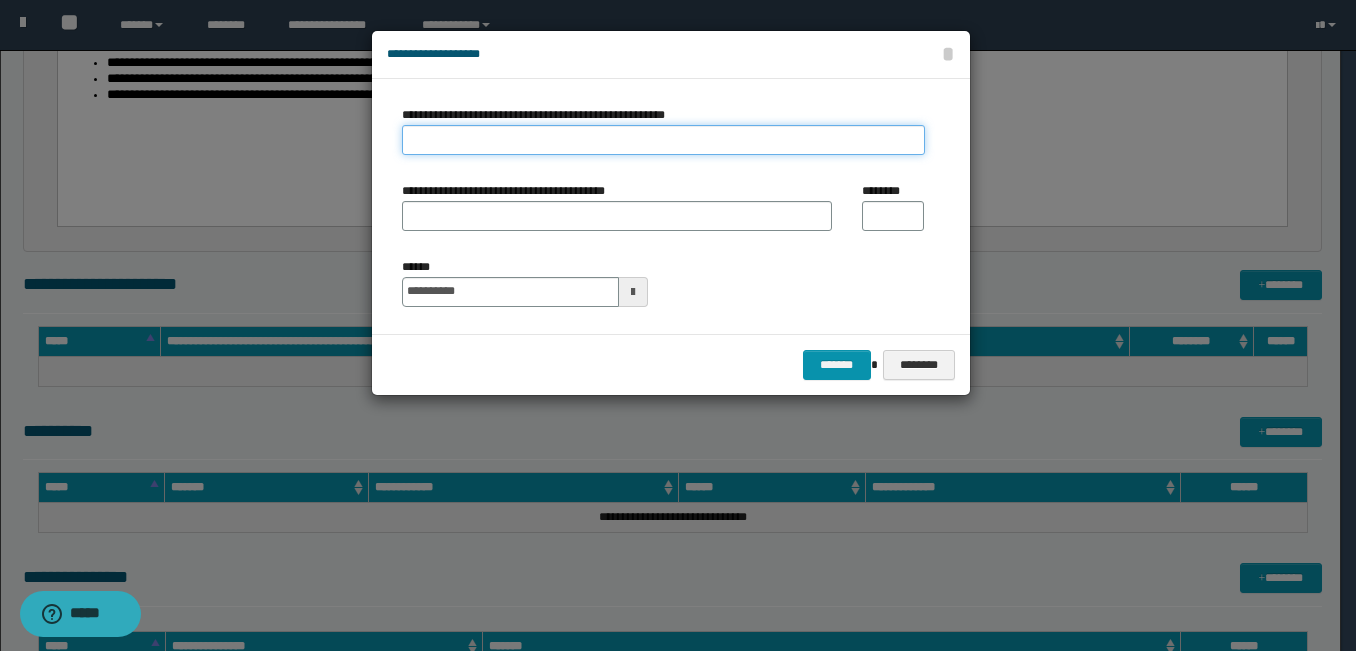 click on "**********" at bounding box center (663, 140) 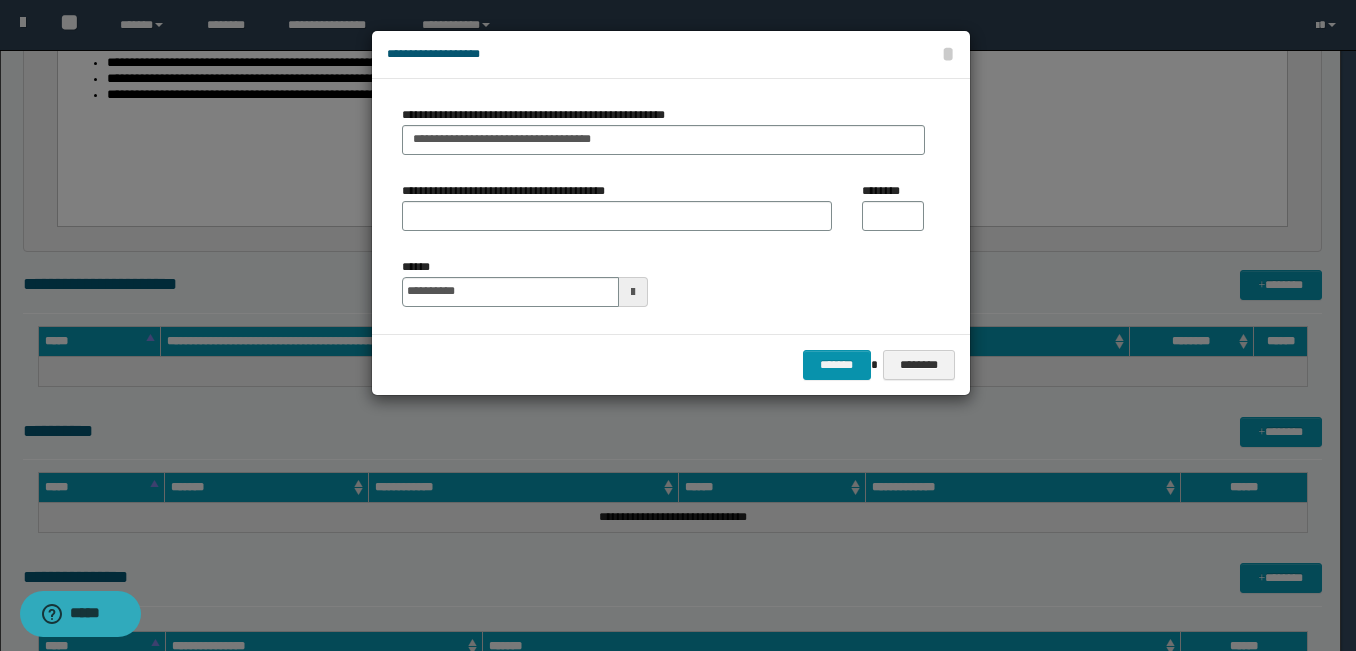 click on "**********" at bounding box center (517, 191) 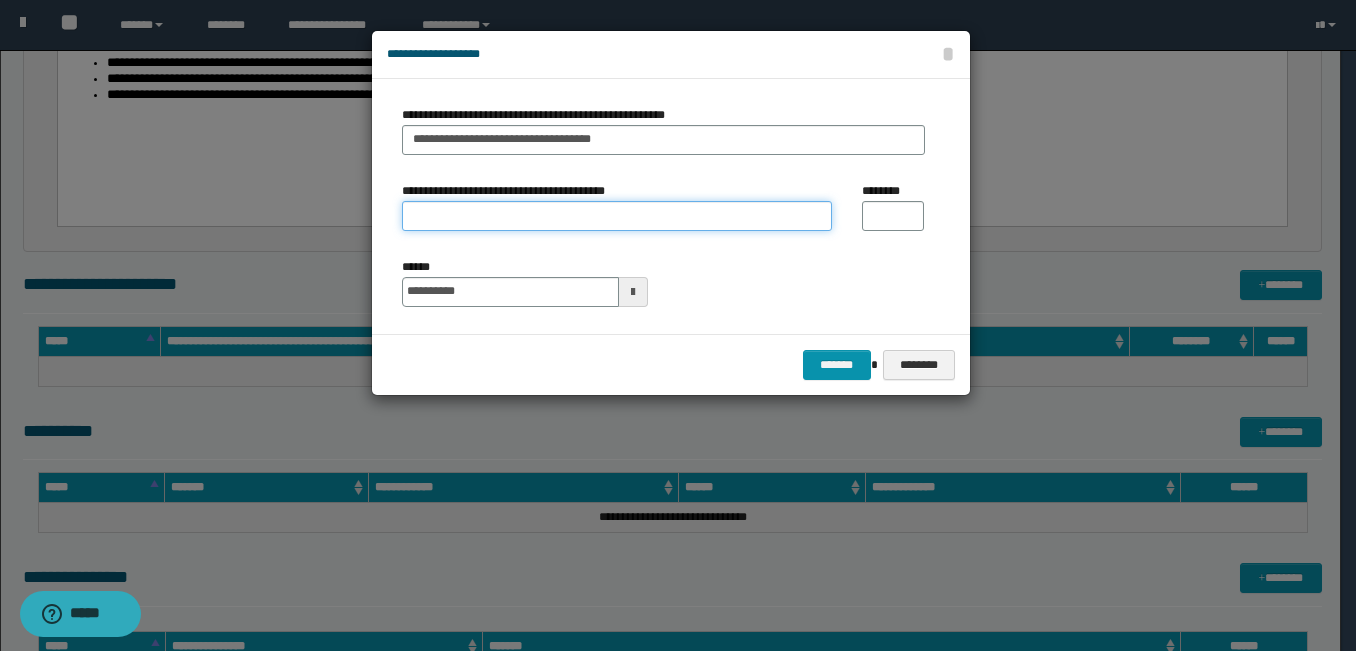 click on "**********" at bounding box center [617, 216] 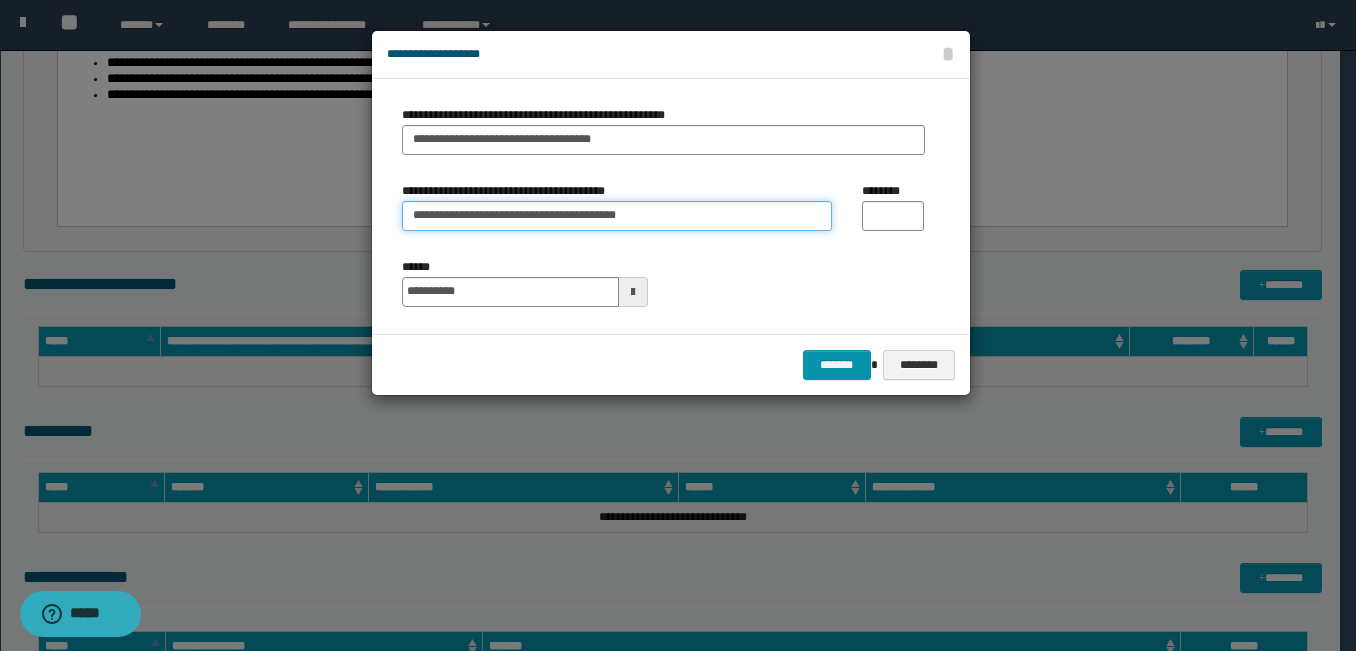 click on "**********" at bounding box center [617, 216] 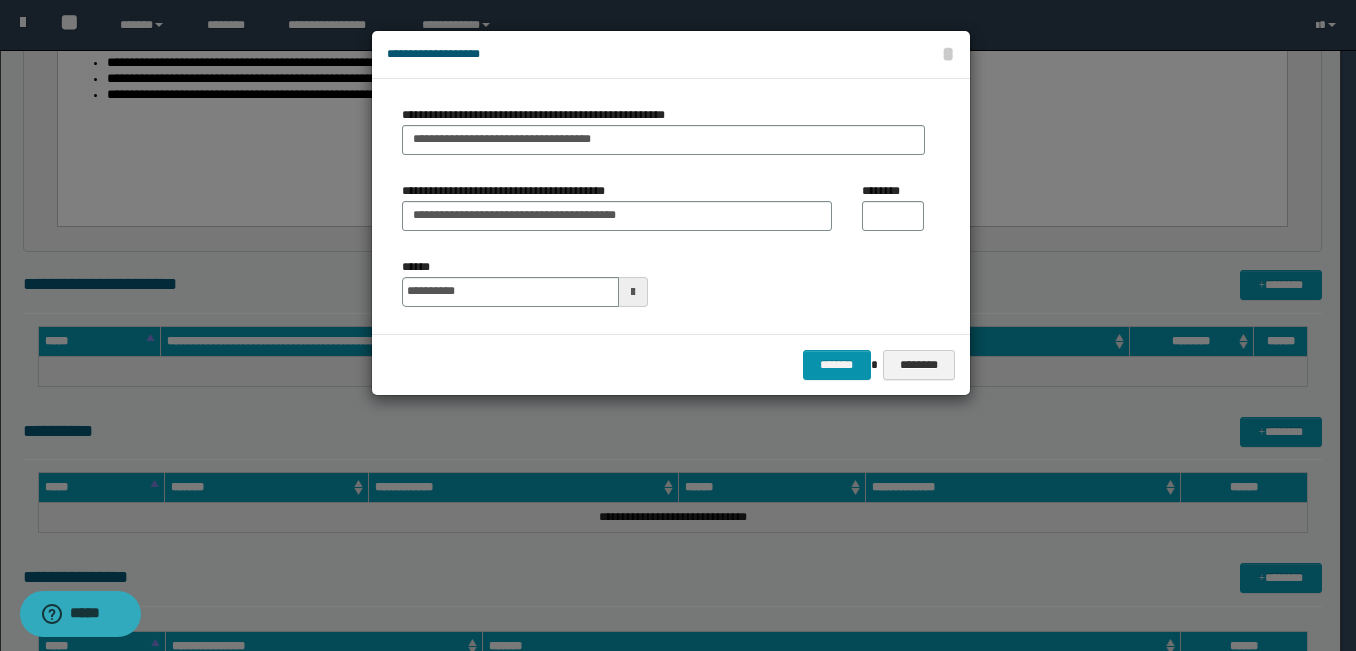 click on "**********" at bounding box center [663, 282] 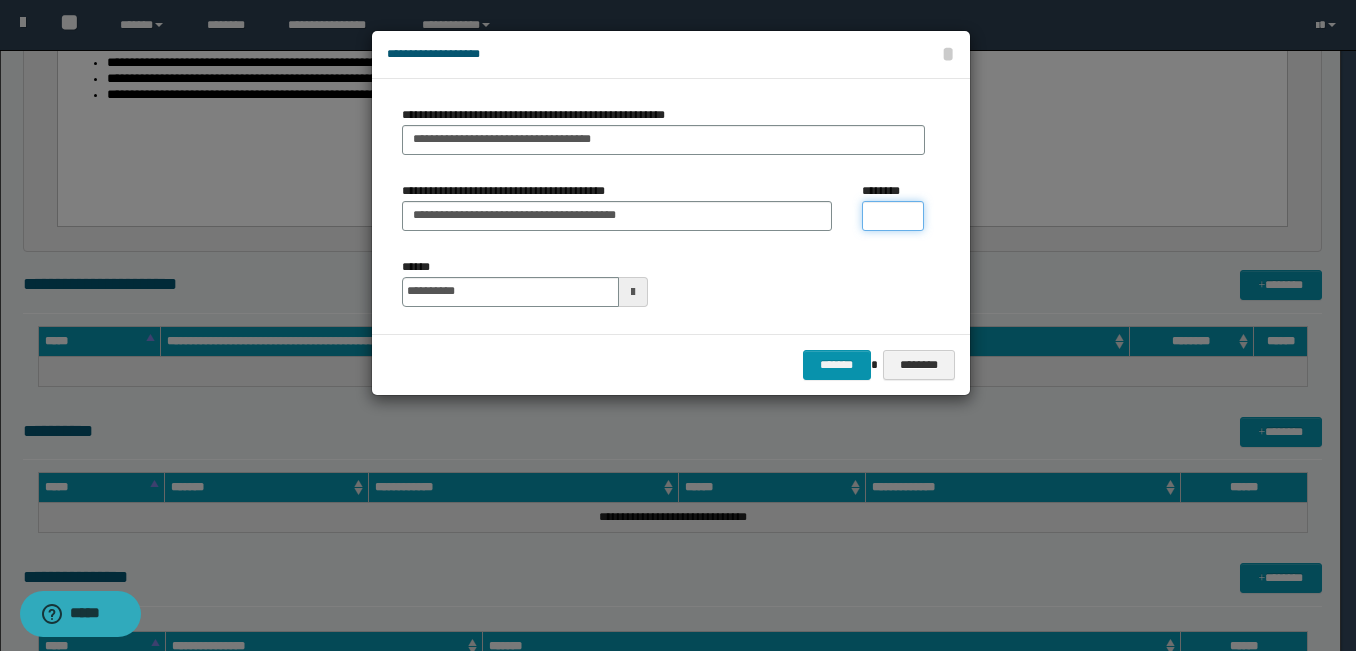 click on "********" at bounding box center (893, 216) 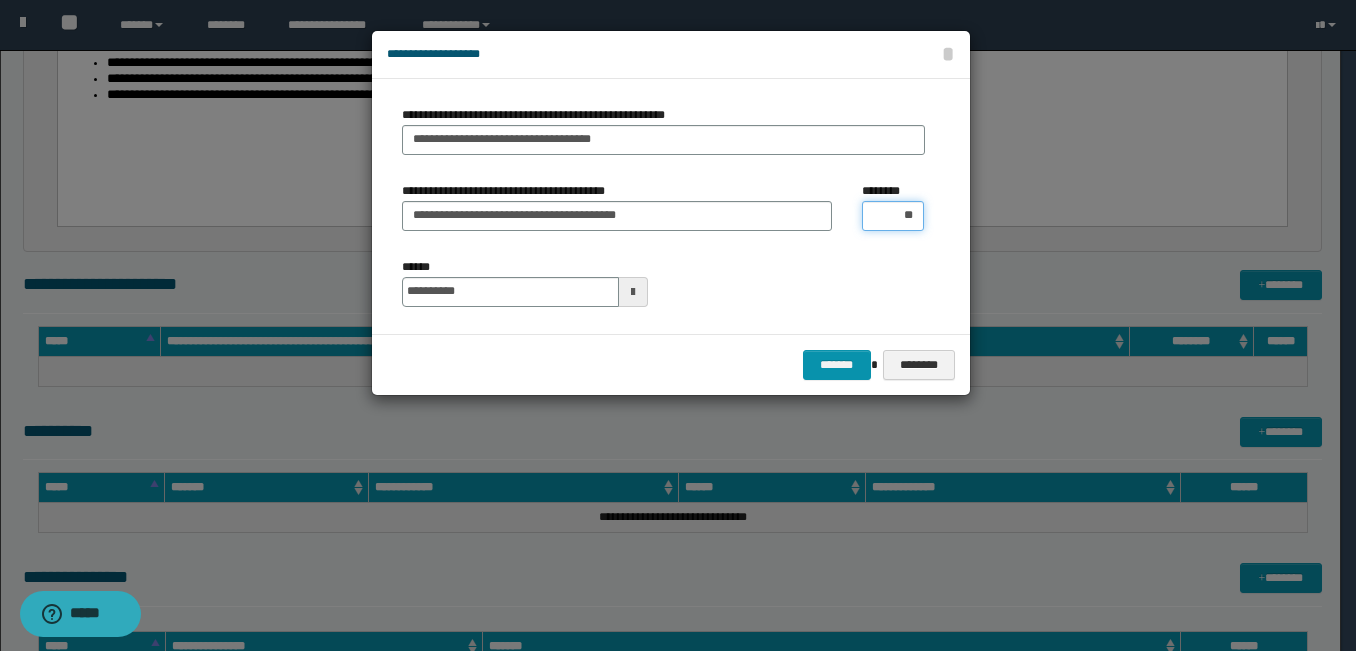 type on "***" 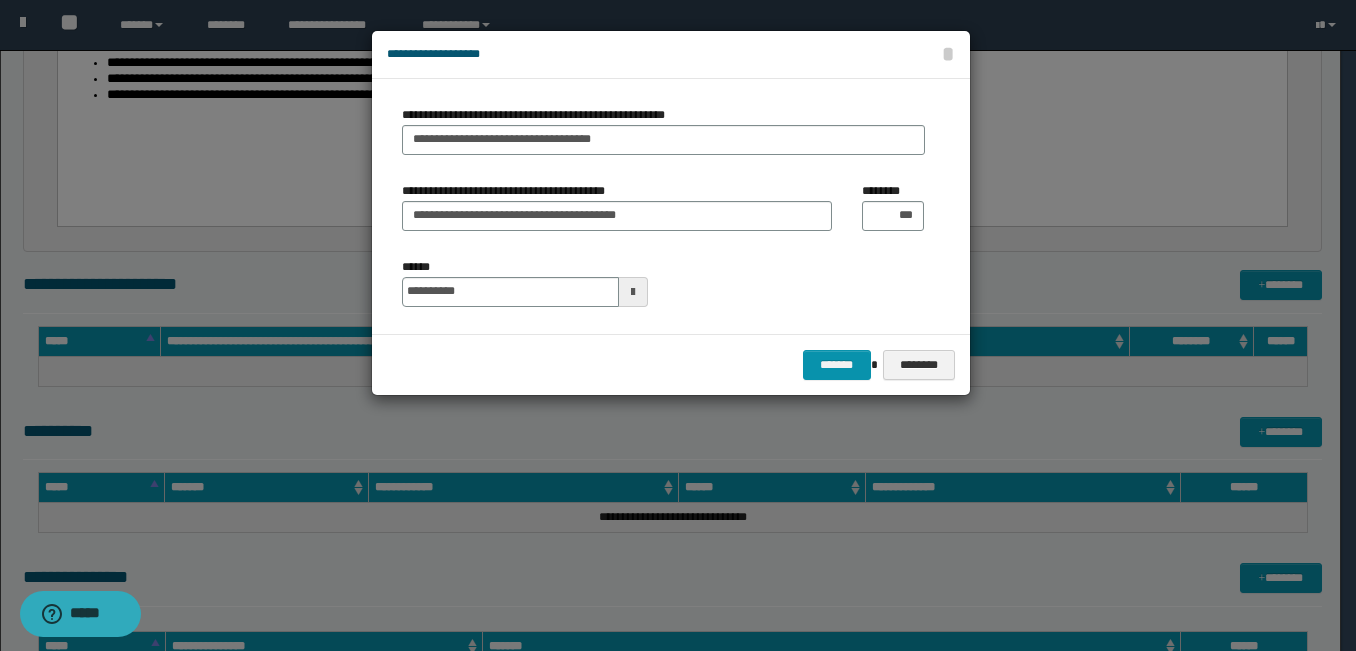 click on "**********" at bounding box center [663, 282] 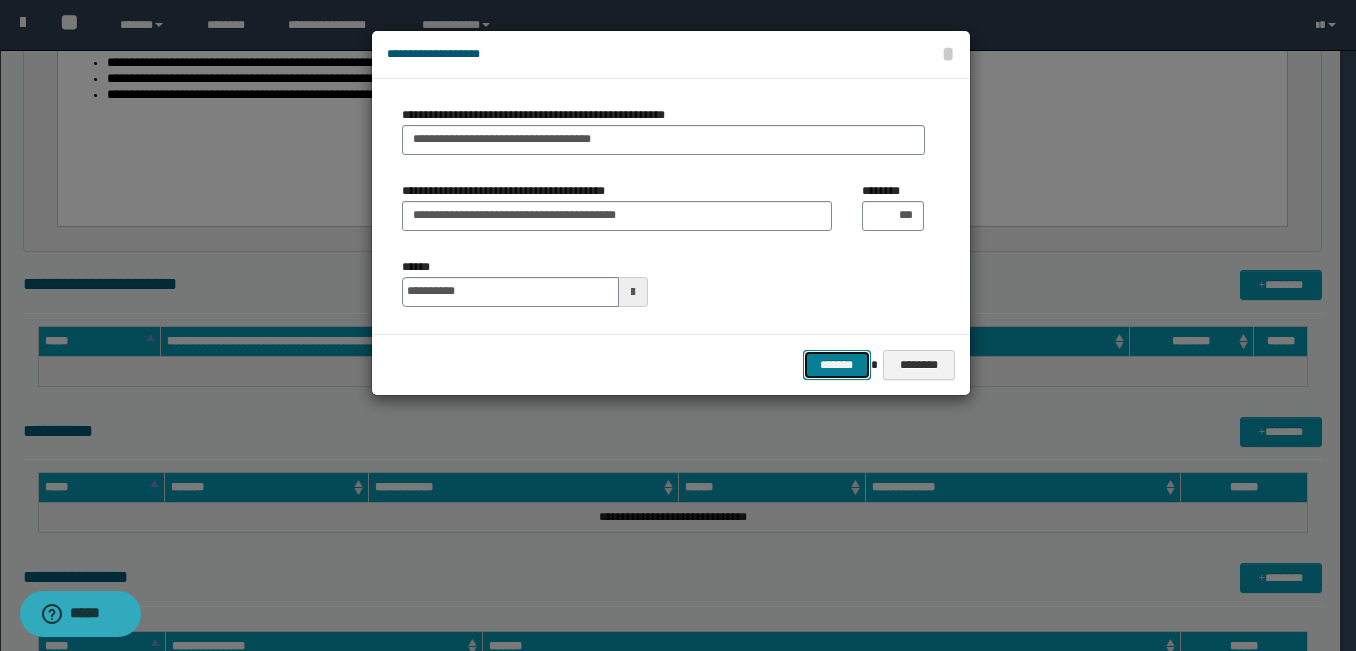 click on "*******" at bounding box center [837, 365] 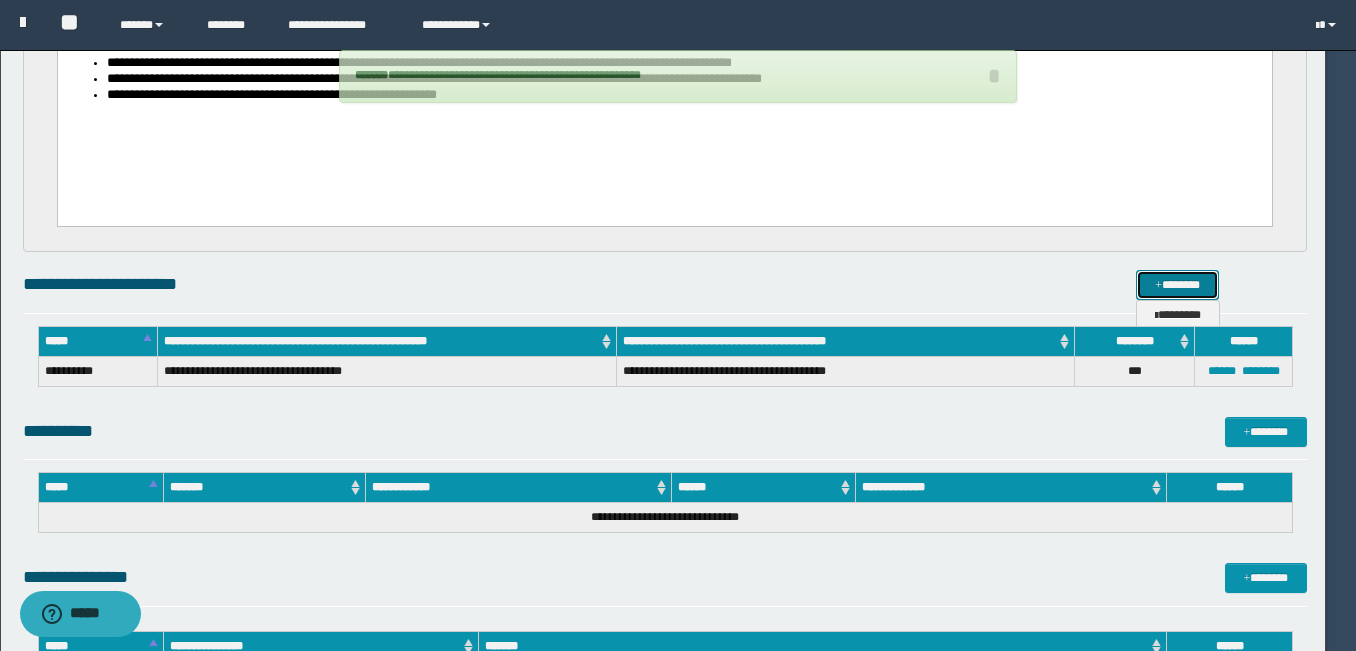 type 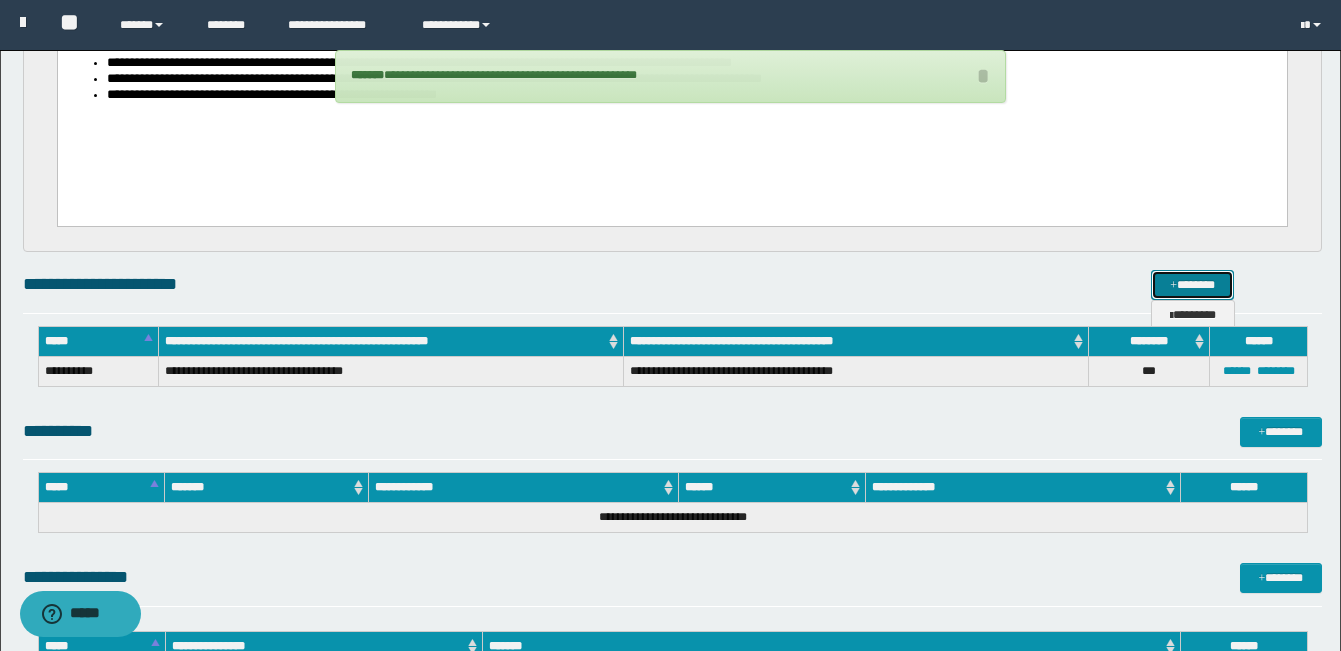 click on "*******" at bounding box center [1192, 285] 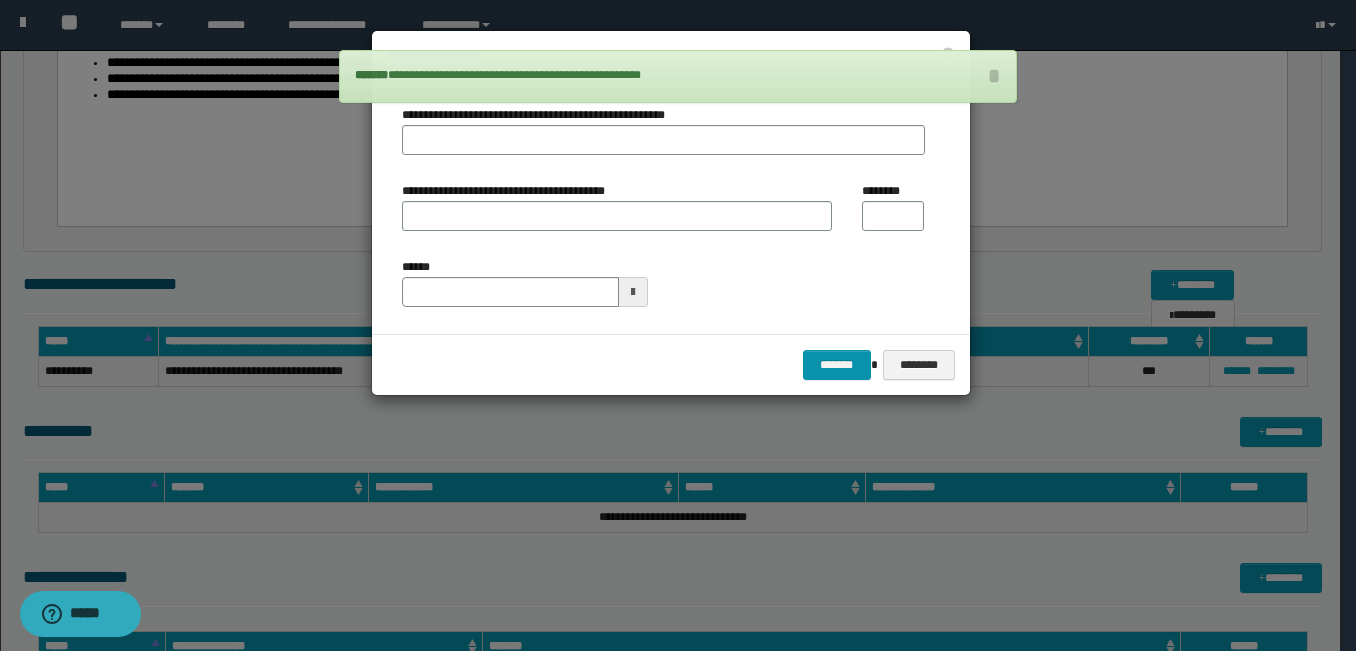 type on "**********" 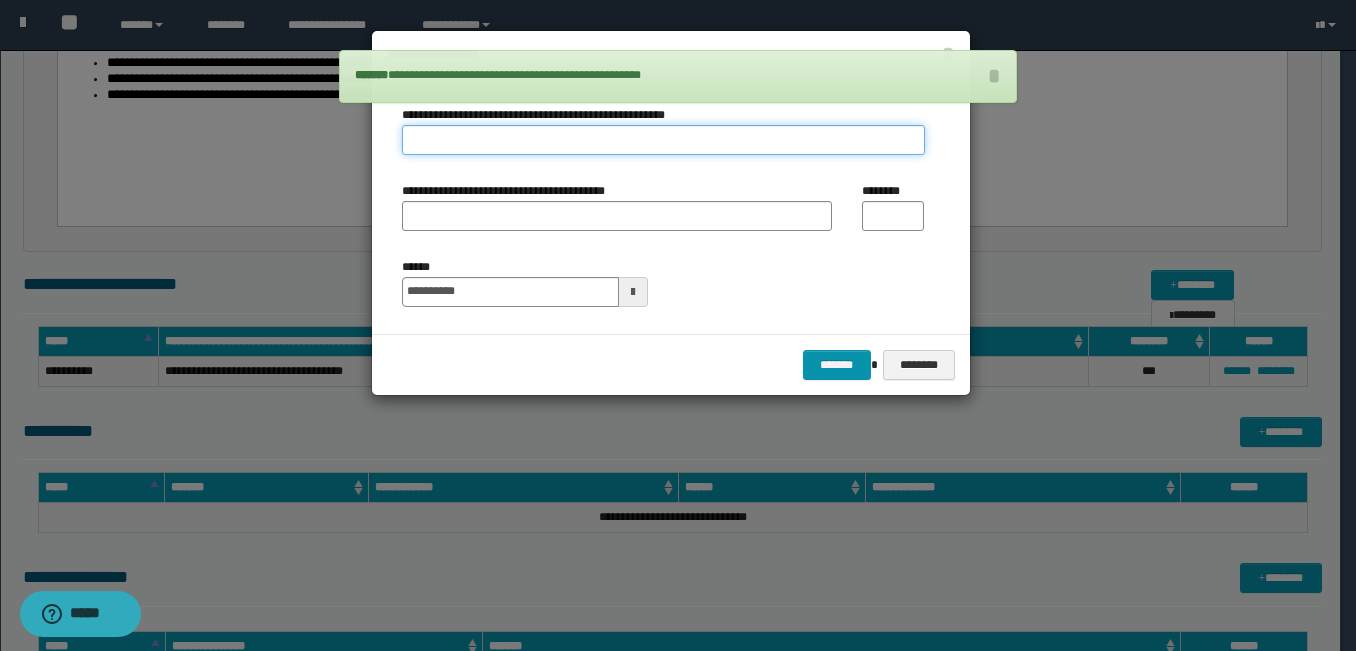 click on "**********" at bounding box center (663, 140) 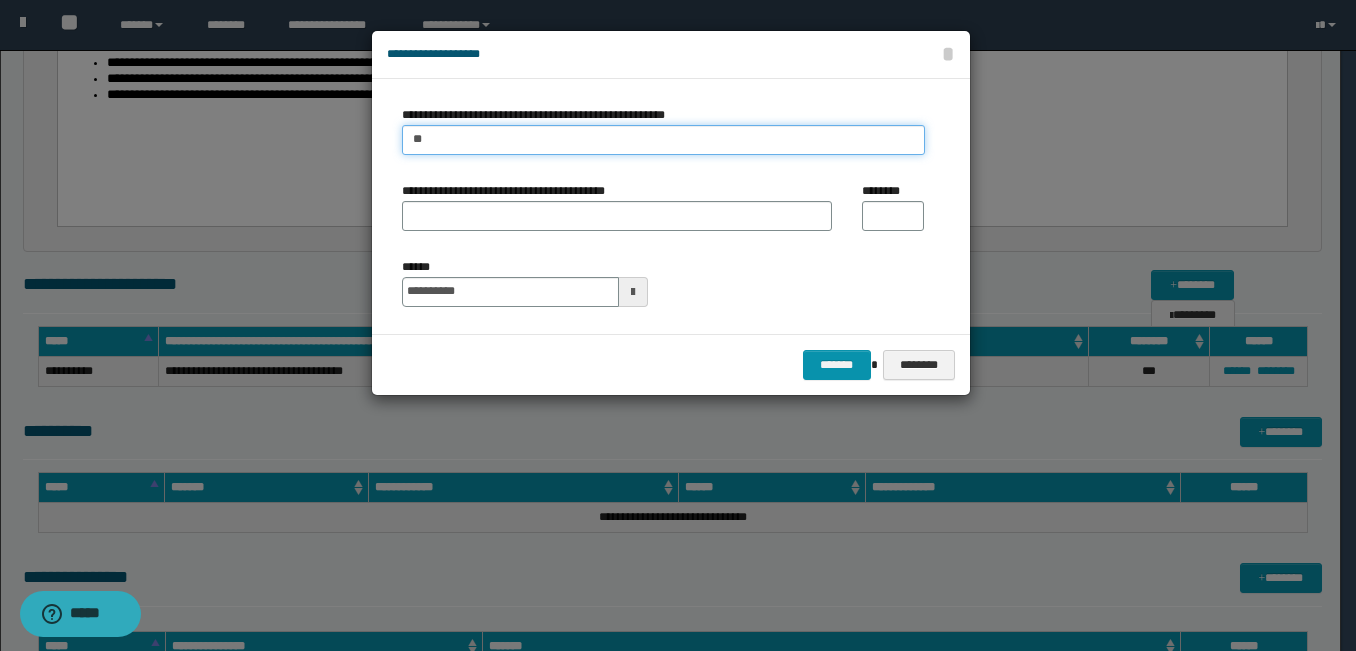 type on "**********" 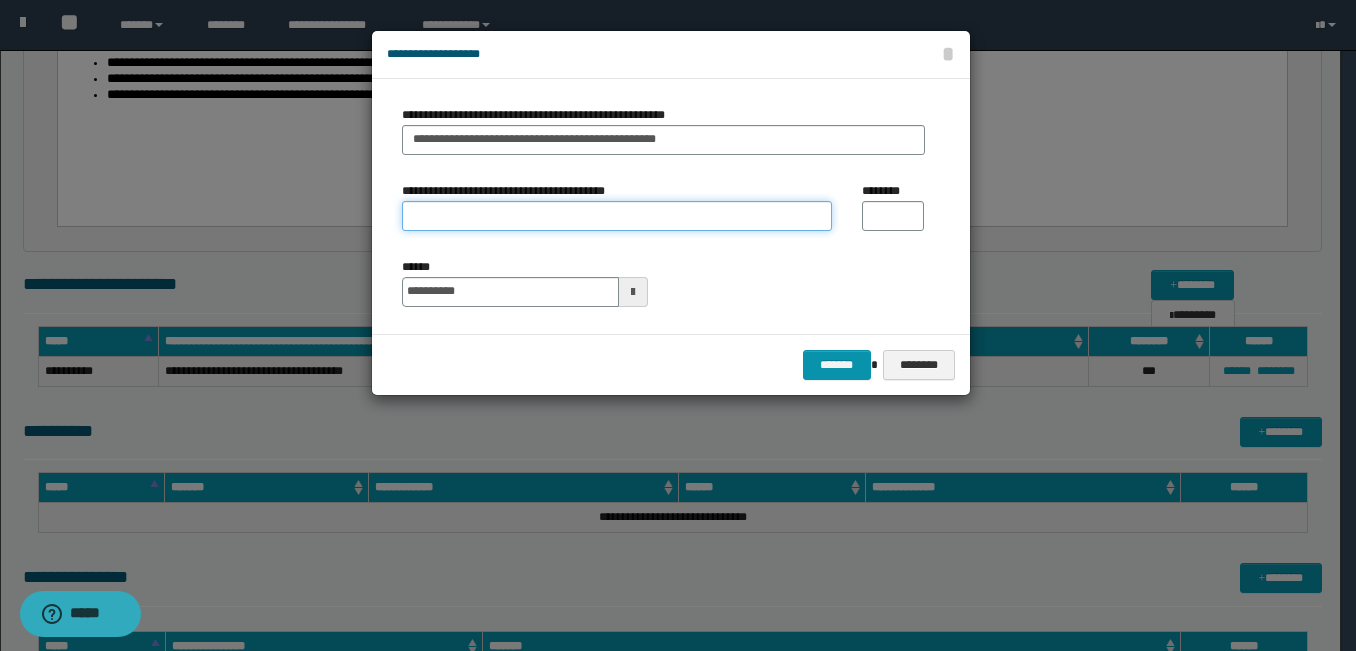 click on "**********" at bounding box center [617, 216] 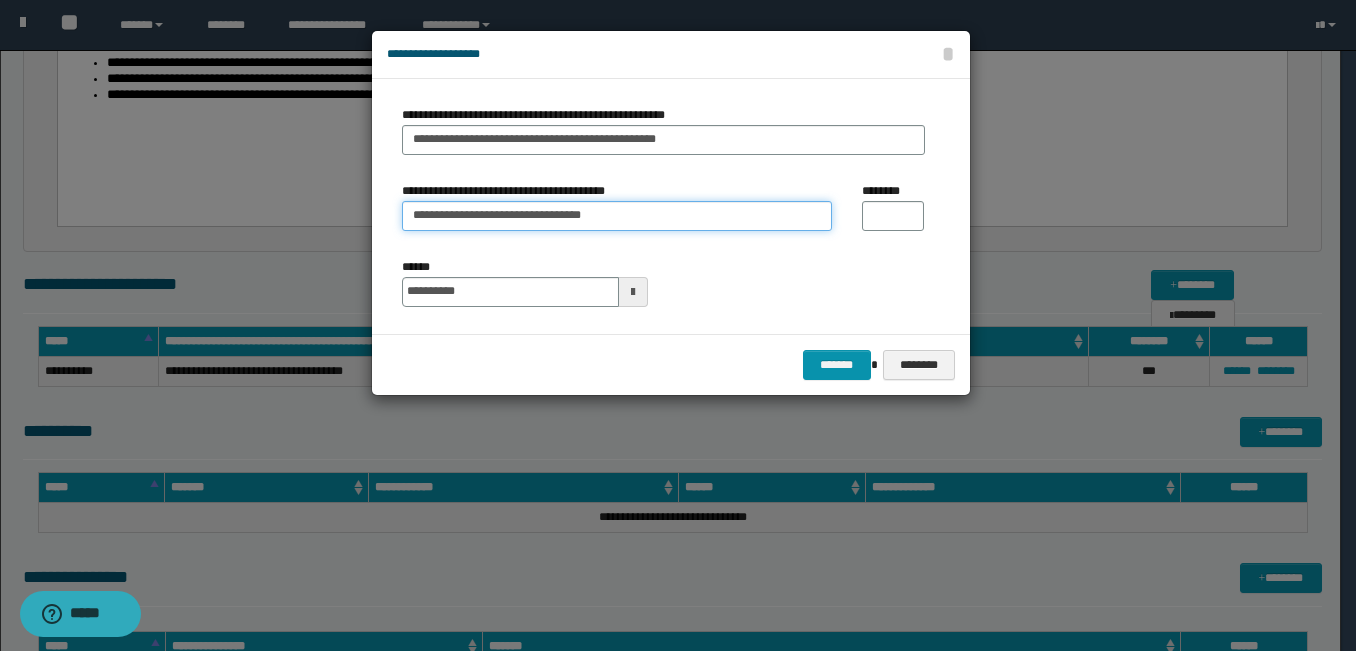 click on "**********" at bounding box center [617, 216] 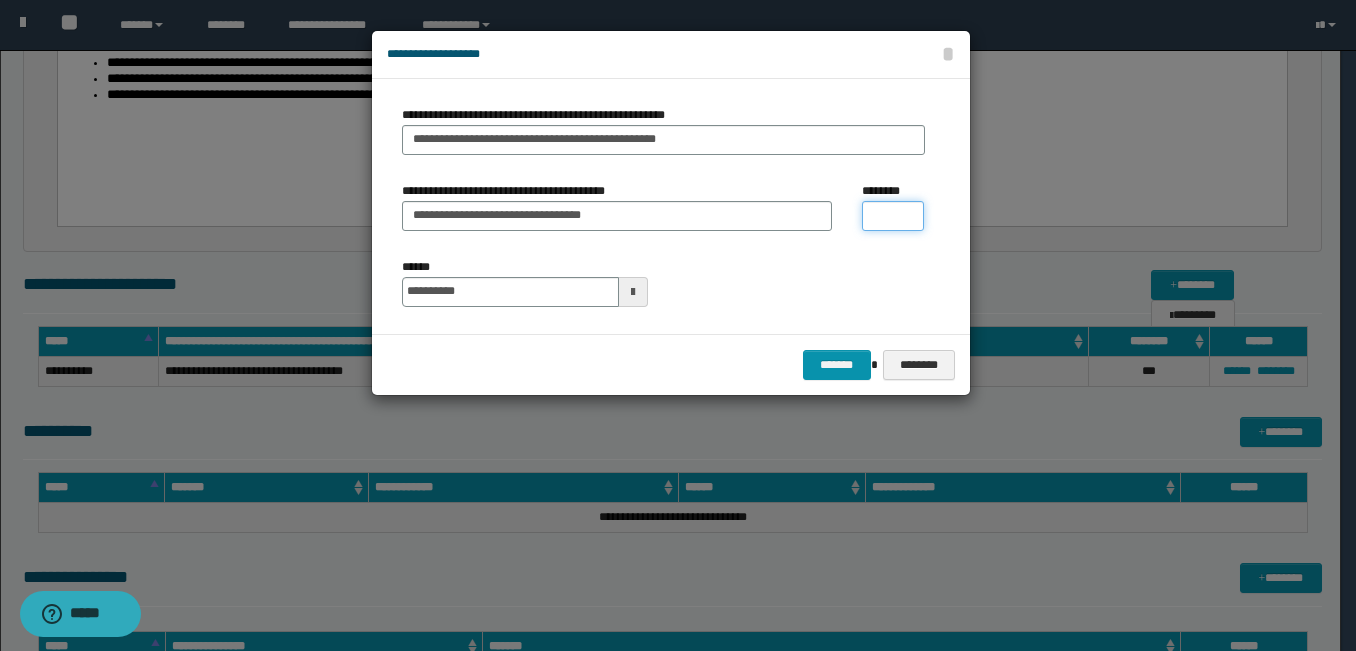 click on "********" at bounding box center (893, 216) 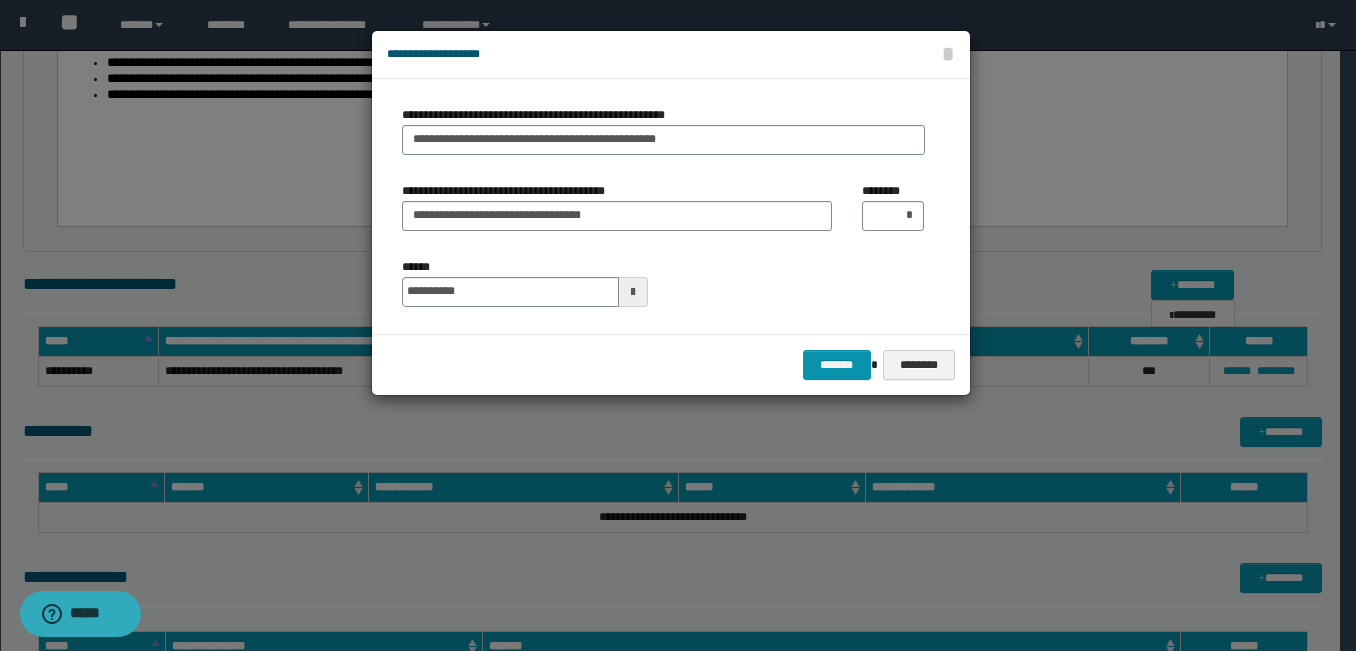 click on "**********" at bounding box center (663, 206) 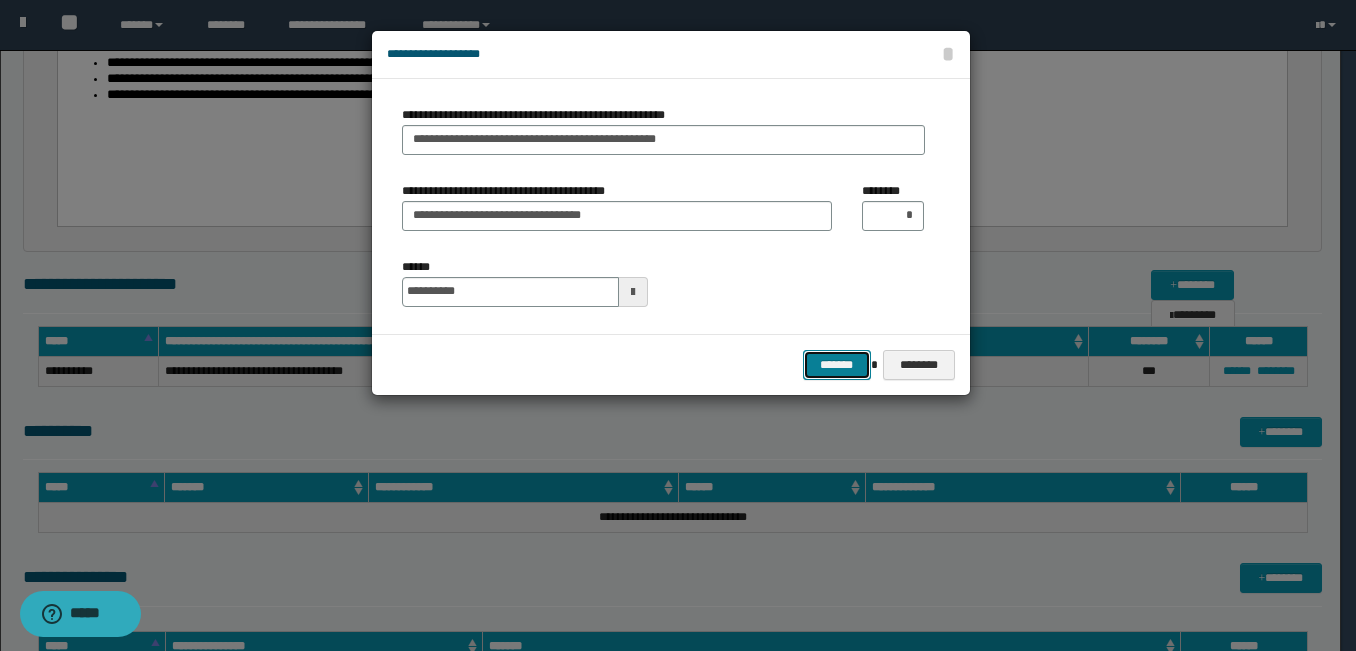 click on "*******" at bounding box center [837, 365] 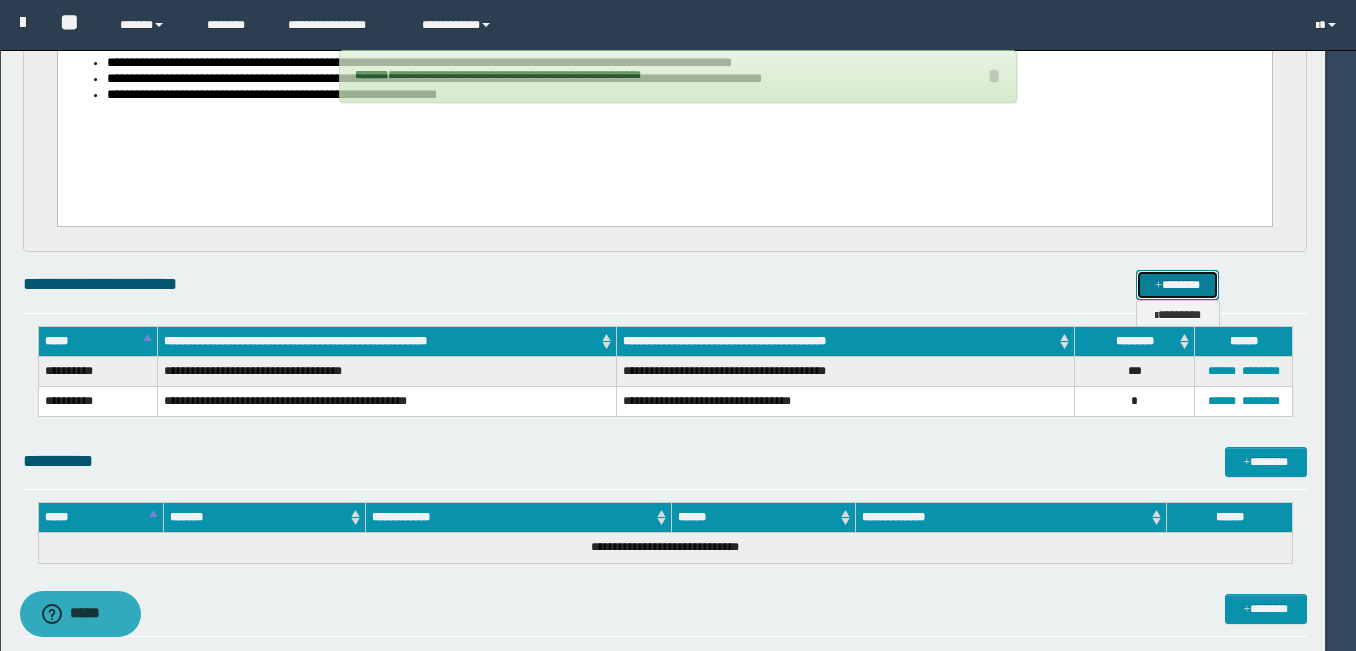 type 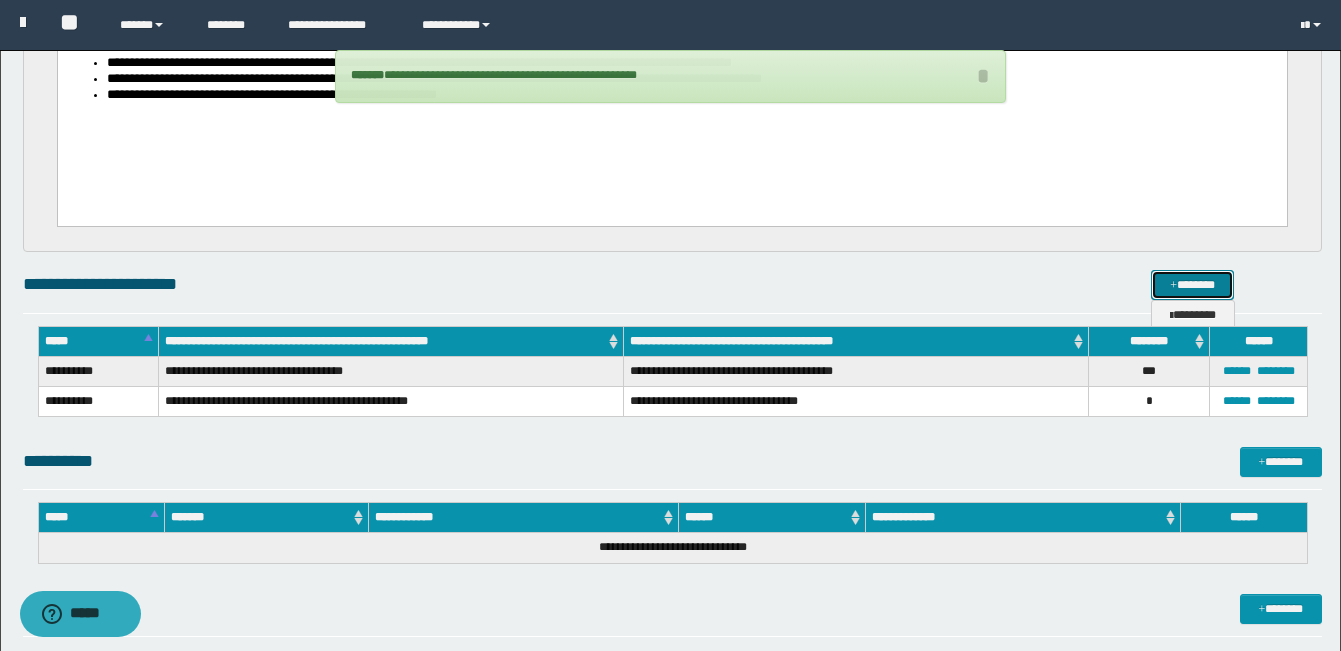 click at bounding box center [1173, 286] 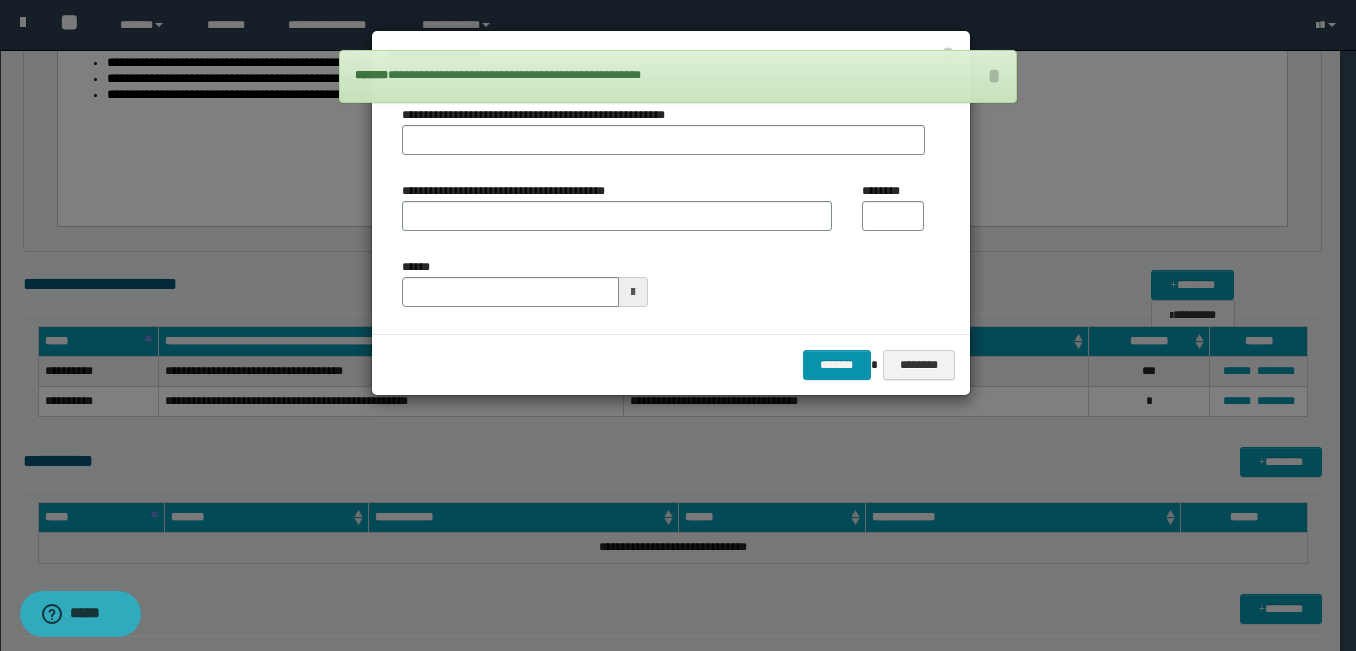 type on "**********" 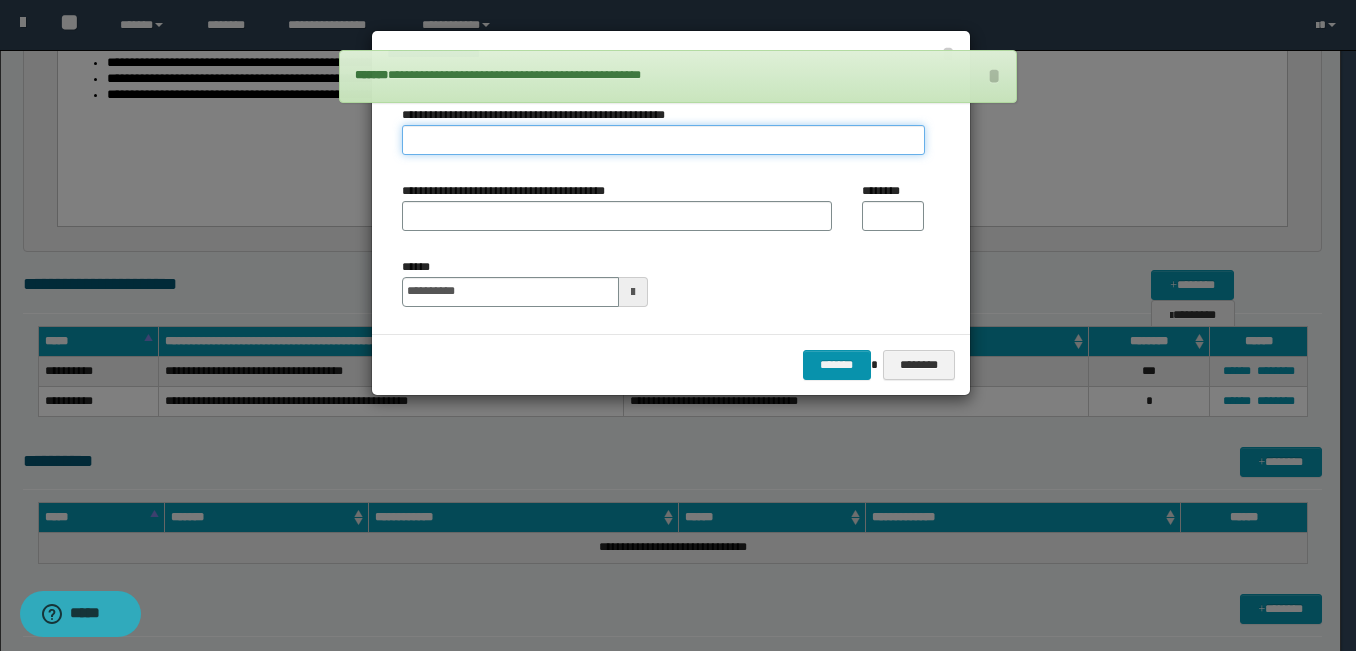 click on "**********" at bounding box center (663, 140) 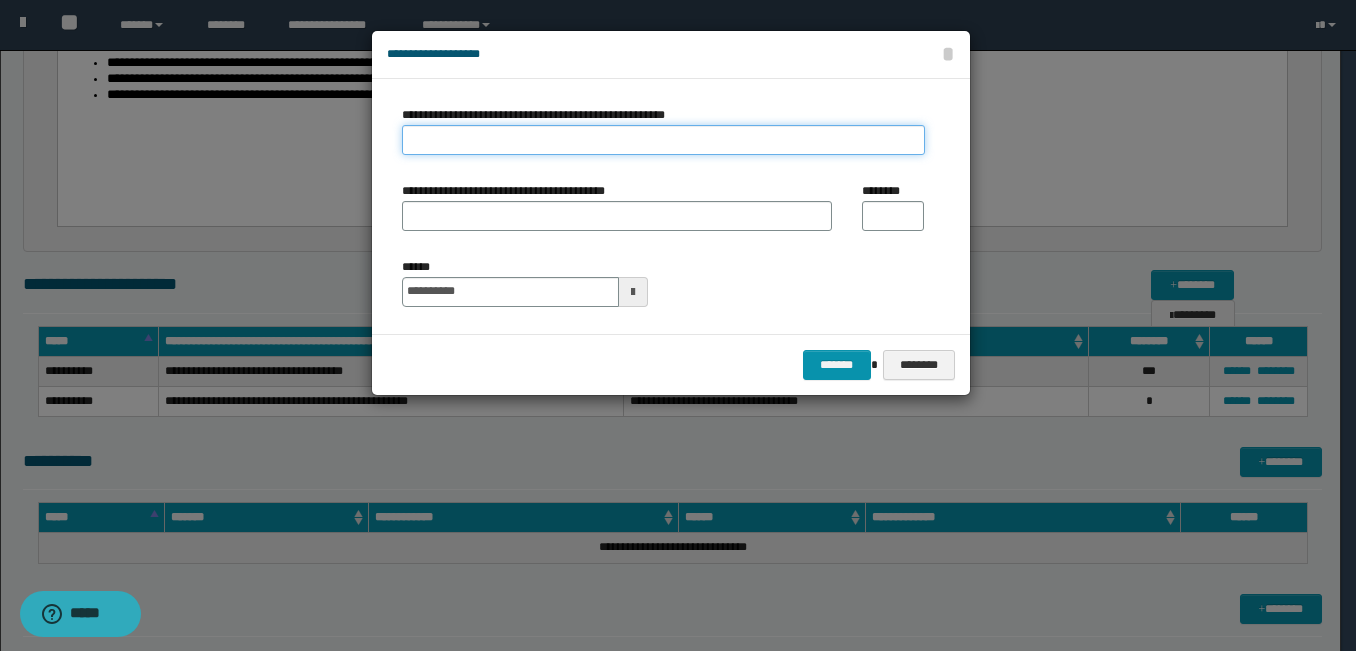 type on "**********" 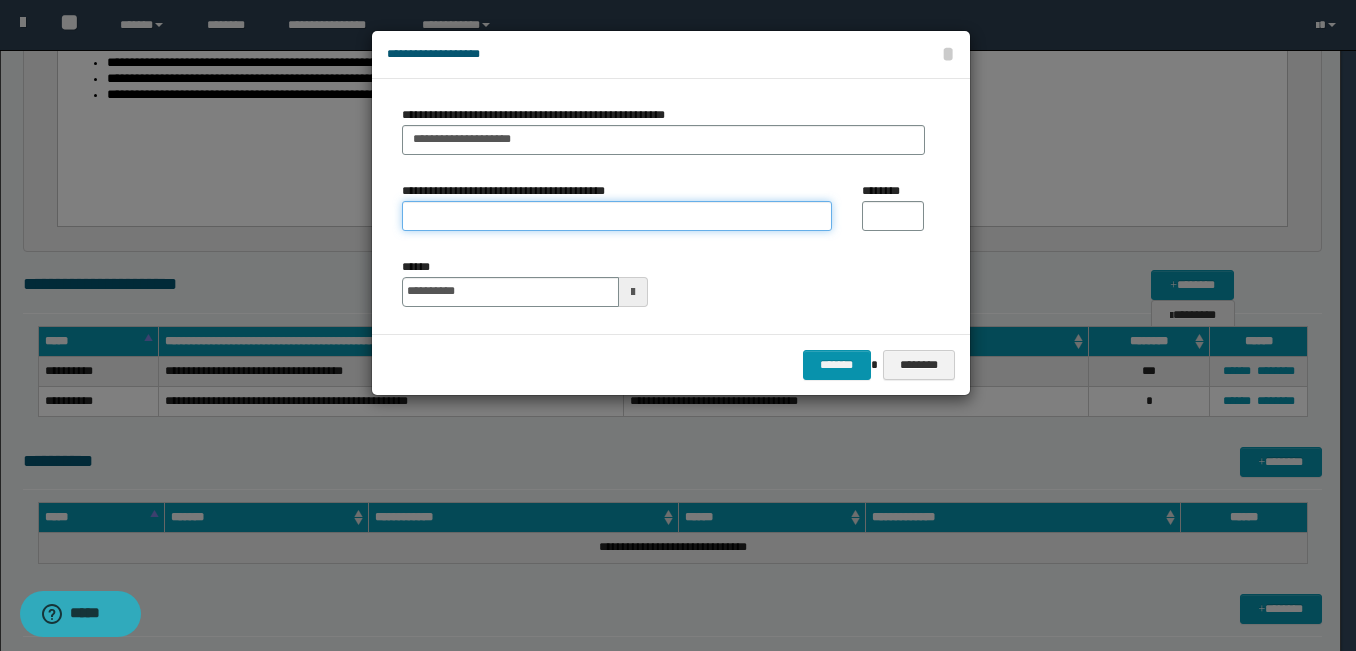 click on "**********" at bounding box center (617, 216) 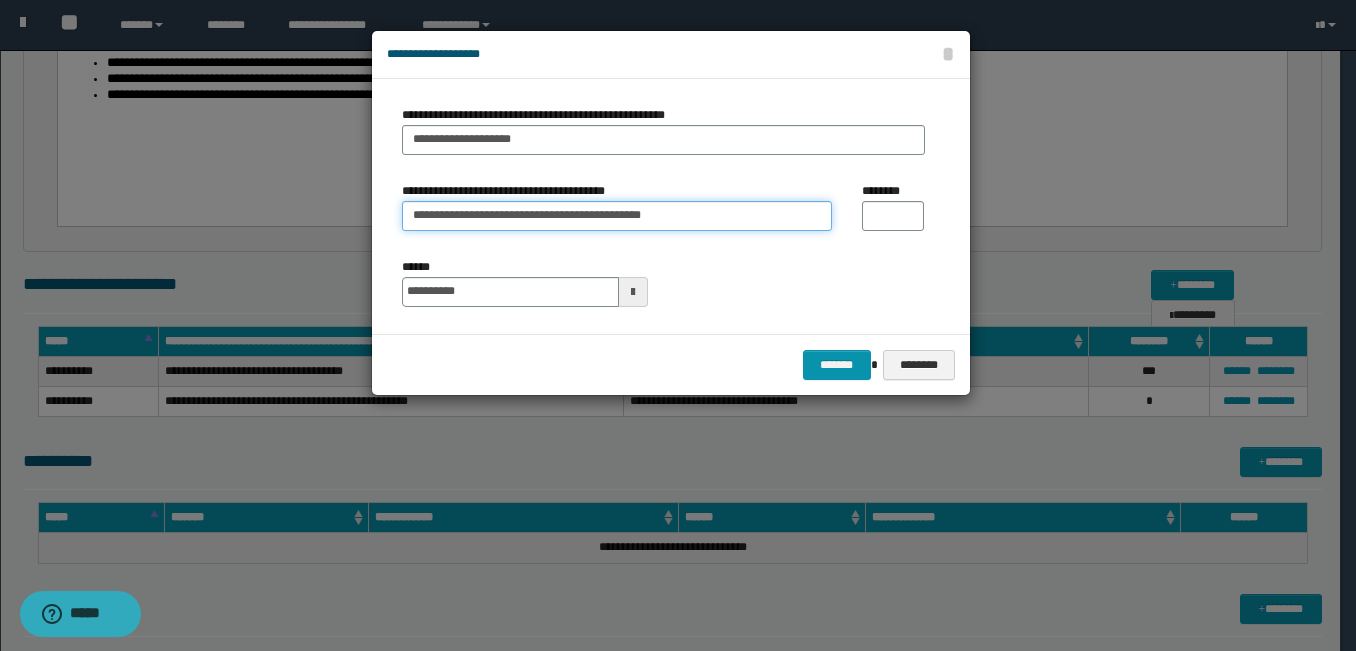 click on "**********" at bounding box center (617, 216) 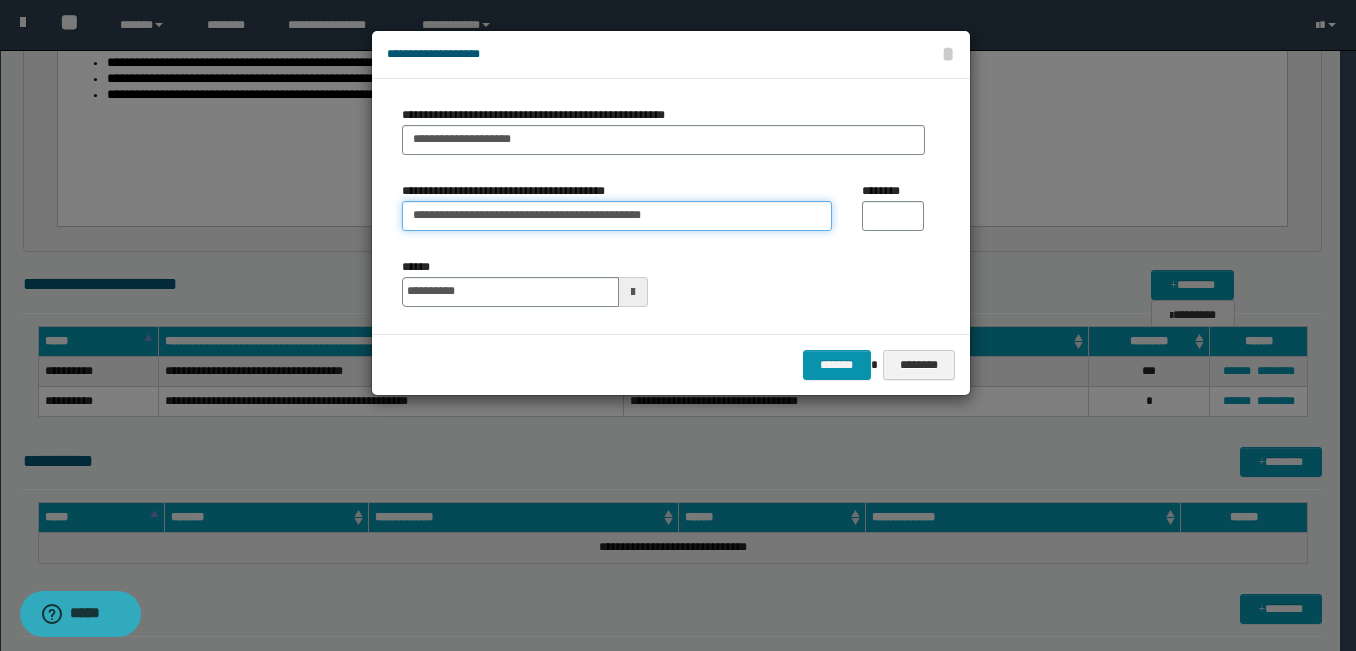 type on "**********" 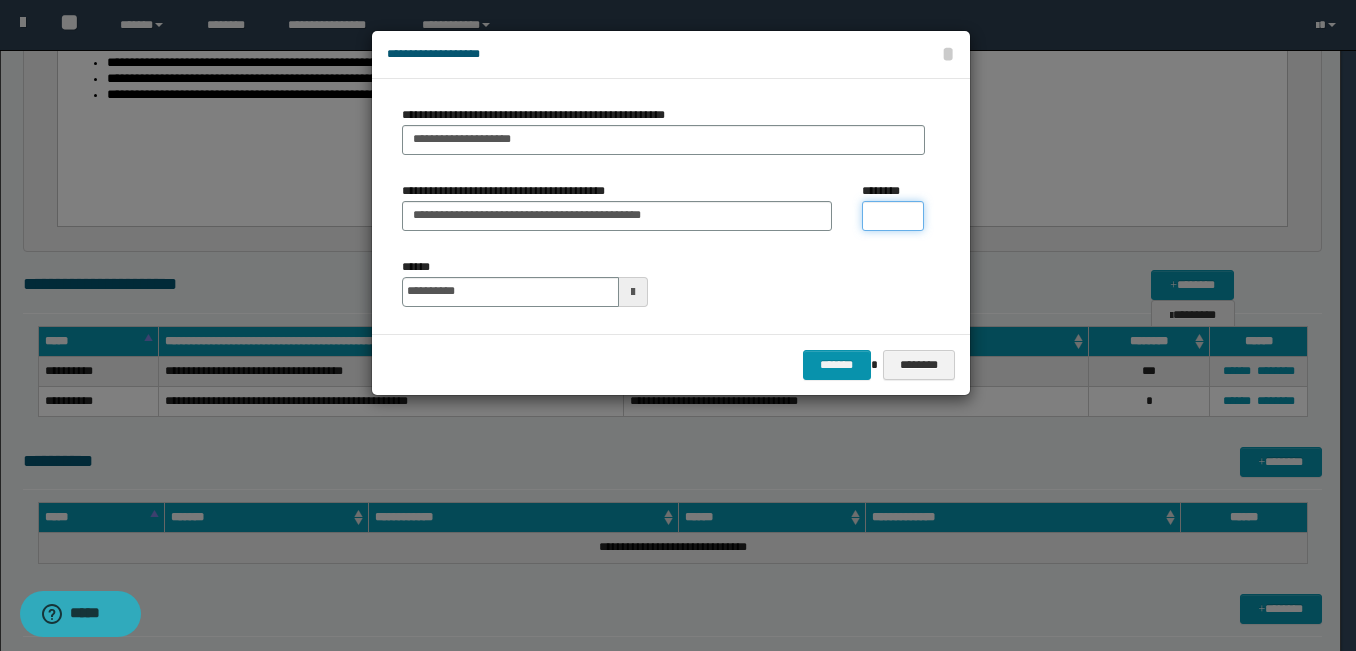 click on "********" at bounding box center (893, 216) 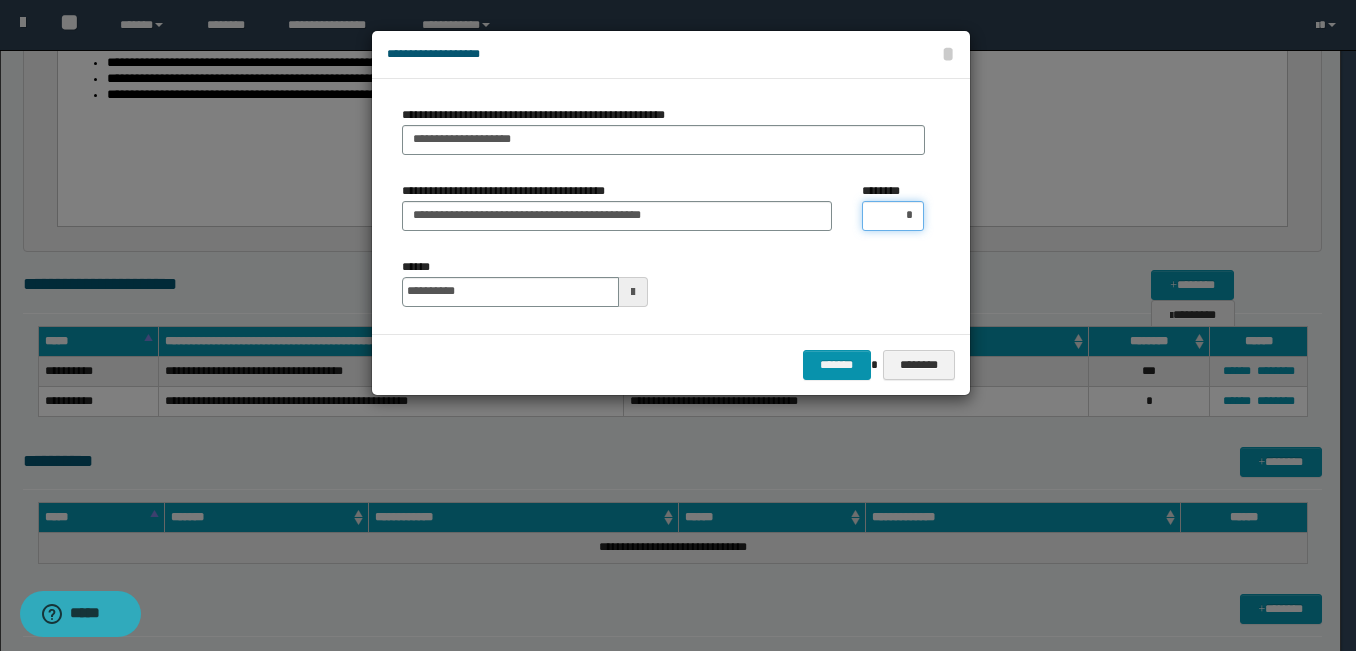 type on "**" 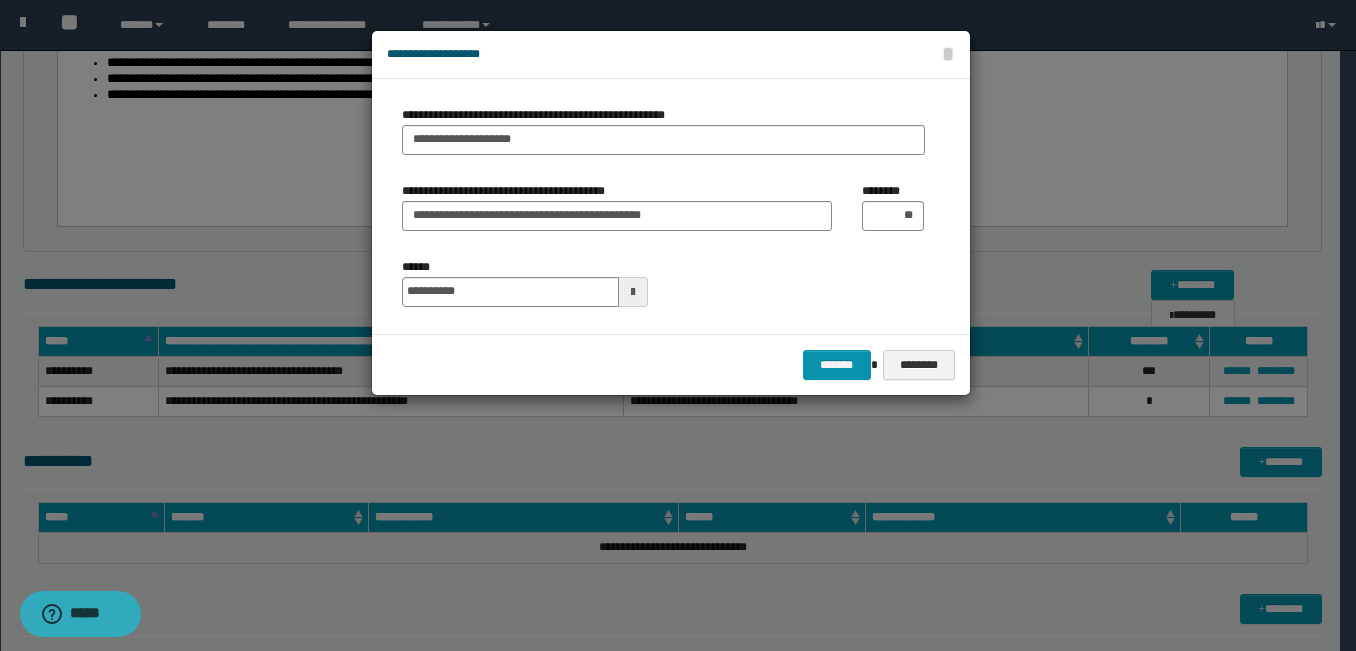 click on "**********" at bounding box center [671, 206] 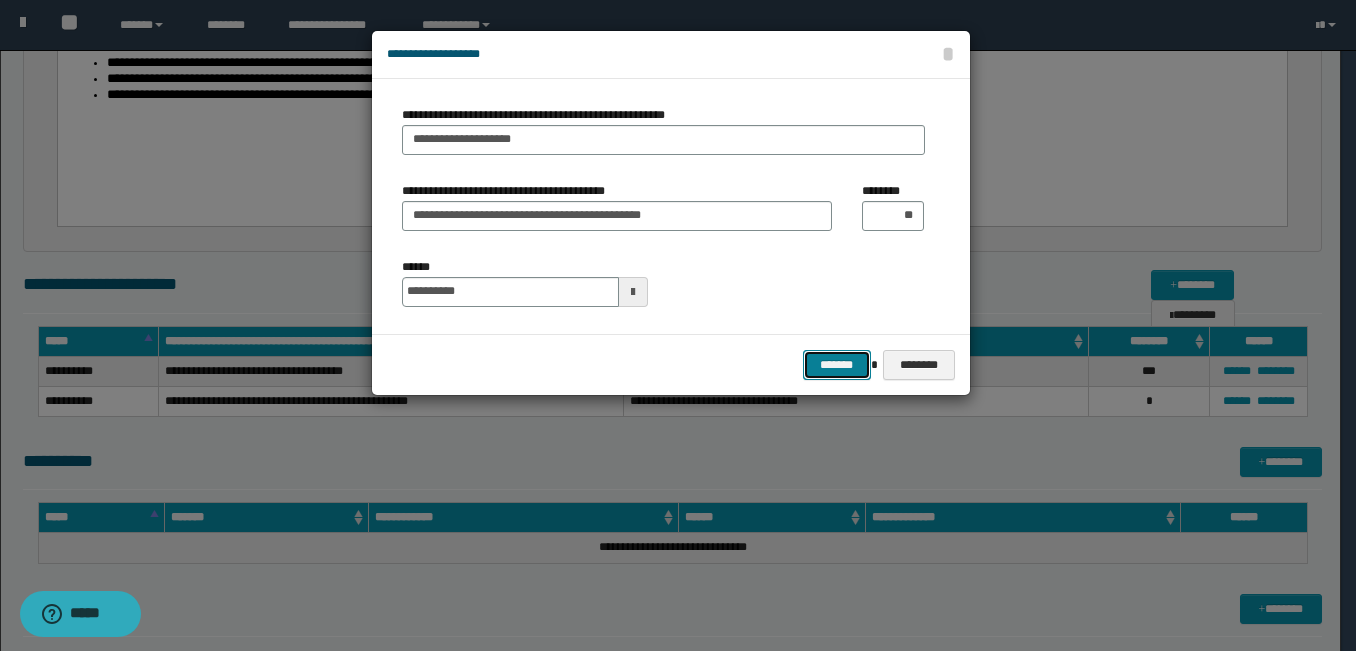 click on "*******" at bounding box center (837, 365) 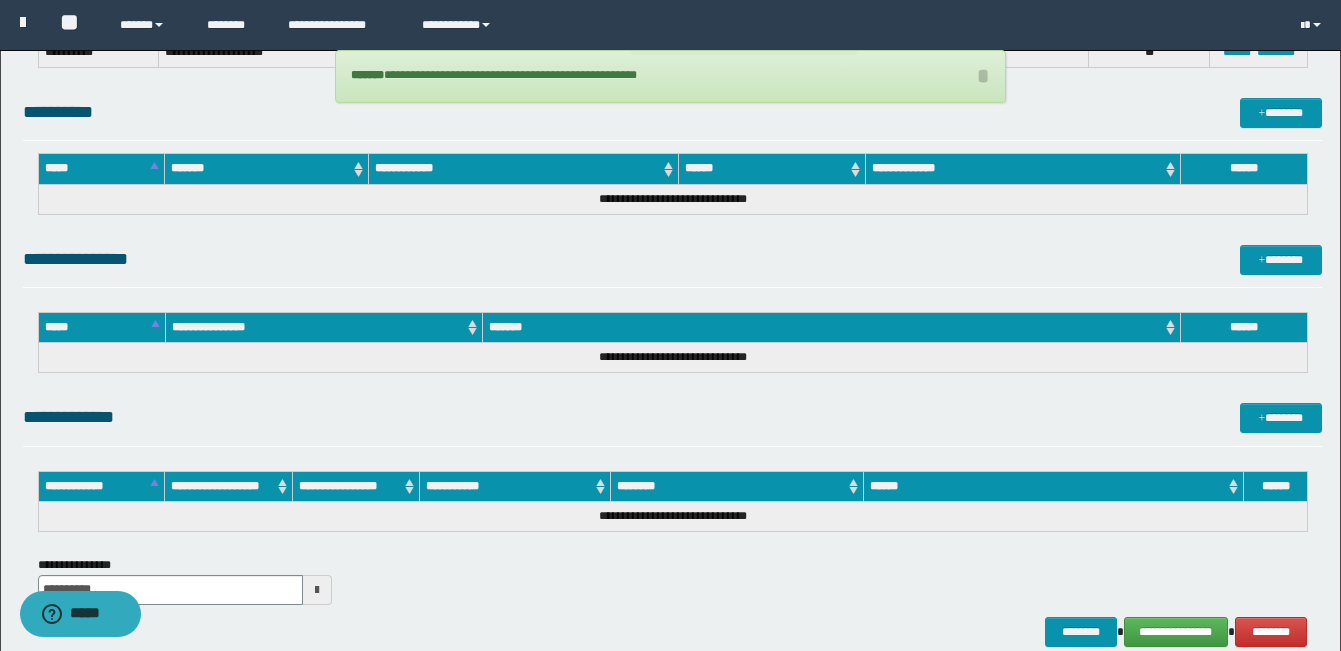 scroll, scrollTop: 699, scrollLeft: 0, axis: vertical 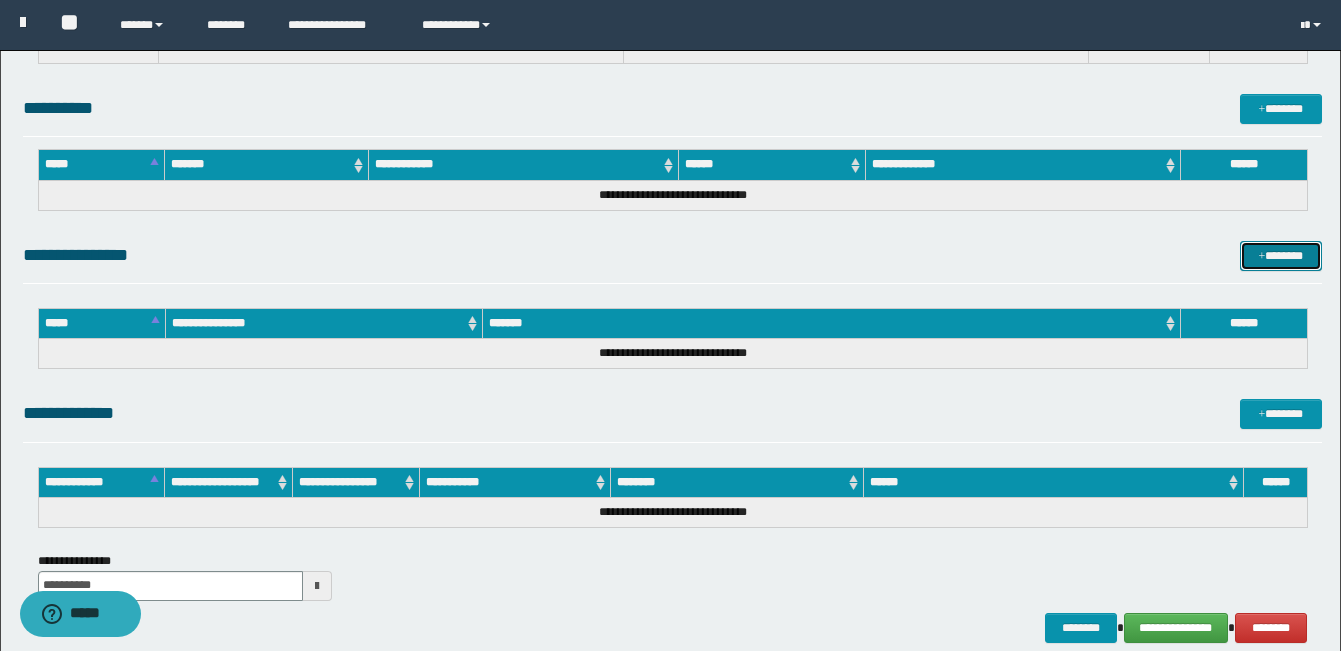 click on "*******" at bounding box center (1281, 256) 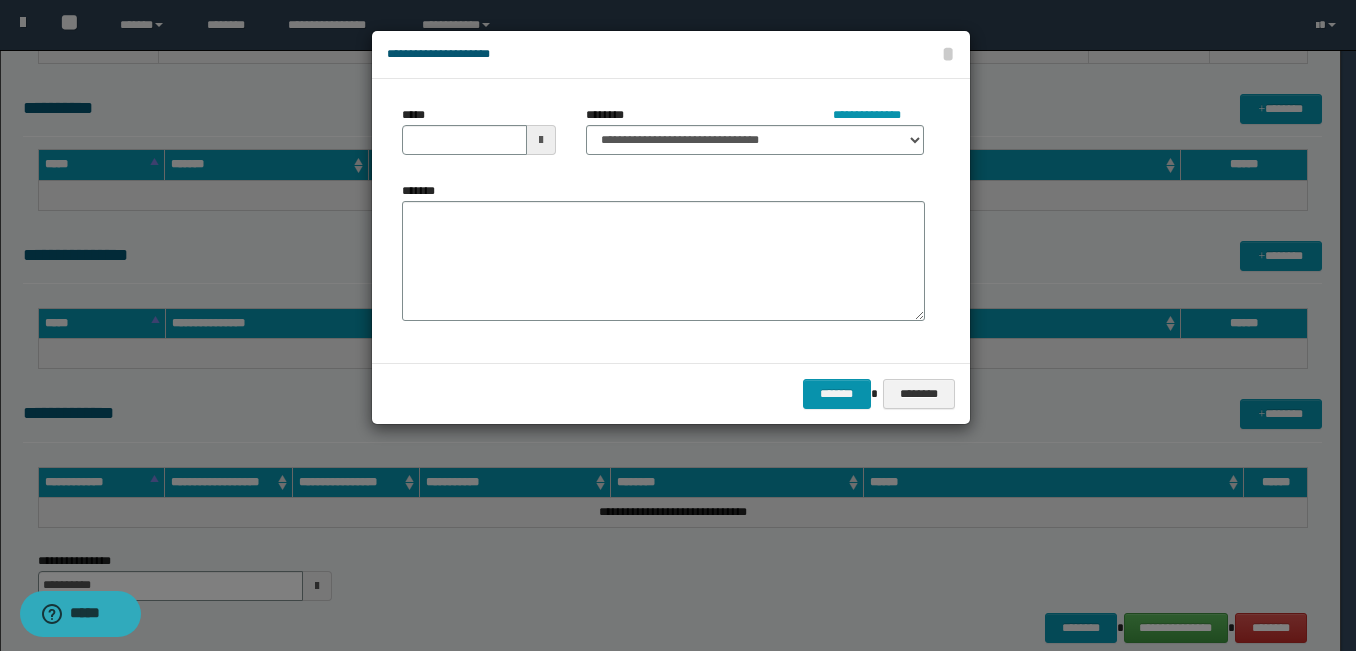 click at bounding box center (541, 140) 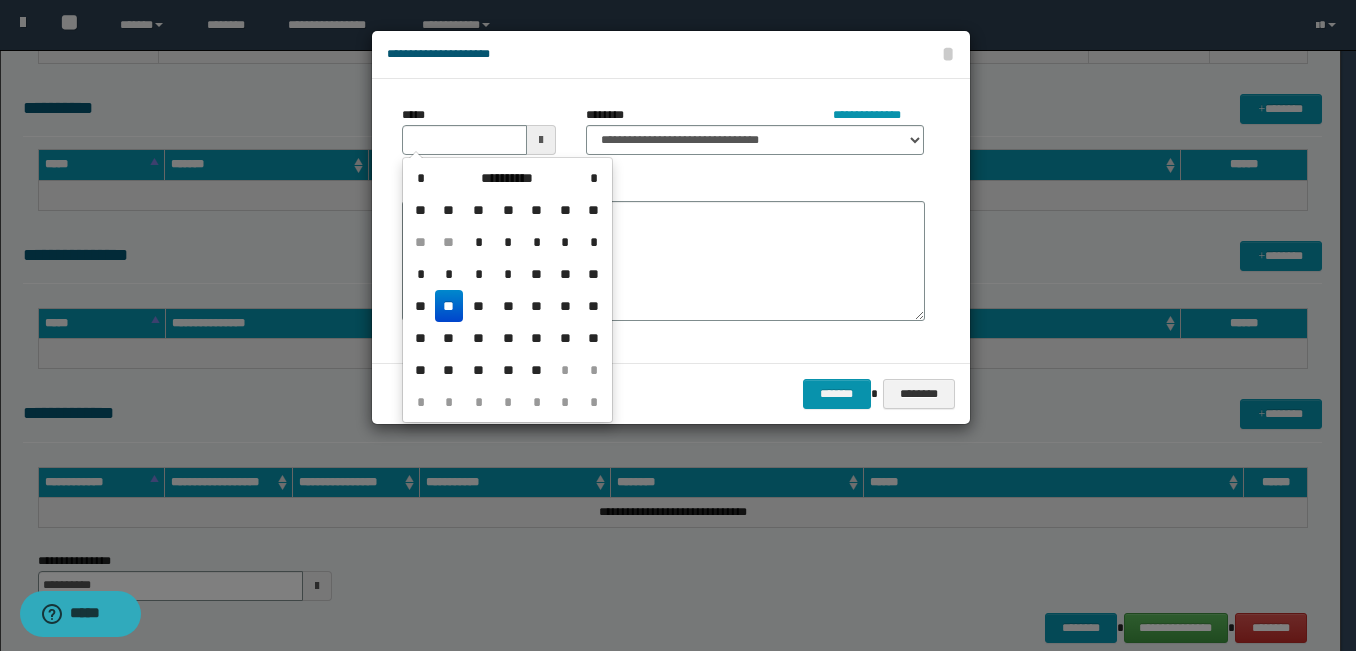 click on "**" at bounding box center [449, 306] 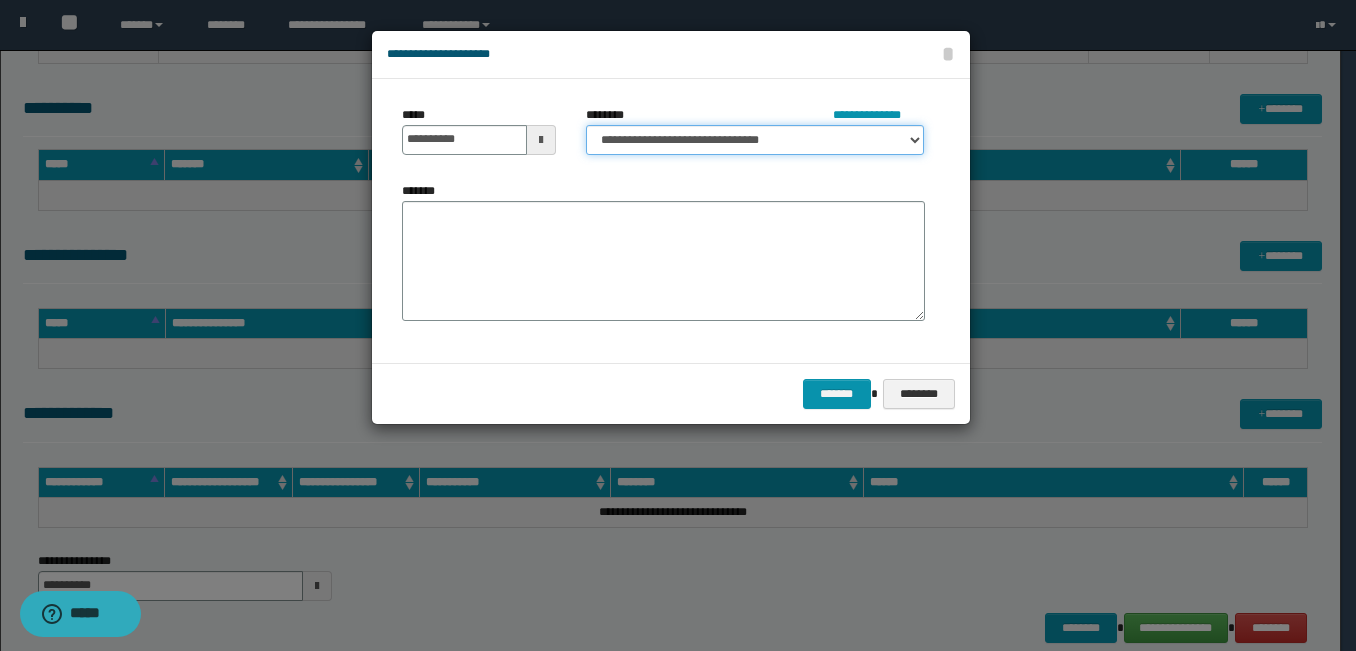 click on "**********" at bounding box center [755, 140] 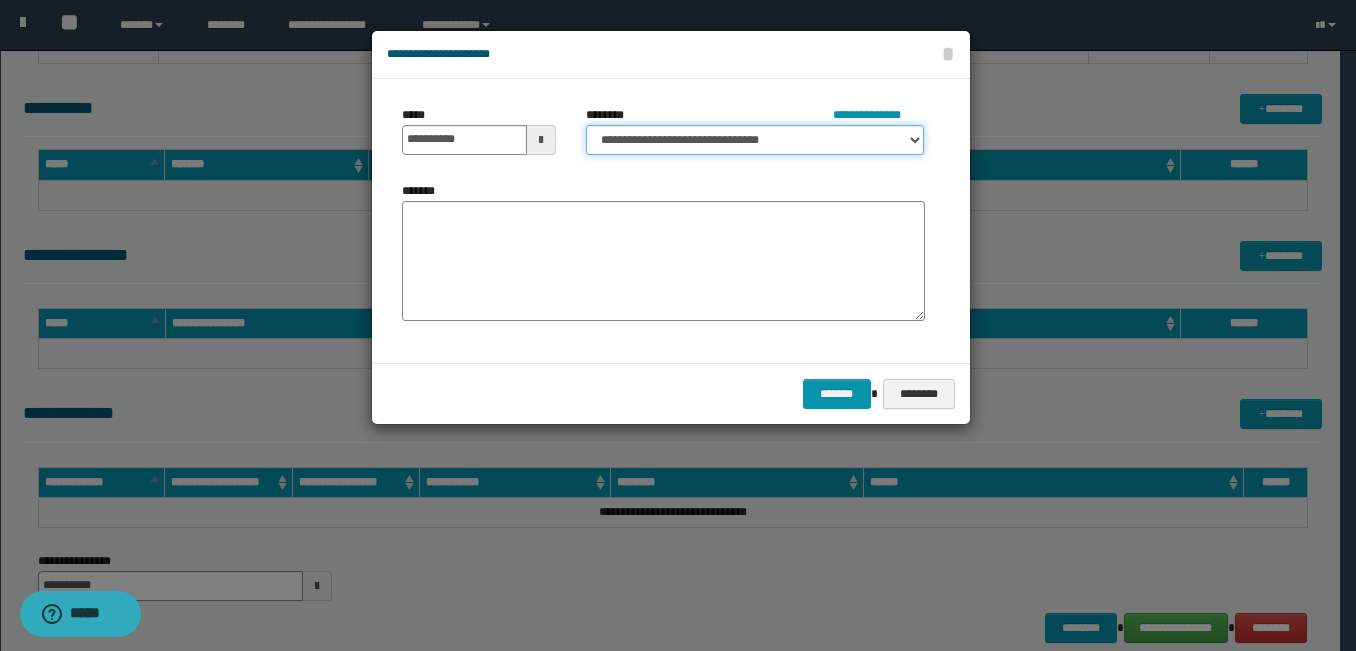 select on "***" 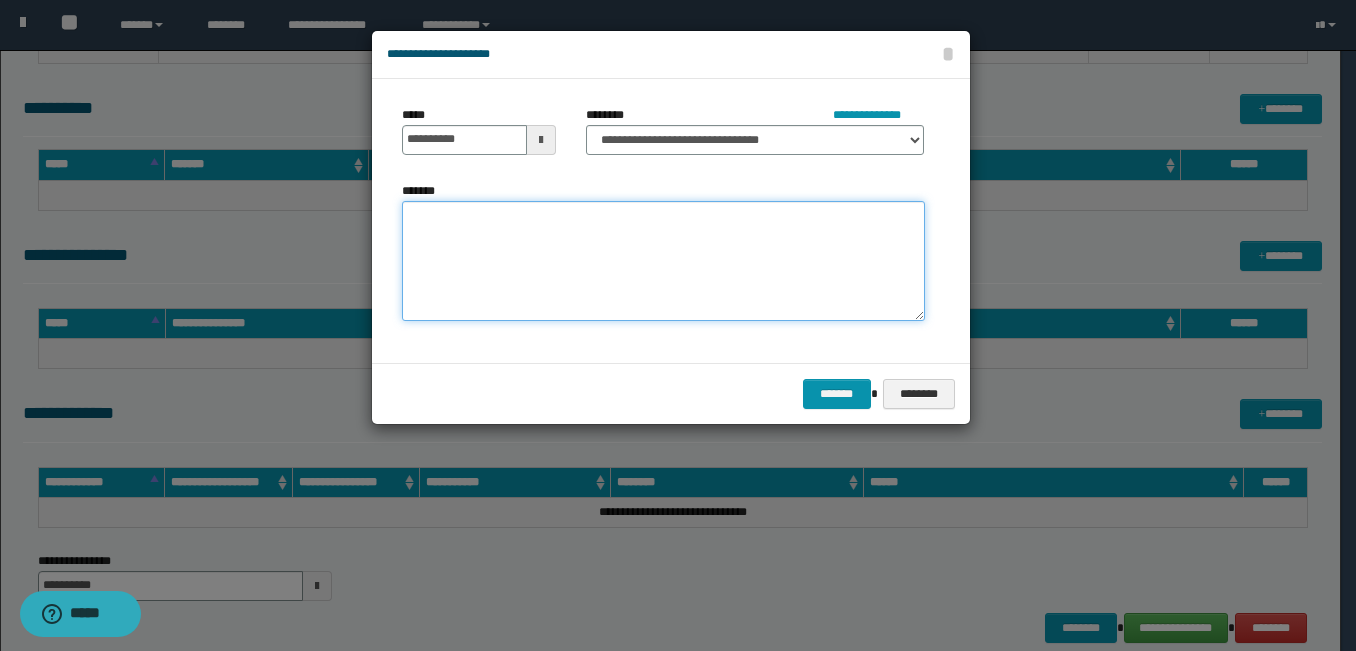 click on "*******" at bounding box center [663, 261] 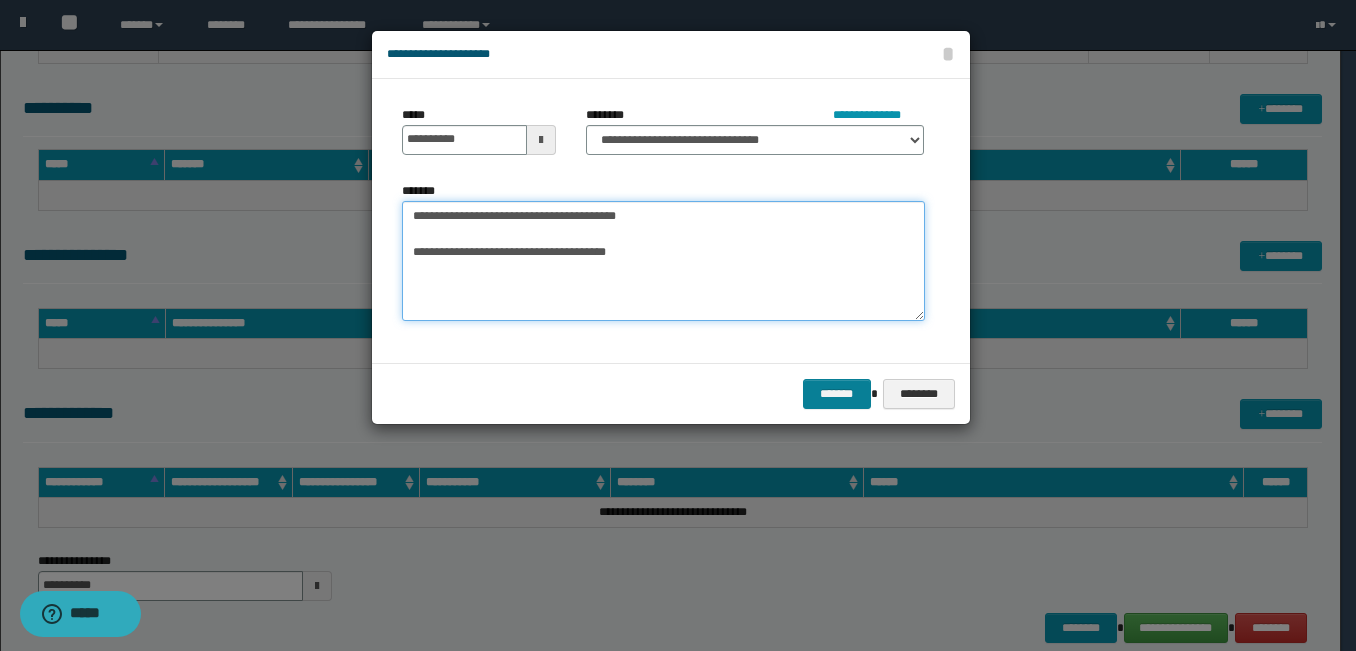 type on "**********" 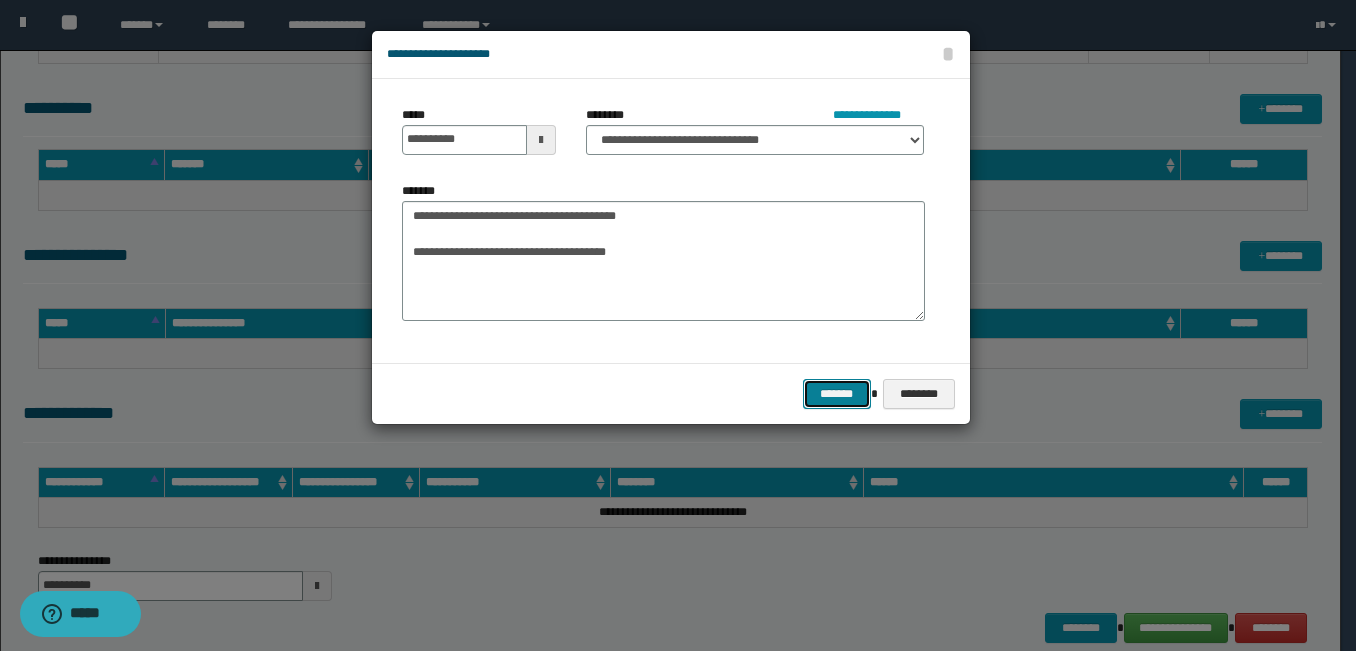click on "*******" at bounding box center [837, 394] 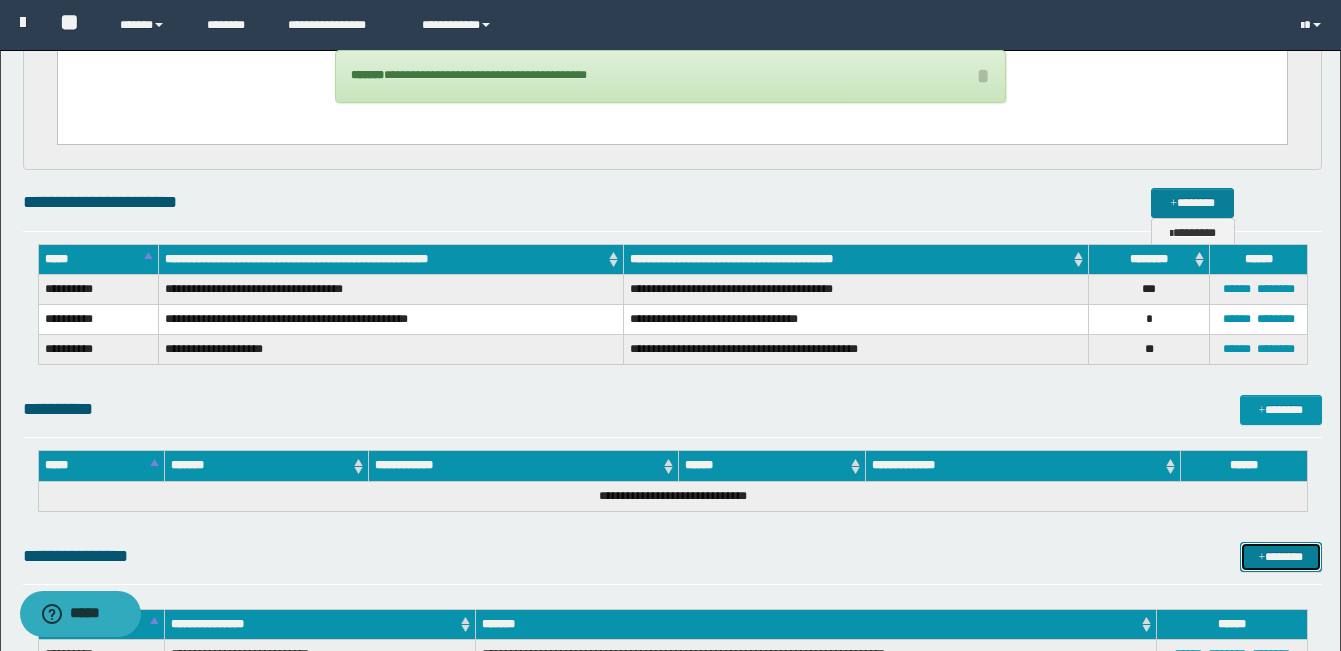 scroll, scrollTop: 207, scrollLeft: 0, axis: vertical 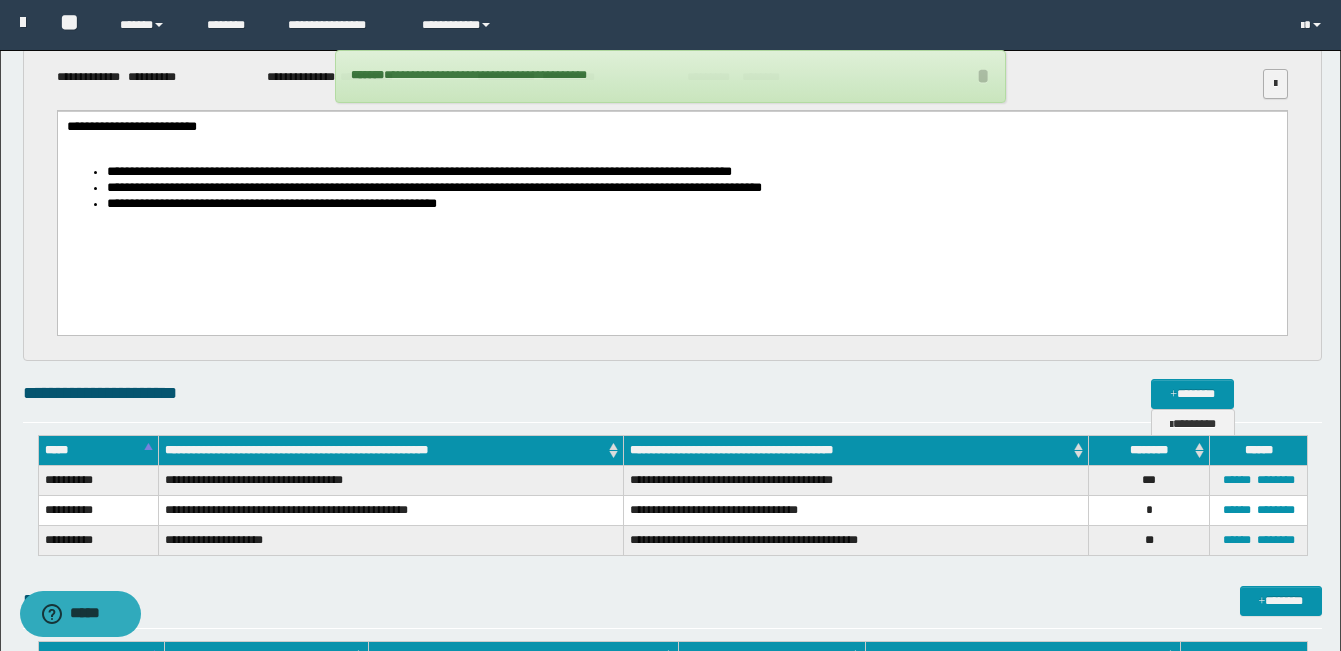 click at bounding box center [1275, 84] 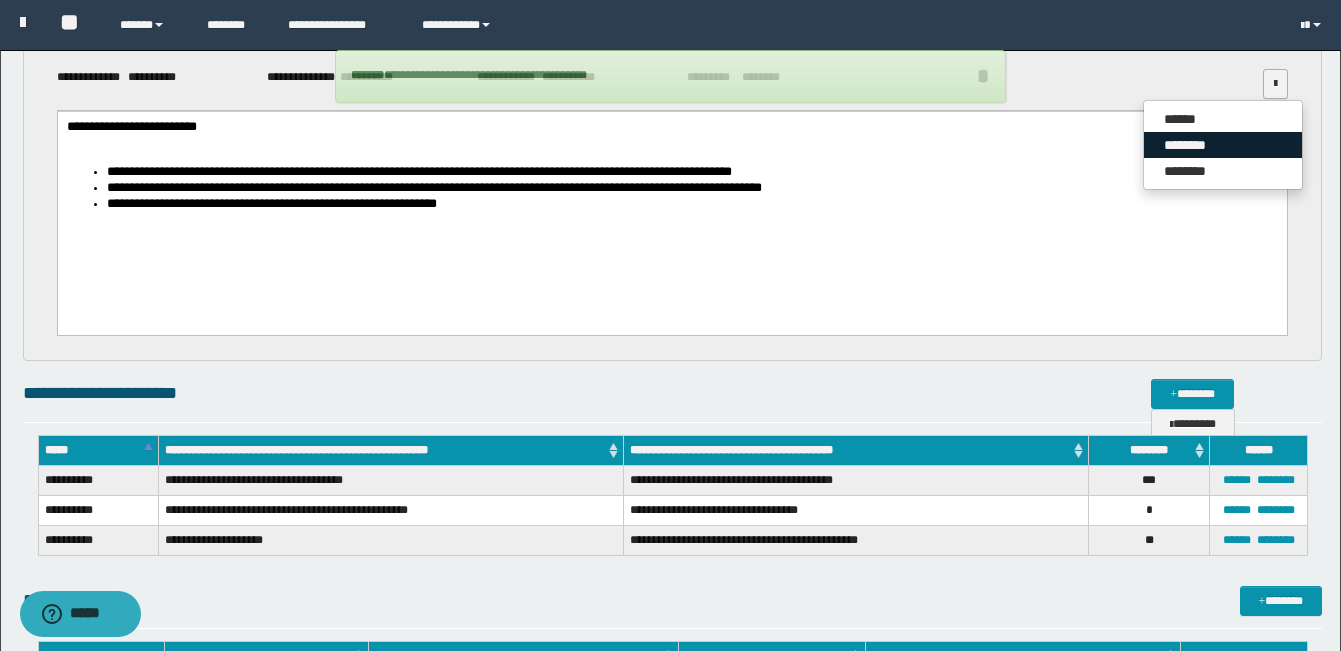 click on "********" at bounding box center (1223, 145) 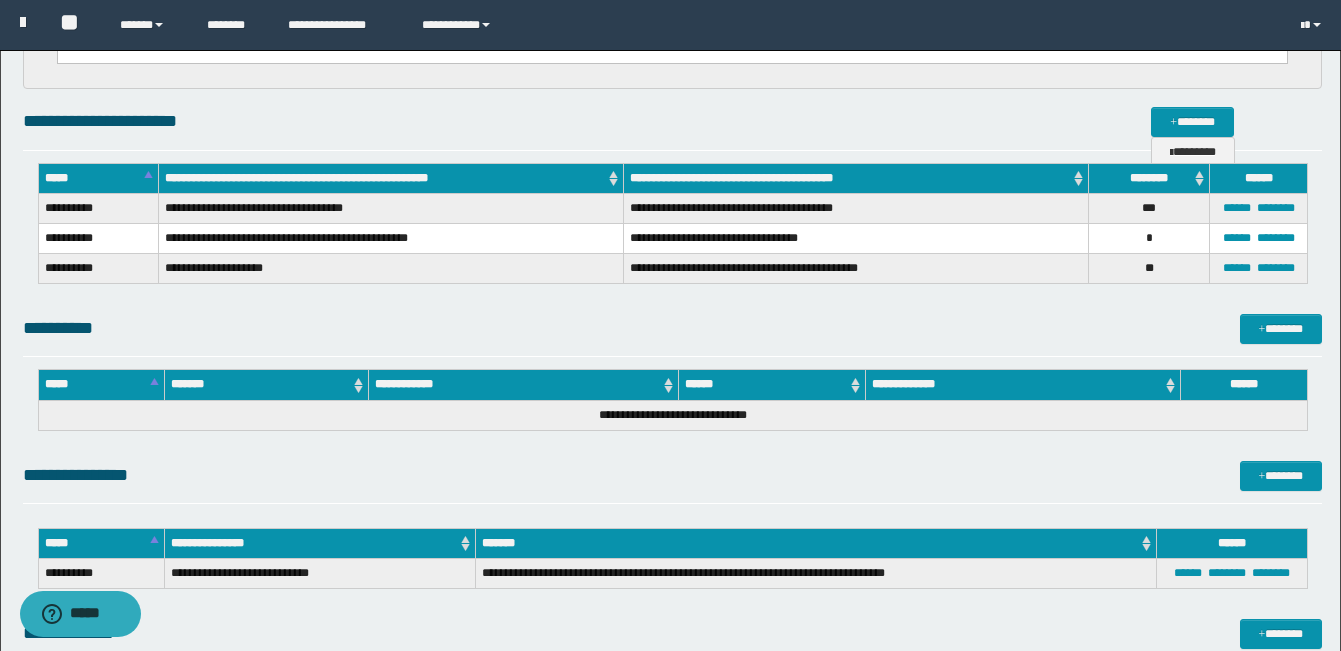 scroll, scrollTop: 491, scrollLeft: 0, axis: vertical 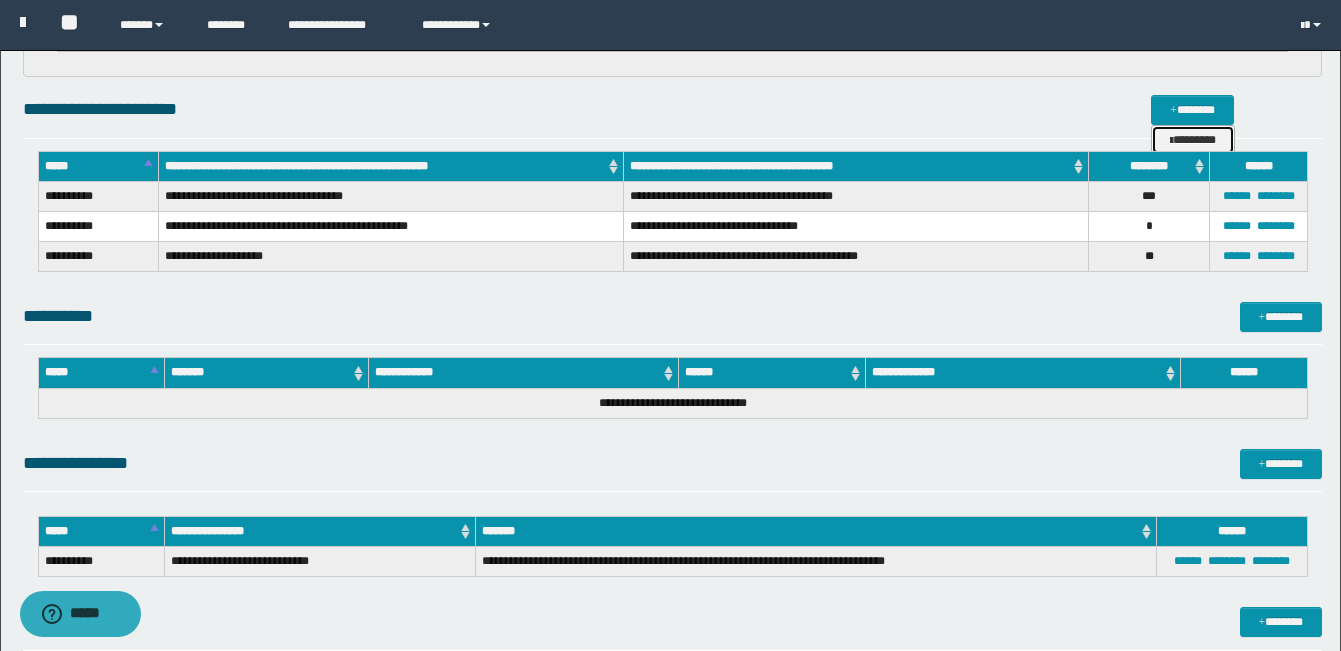 click on "********" at bounding box center [1193, 140] 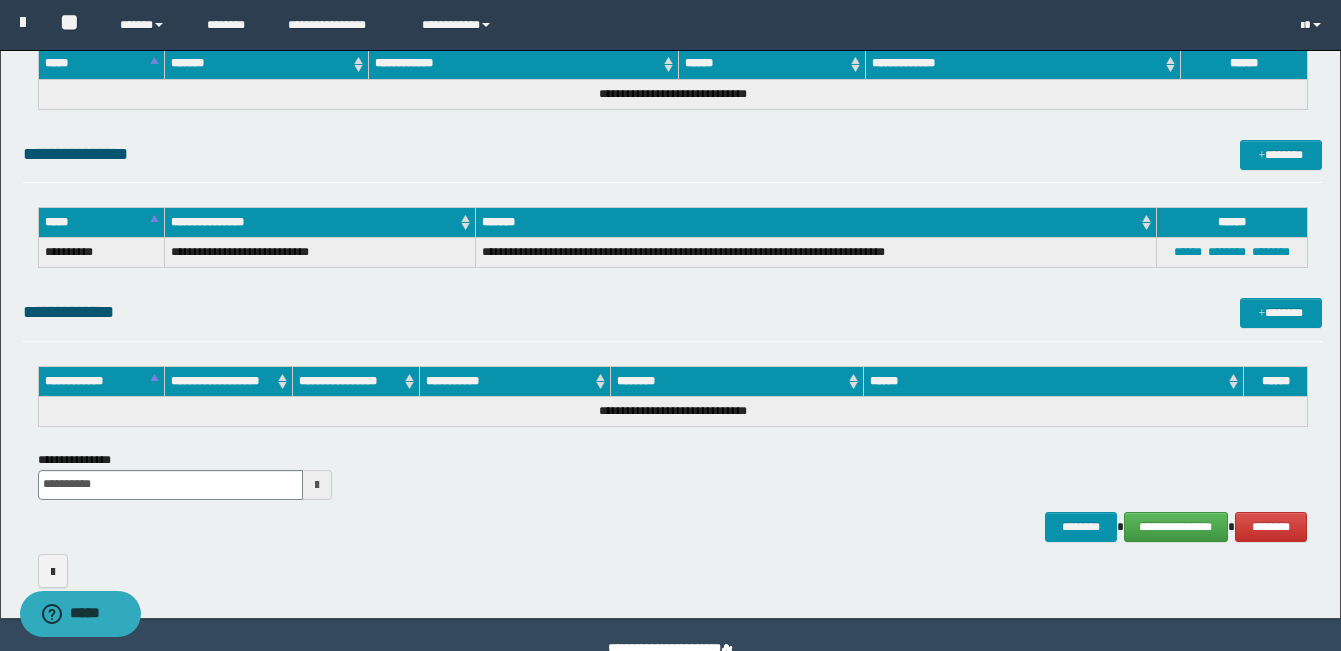 scroll, scrollTop: 803, scrollLeft: 0, axis: vertical 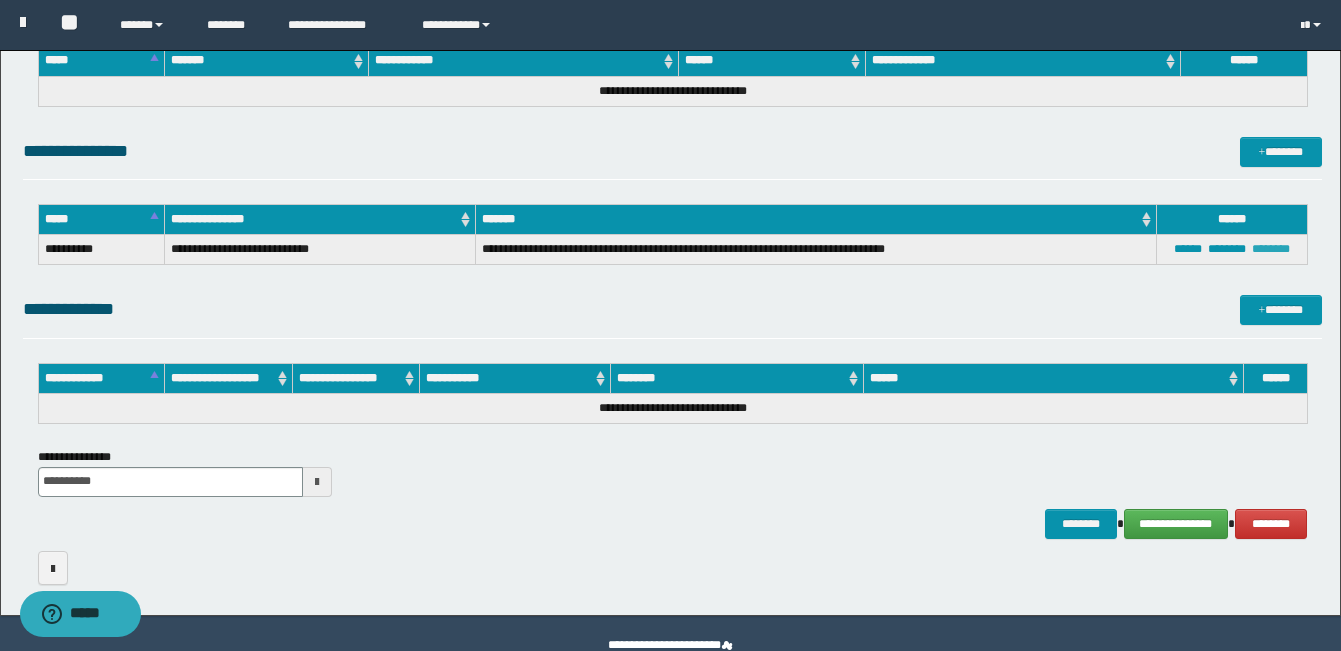 click on "********" at bounding box center (1271, 249) 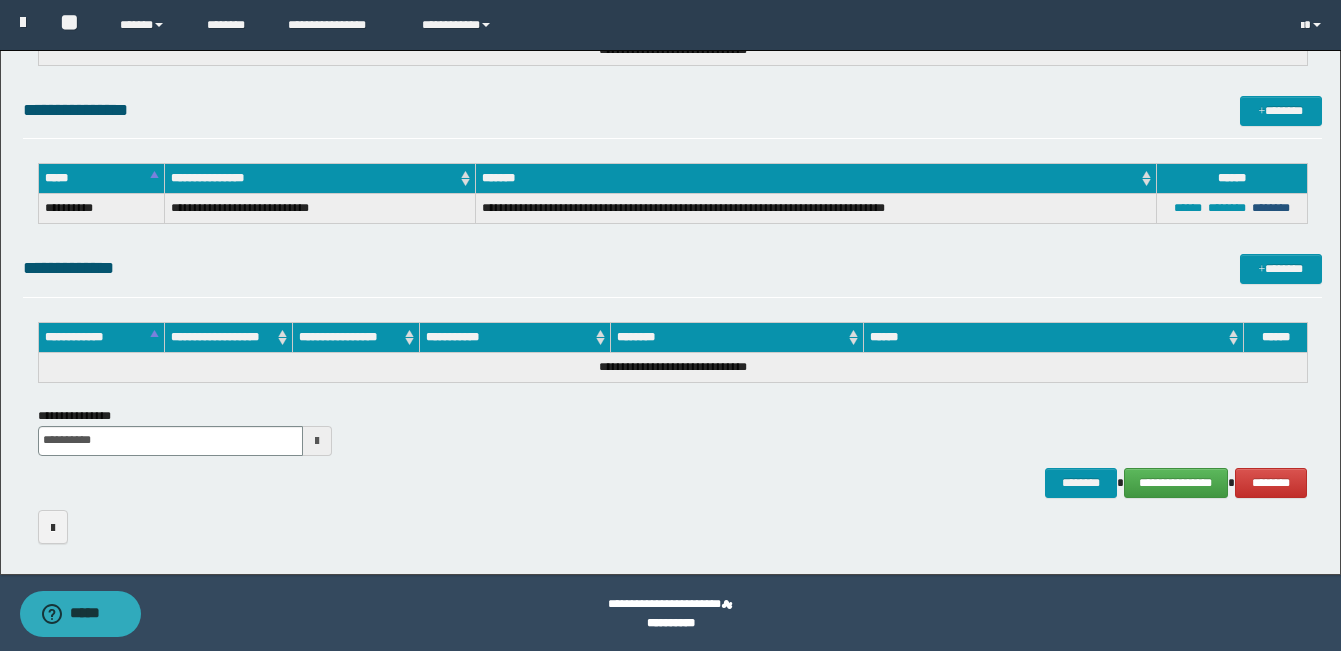 scroll, scrollTop: 845, scrollLeft: 0, axis: vertical 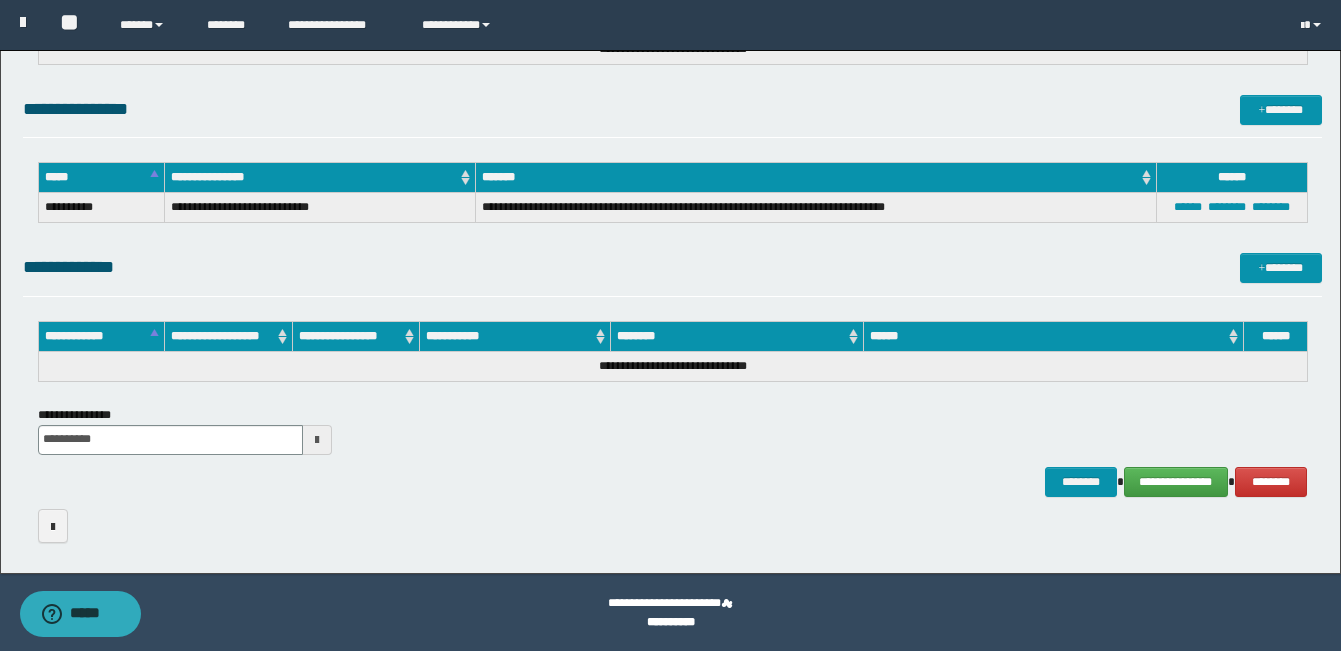 click at bounding box center (317, 440) 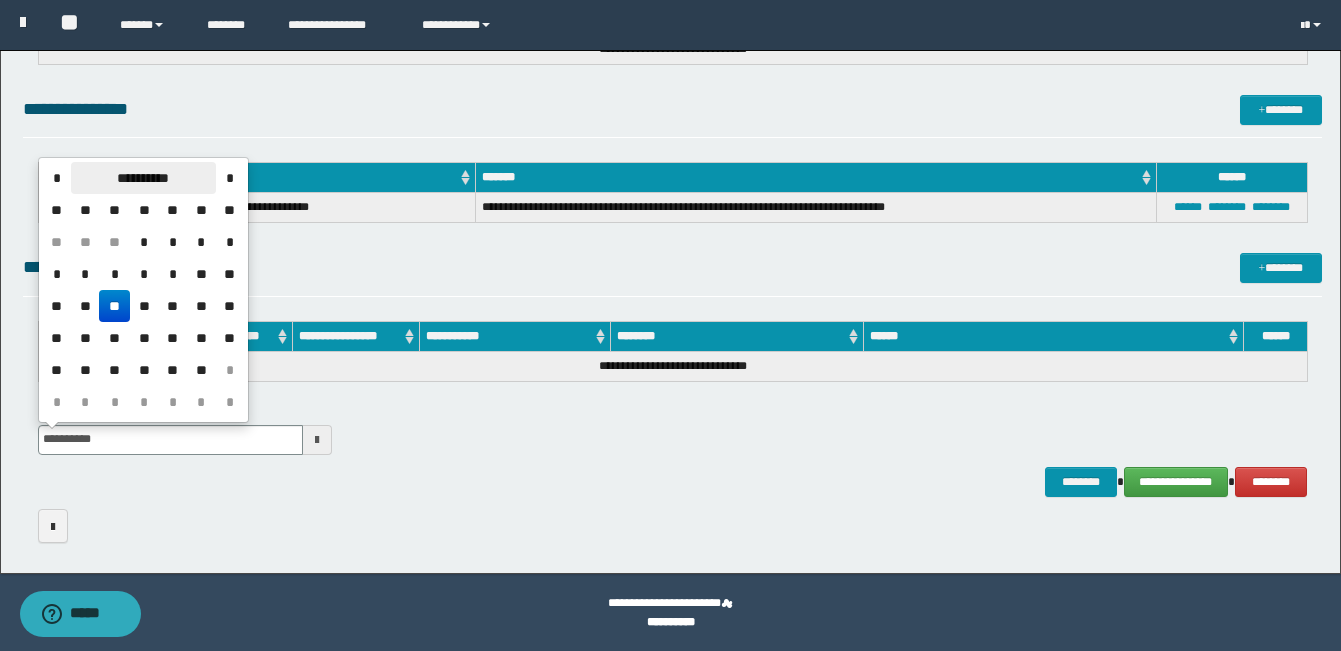 click on "**********" at bounding box center [143, 178] 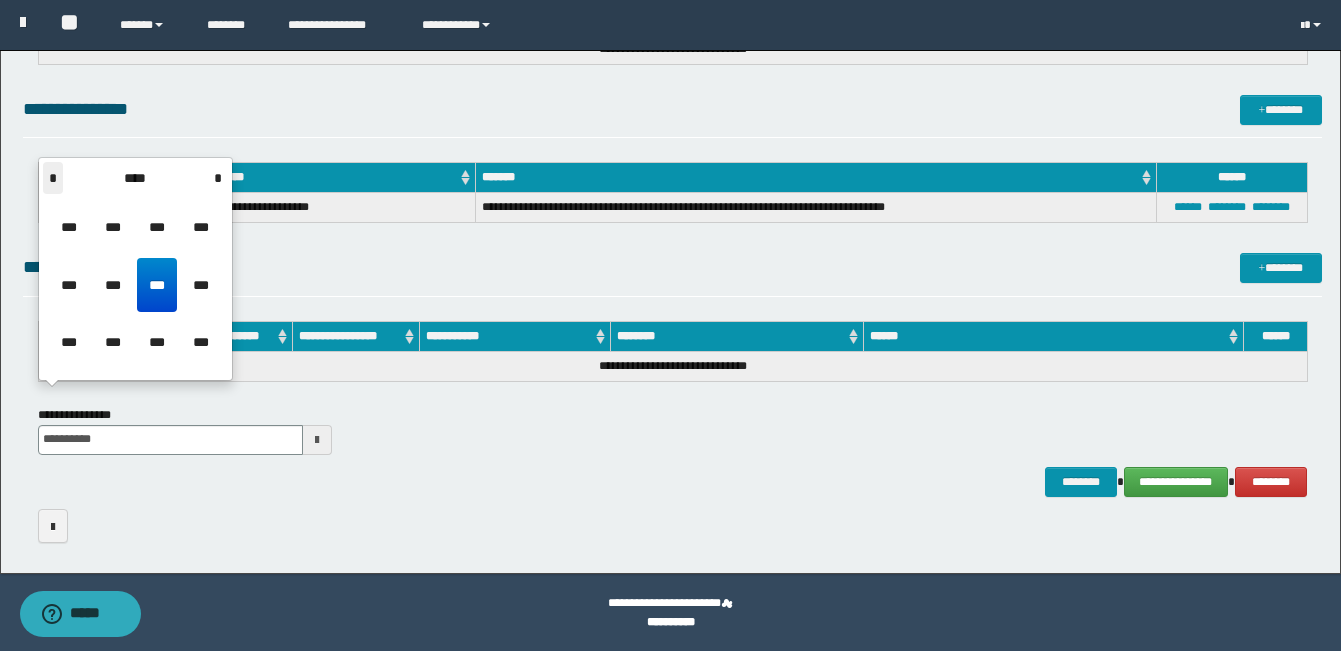 click on "*" at bounding box center [53, 178] 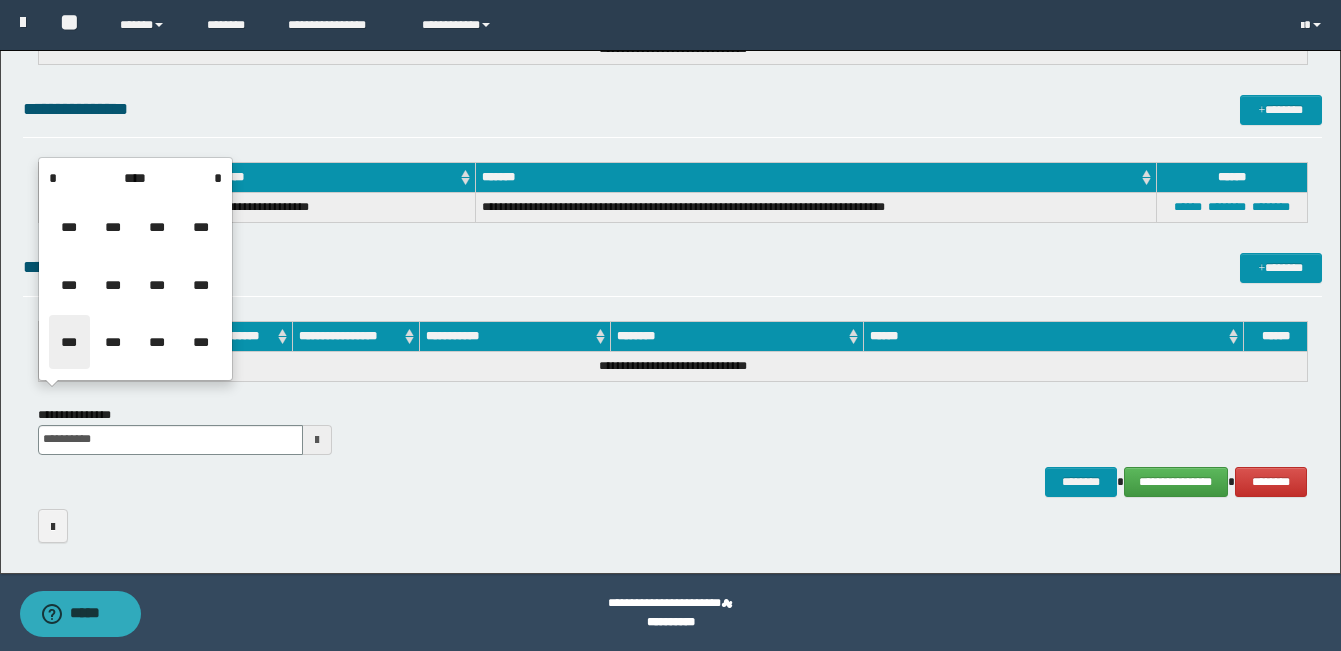 click on "***" at bounding box center [69, 342] 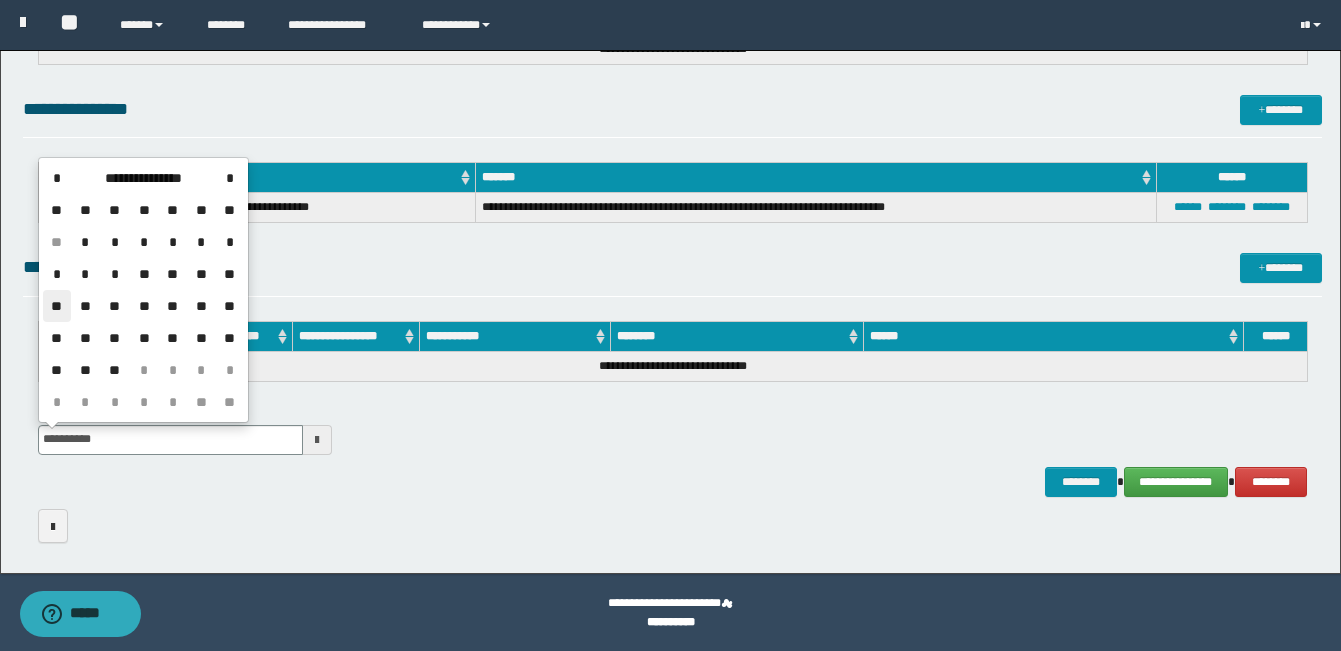 click on "**" at bounding box center (57, 306) 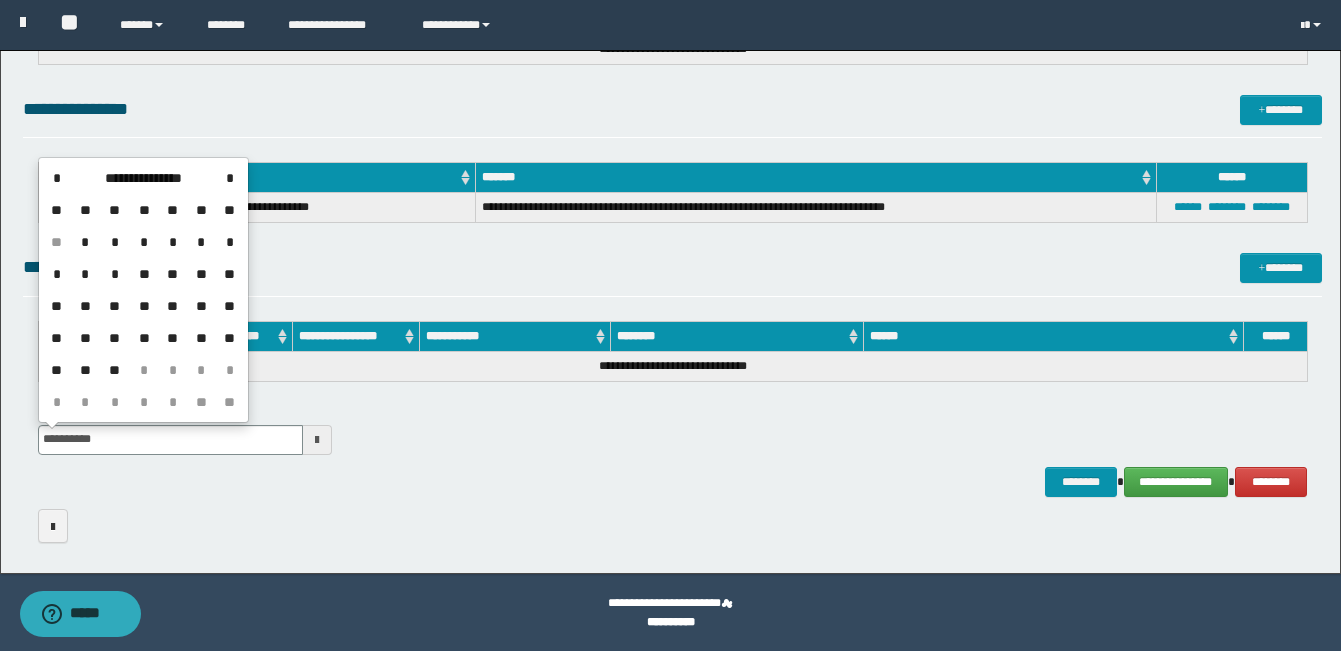 type on "**********" 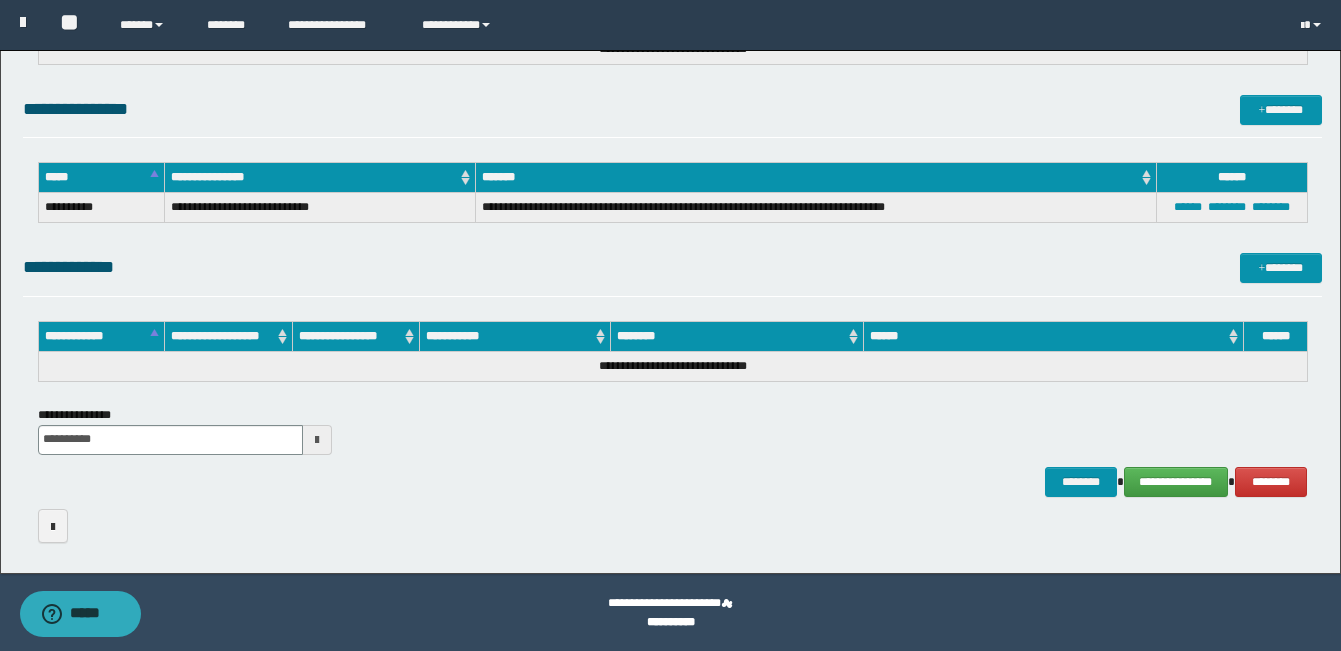 click on "**********" at bounding box center [672, -88] 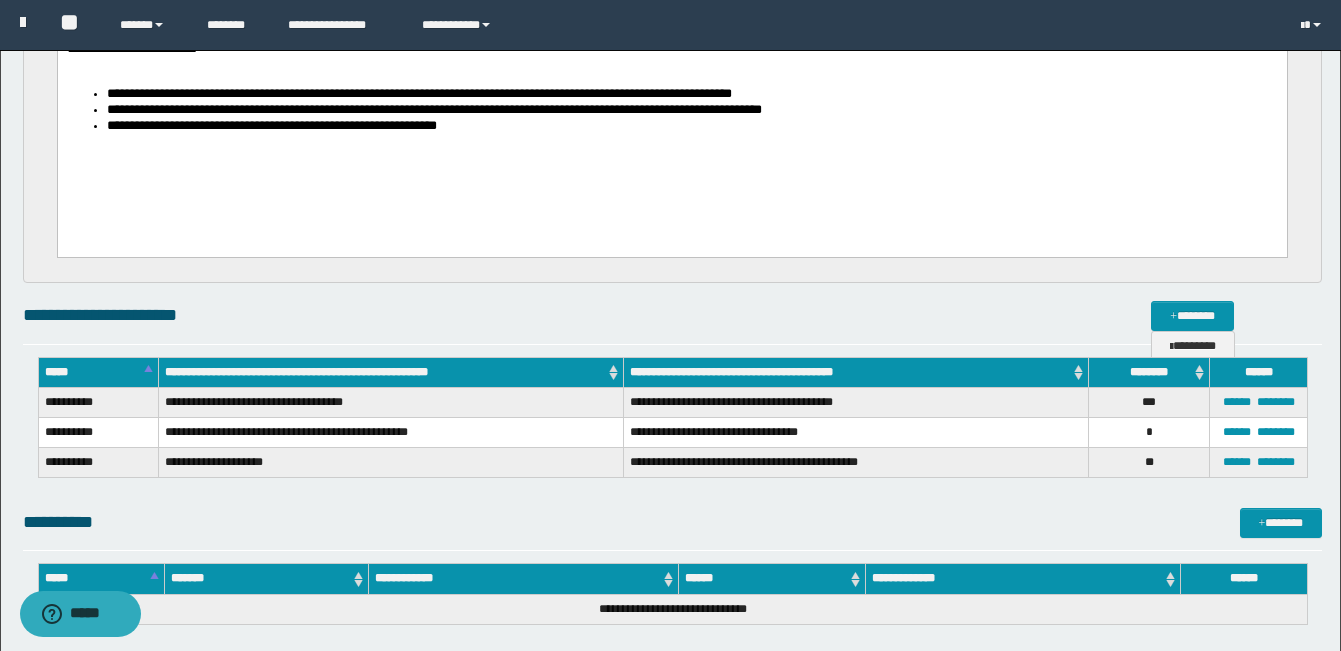 scroll, scrollTop: 845, scrollLeft: 0, axis: vertical 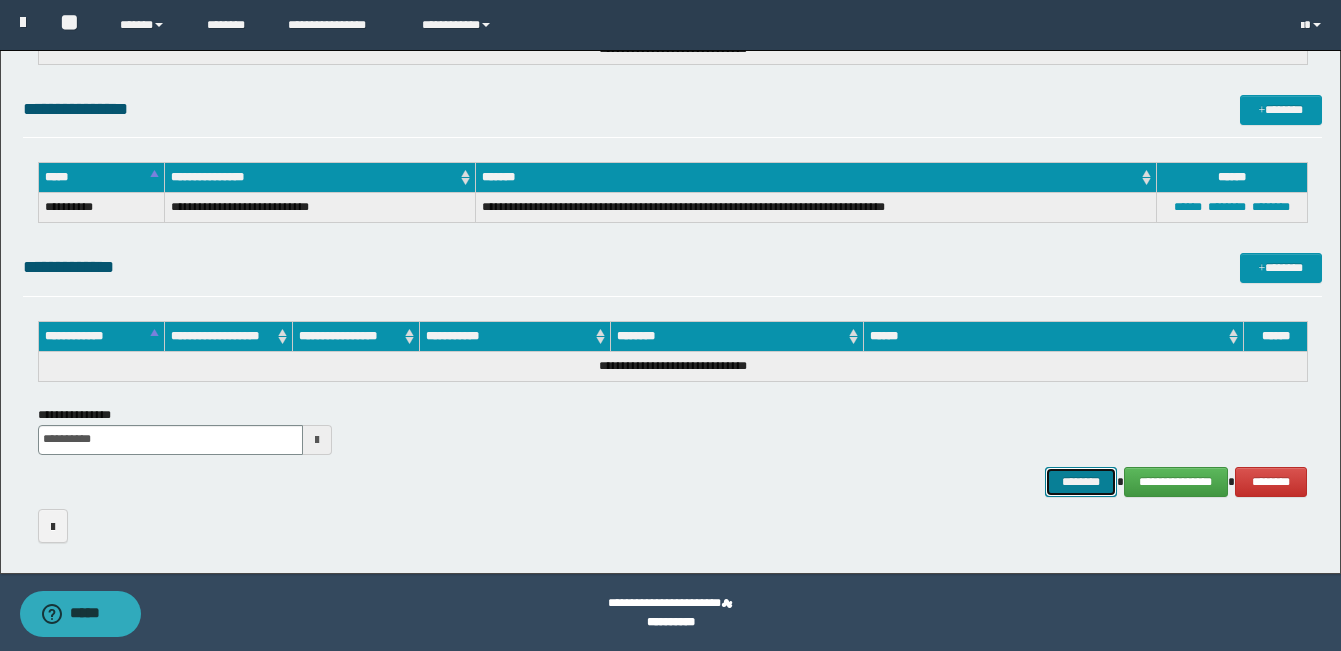click on "********" at bounding box center [1081, 482] 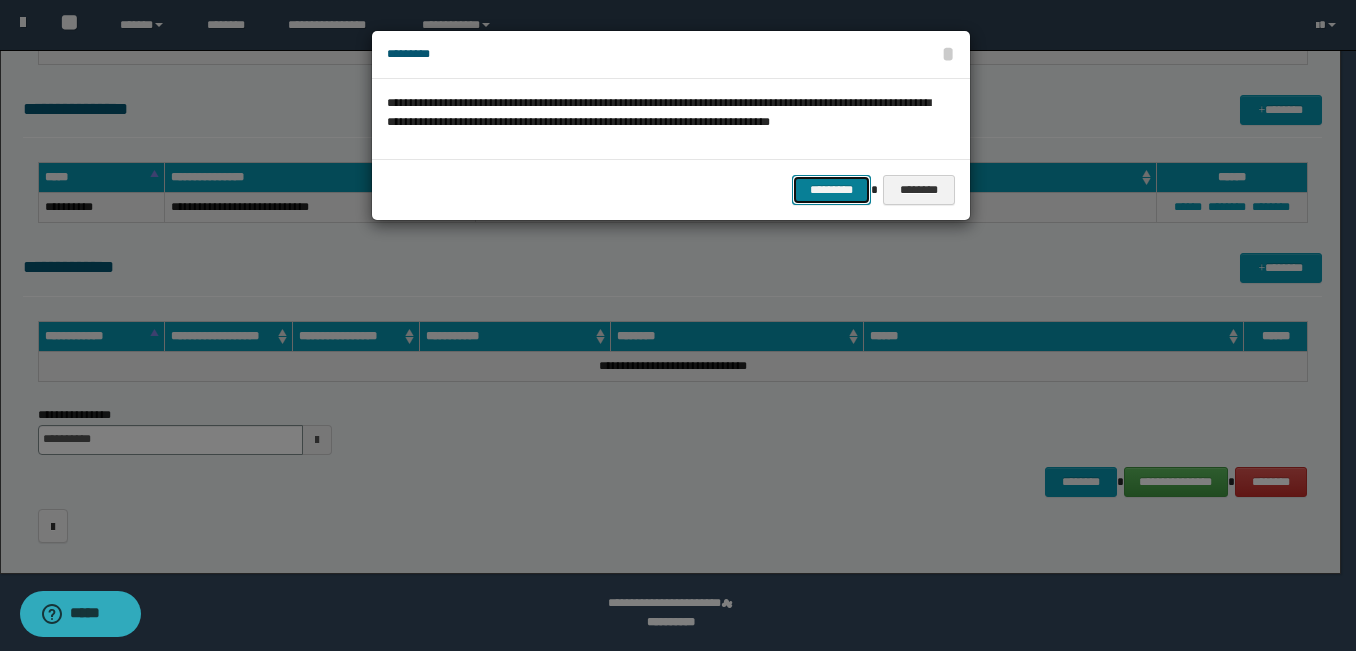 click on "*********" at bounding box center [831, 190] 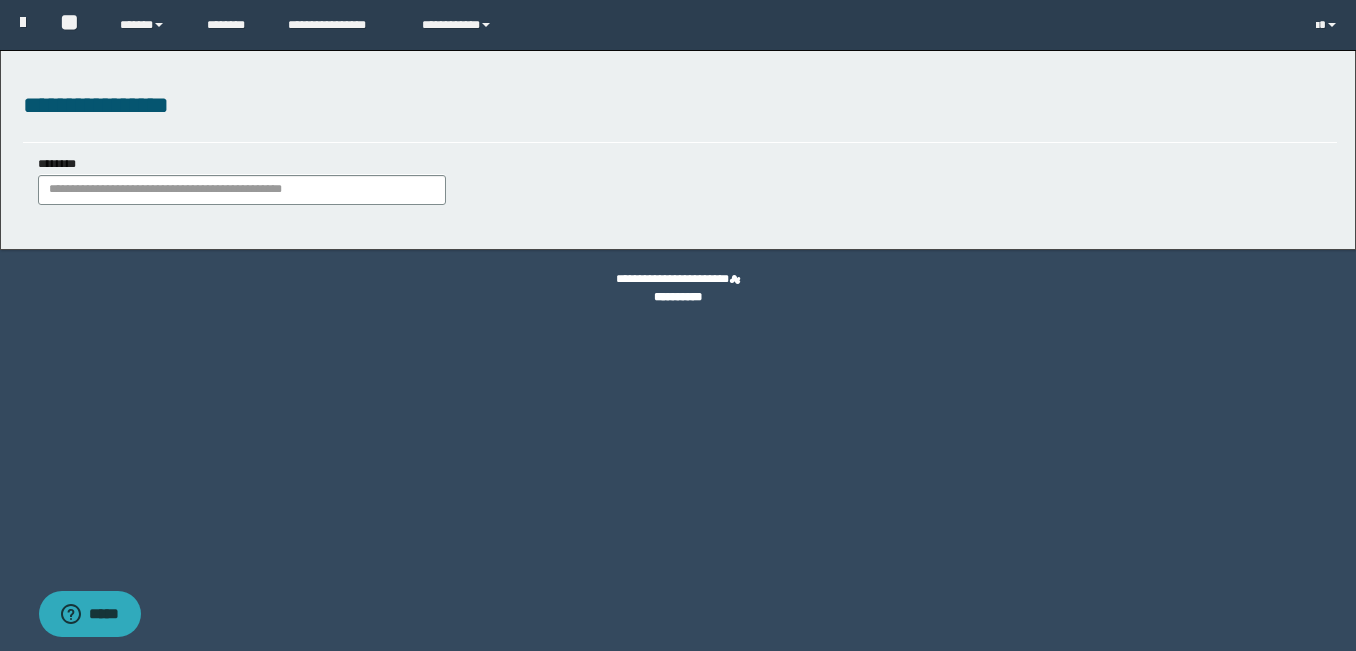 scroll, scrollTop: 0, scrollLeft: 0, axis: both 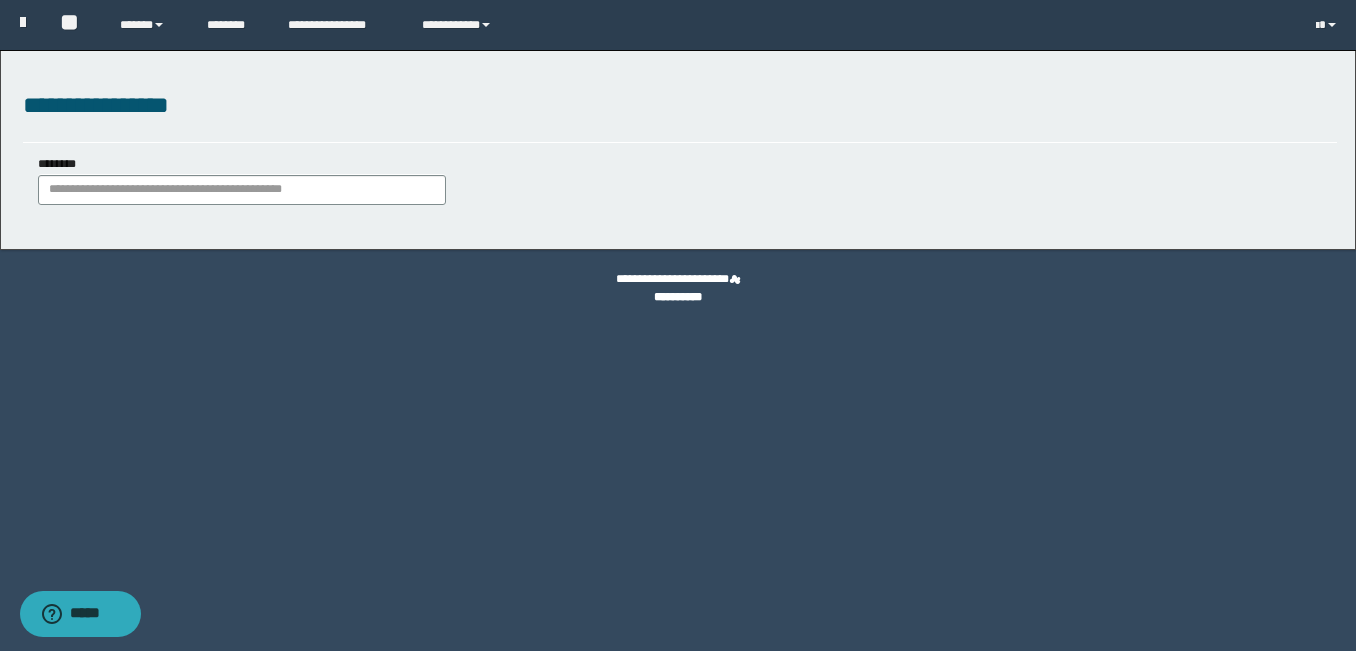 type on "********" 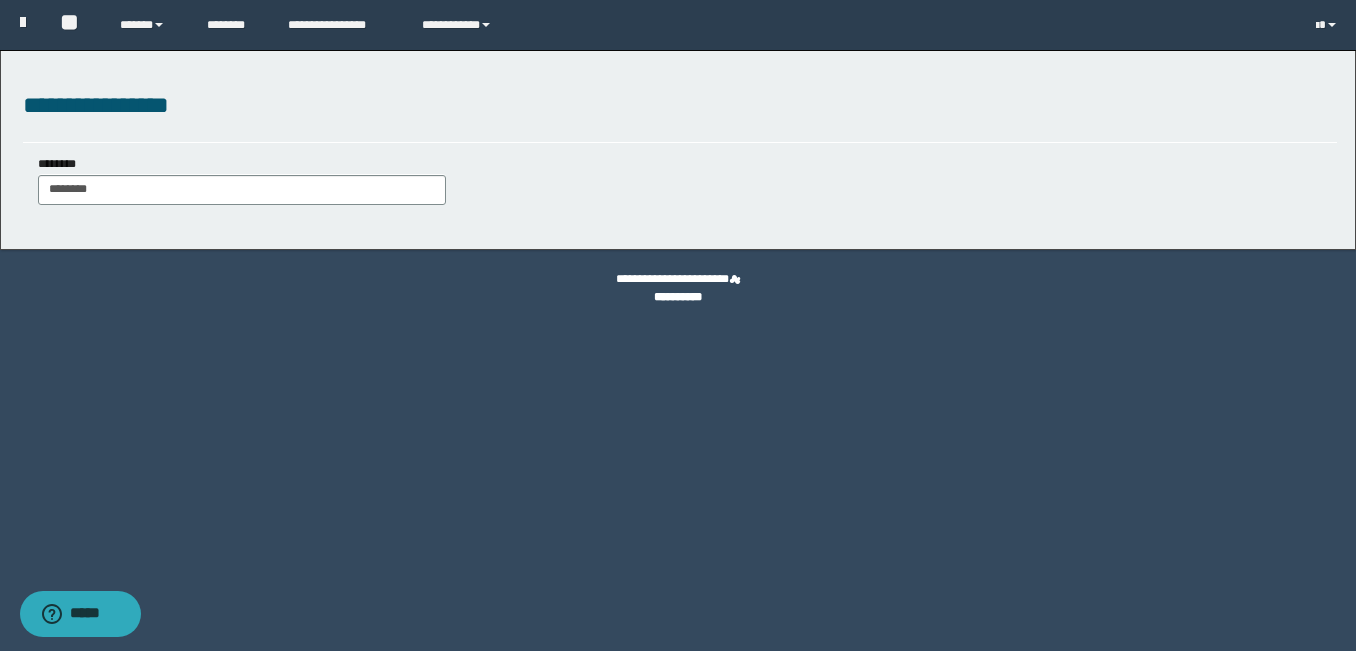 type on "********" 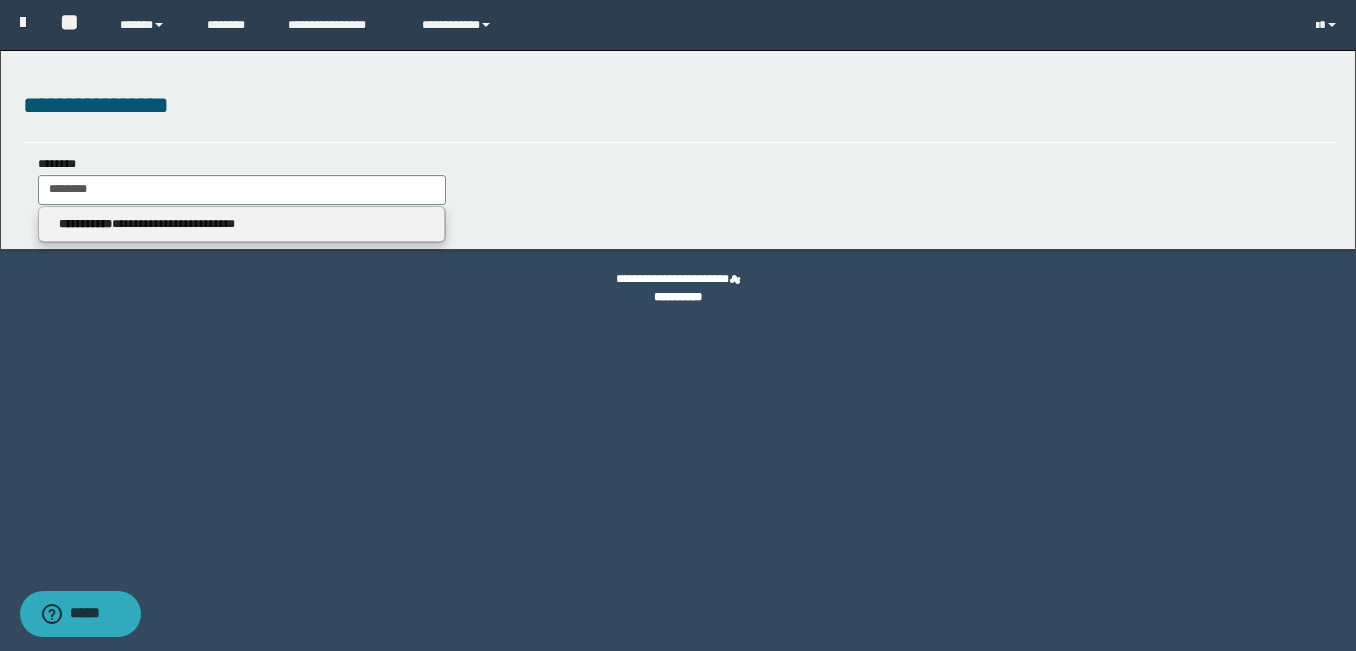 type 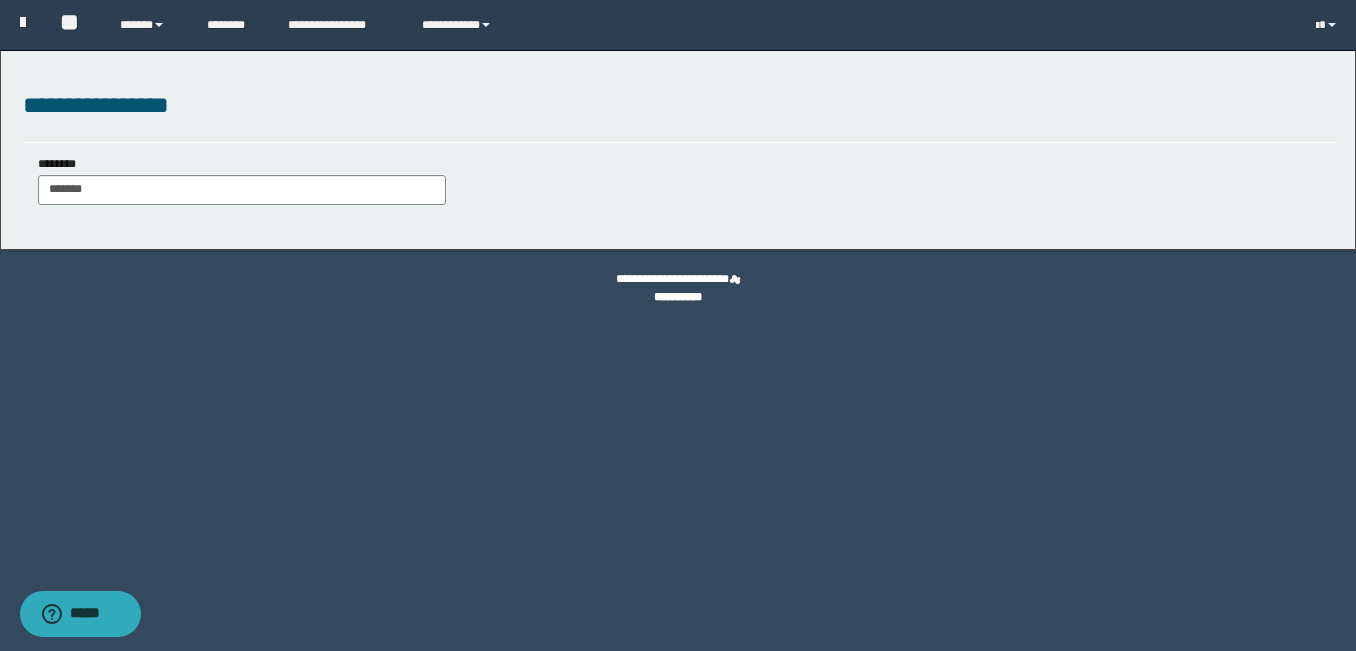 type on "*******" 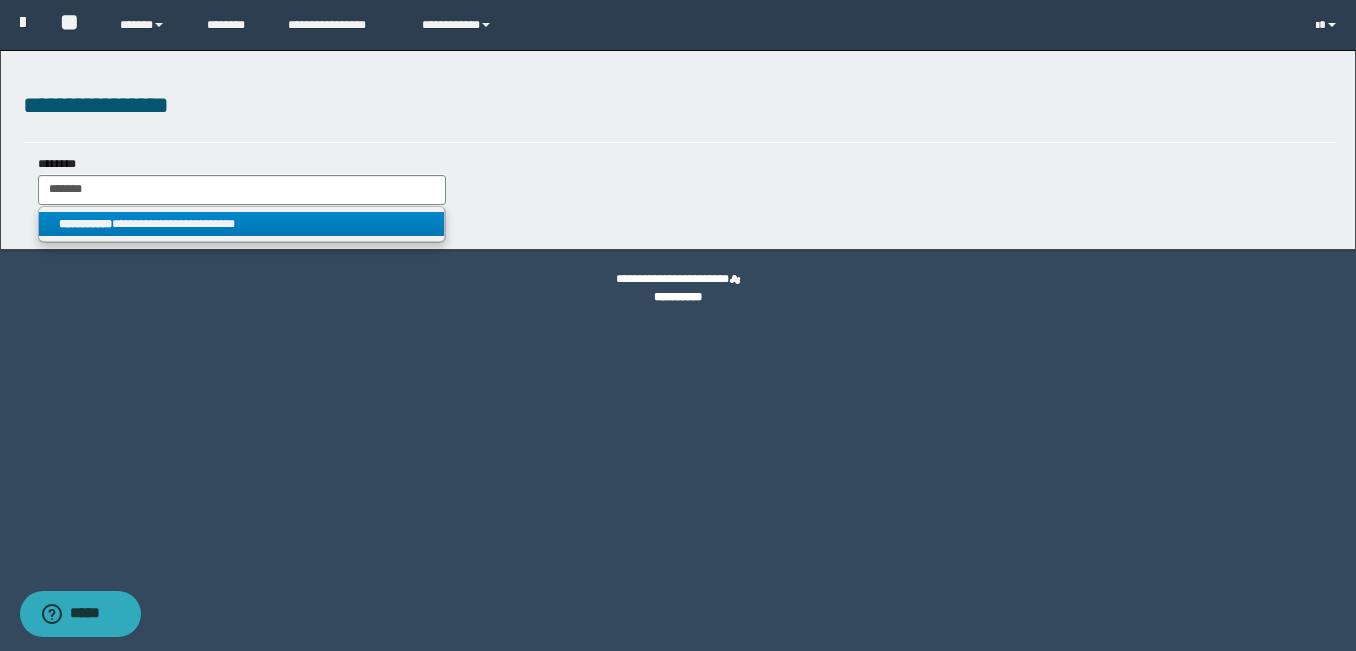 type on "*******" 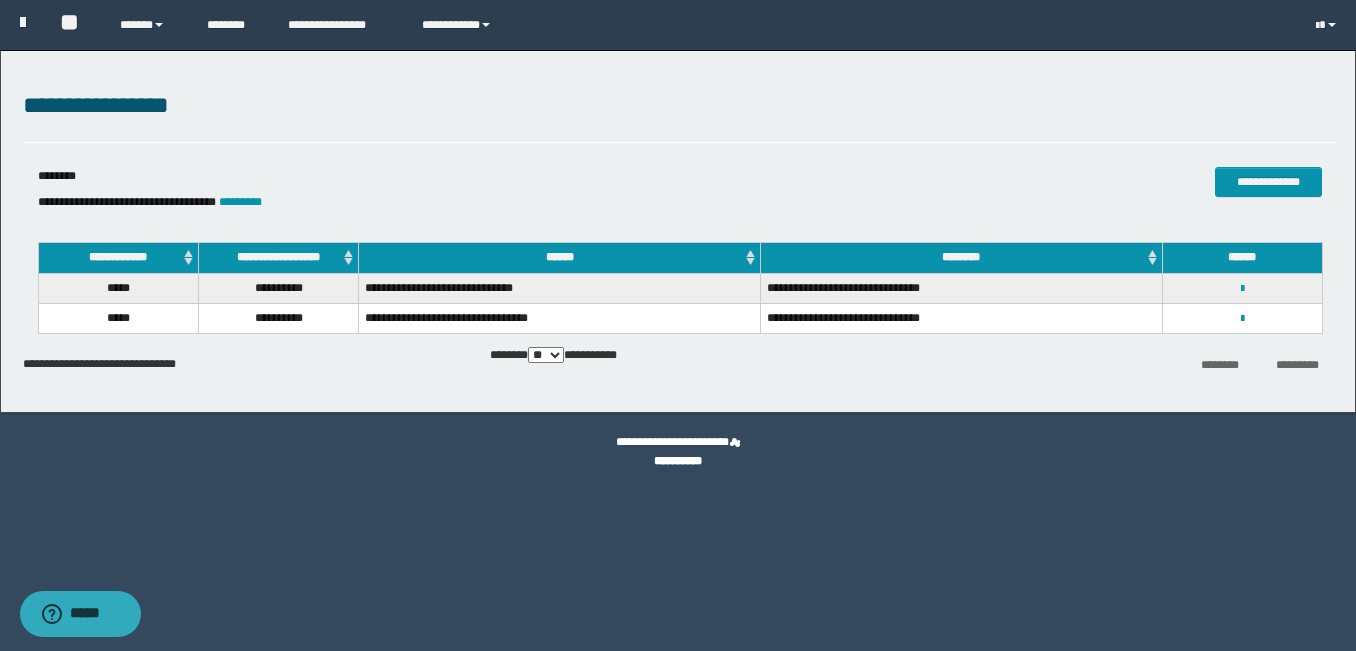 click on "**********" at bounding box center [1242, 318] 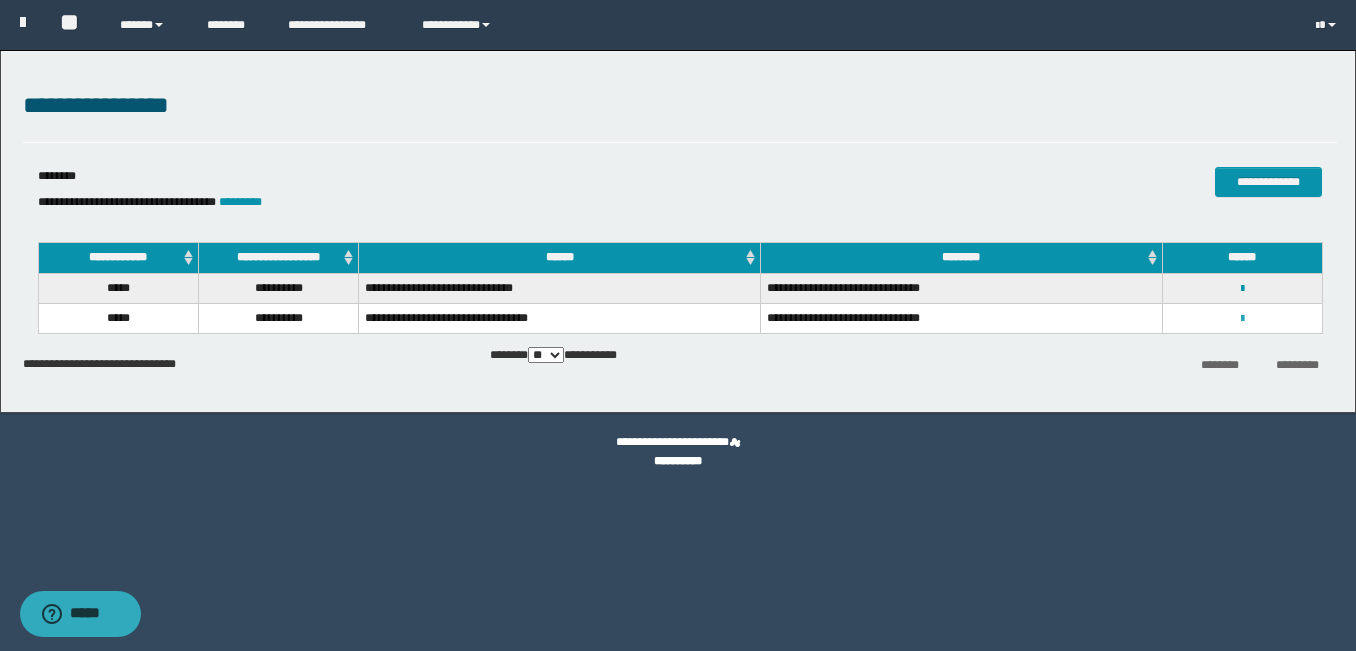 click at bounding box center [1242, 319] 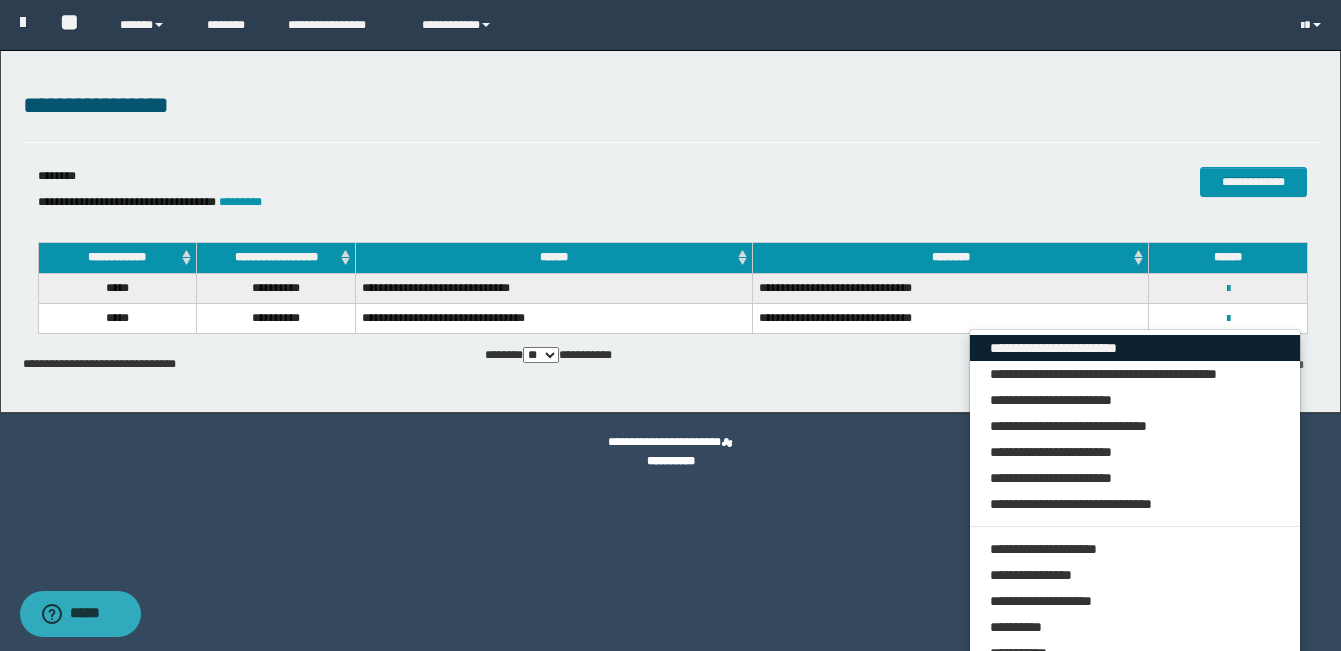 click on "**********" at bounding box center [1135, 348] 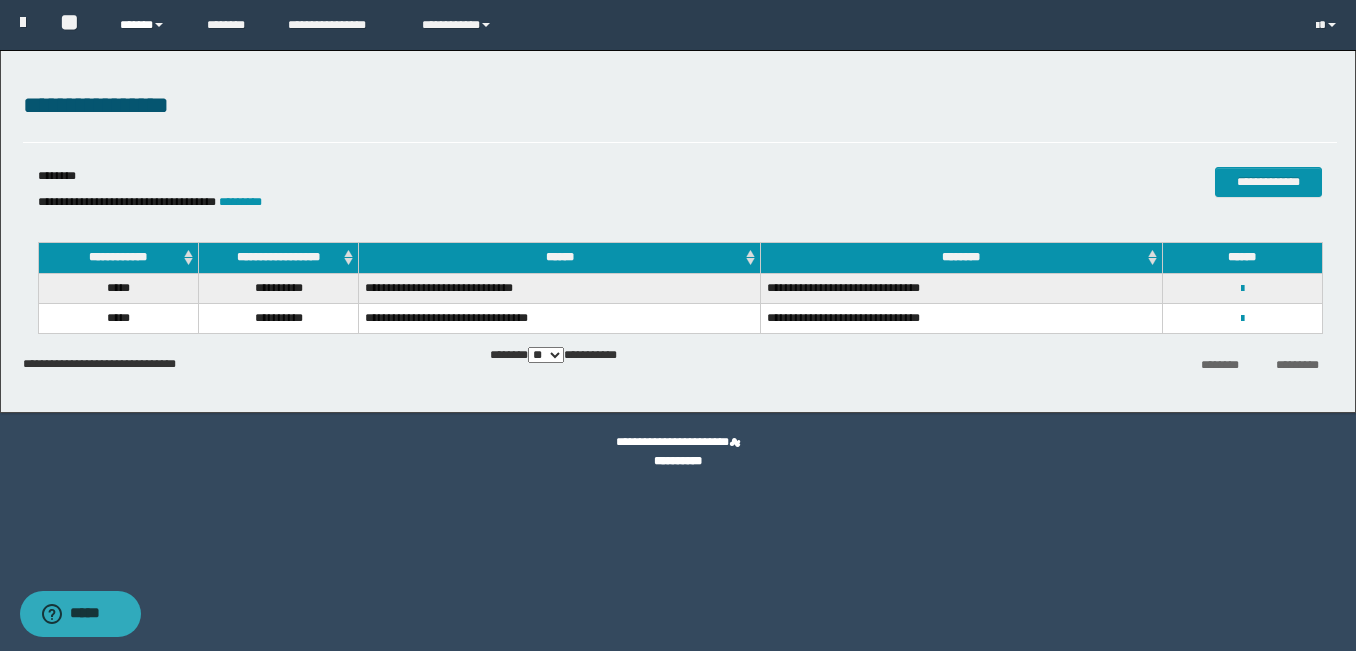 click on "******" at bounding box center (148, 25) 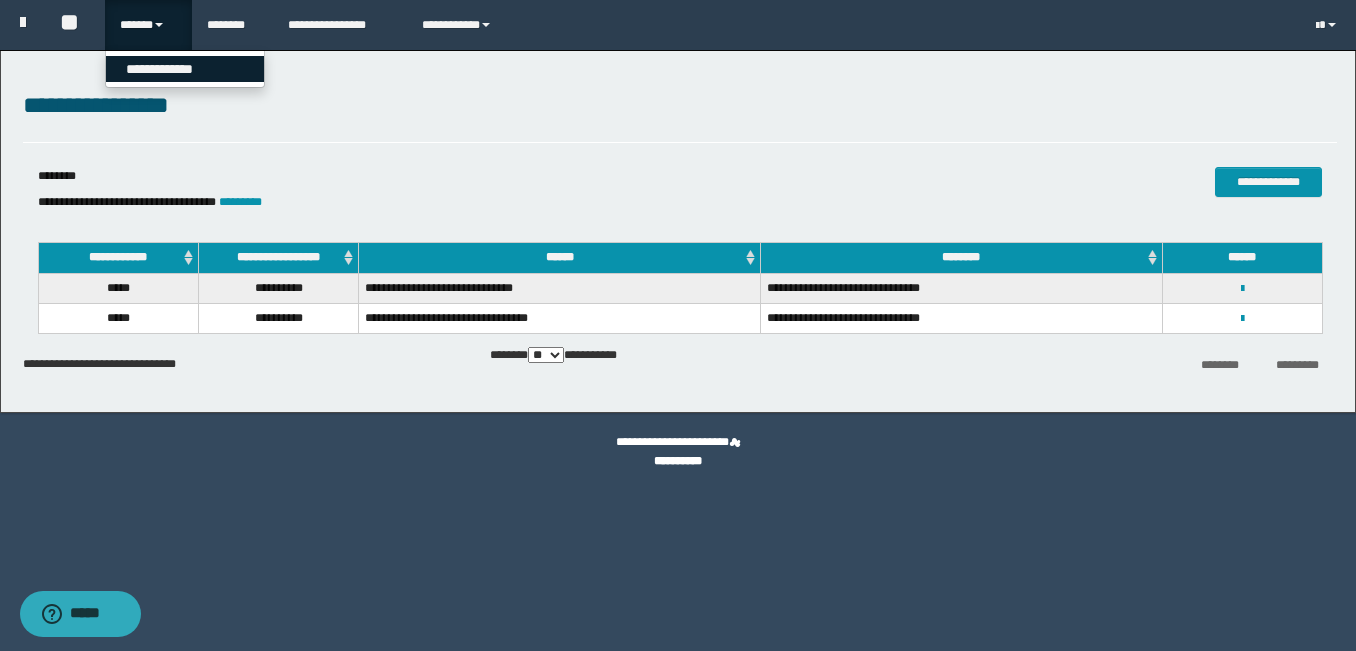 click on "**********" at bounding box center (185, 69) 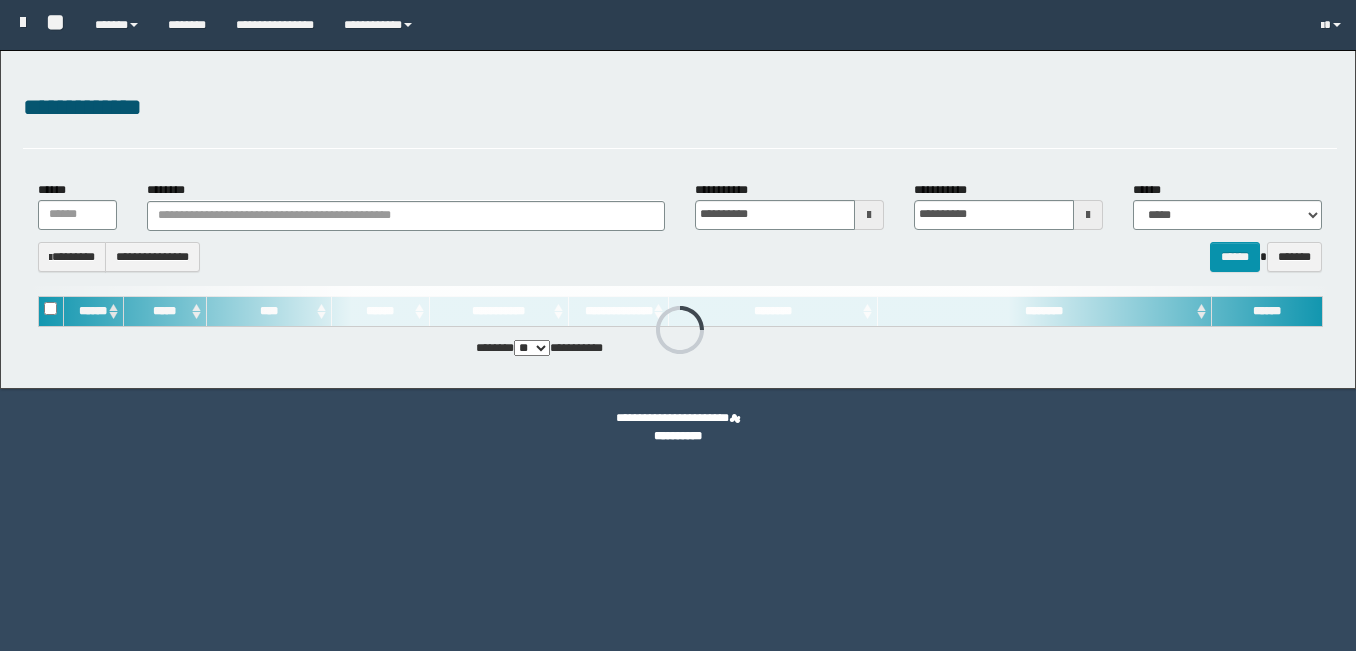 scroll, scrollTop: 0, scrollLeft: 0, axis: both 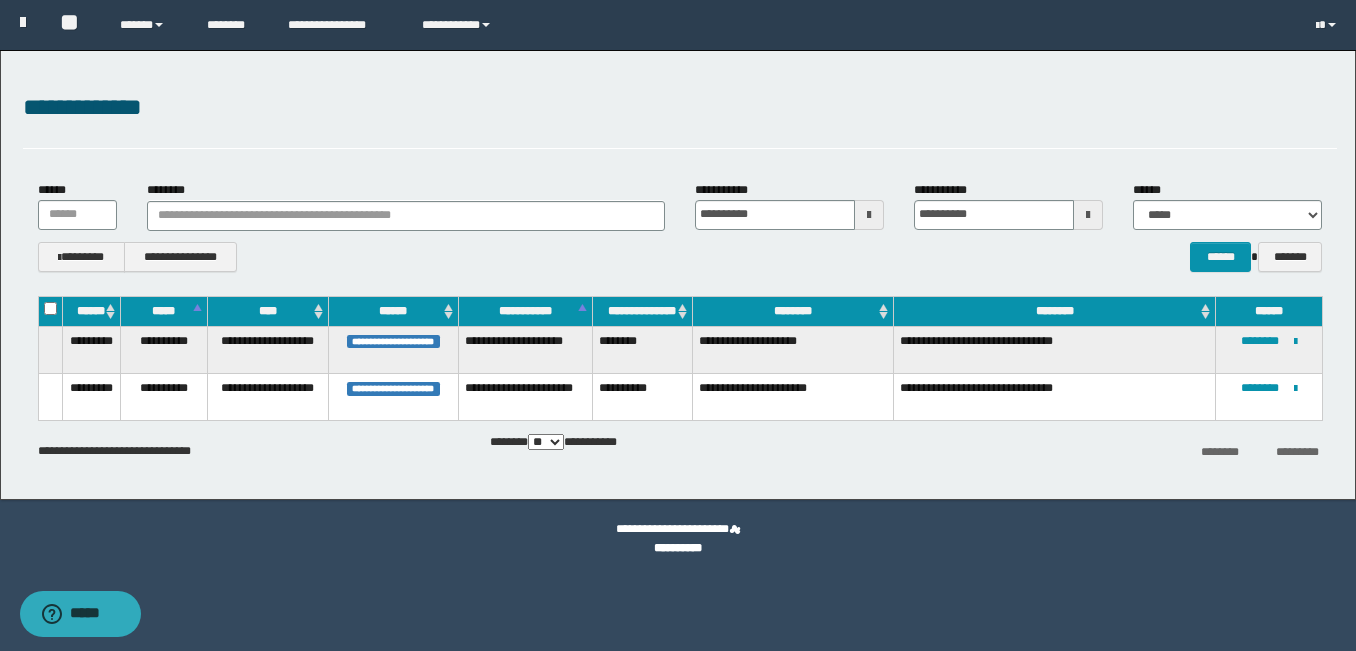 click on "**********" at bounding box center (678, 539) 